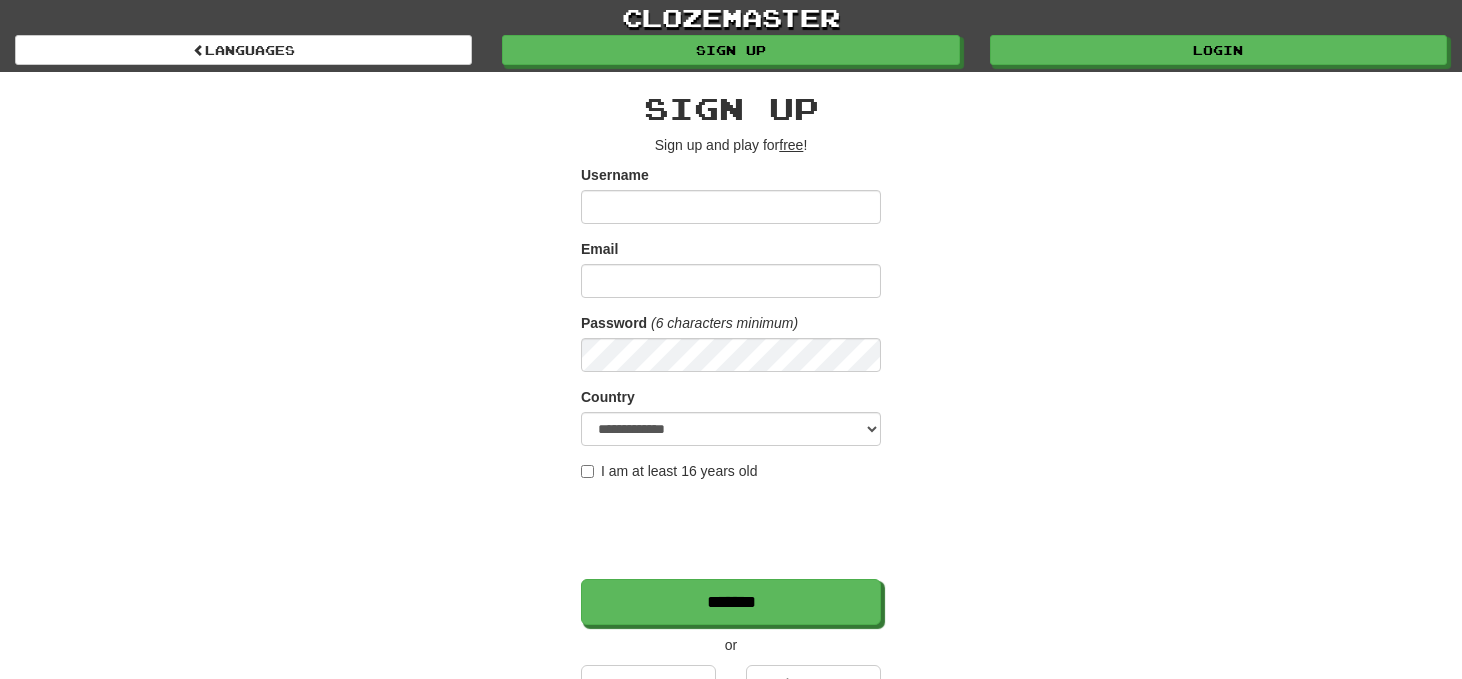 scroll, scrollTop: 0, scrollLeft: 0, axis: both 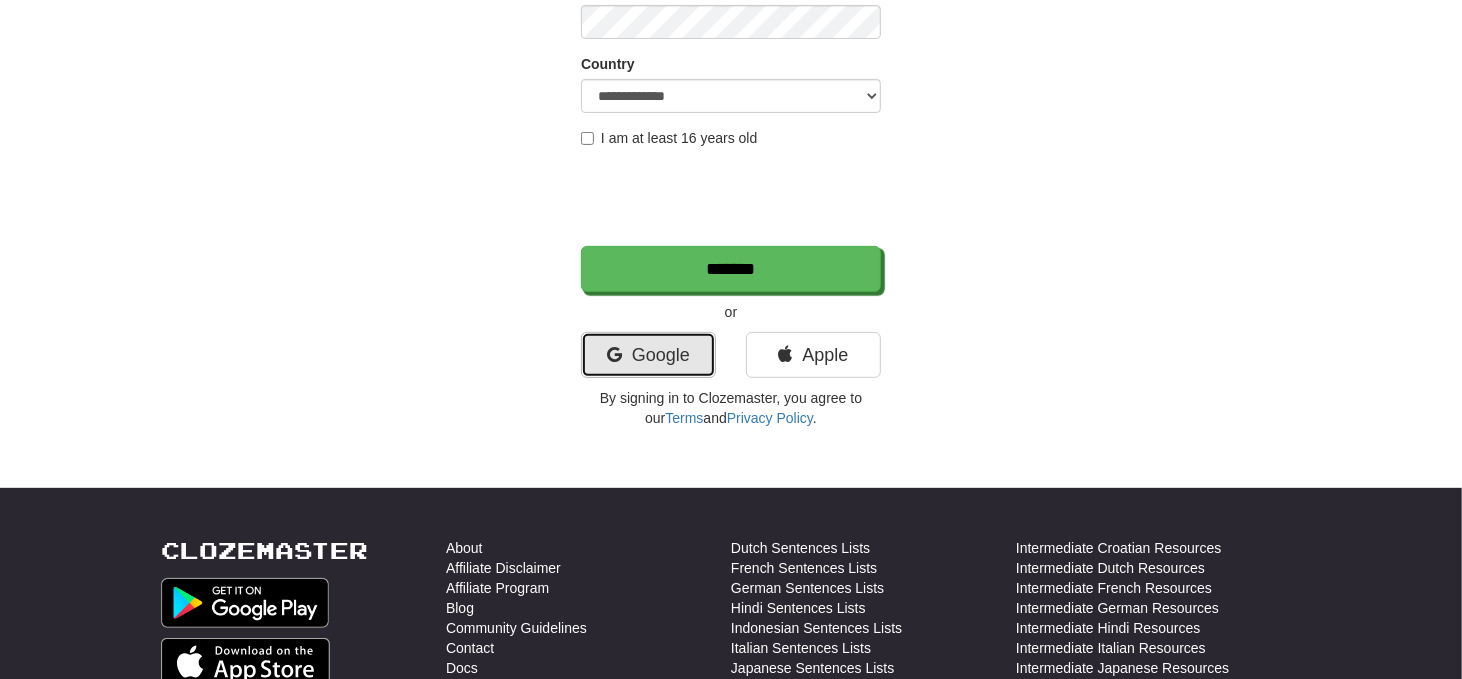 click on "Google" at bounding box center (648, 355) 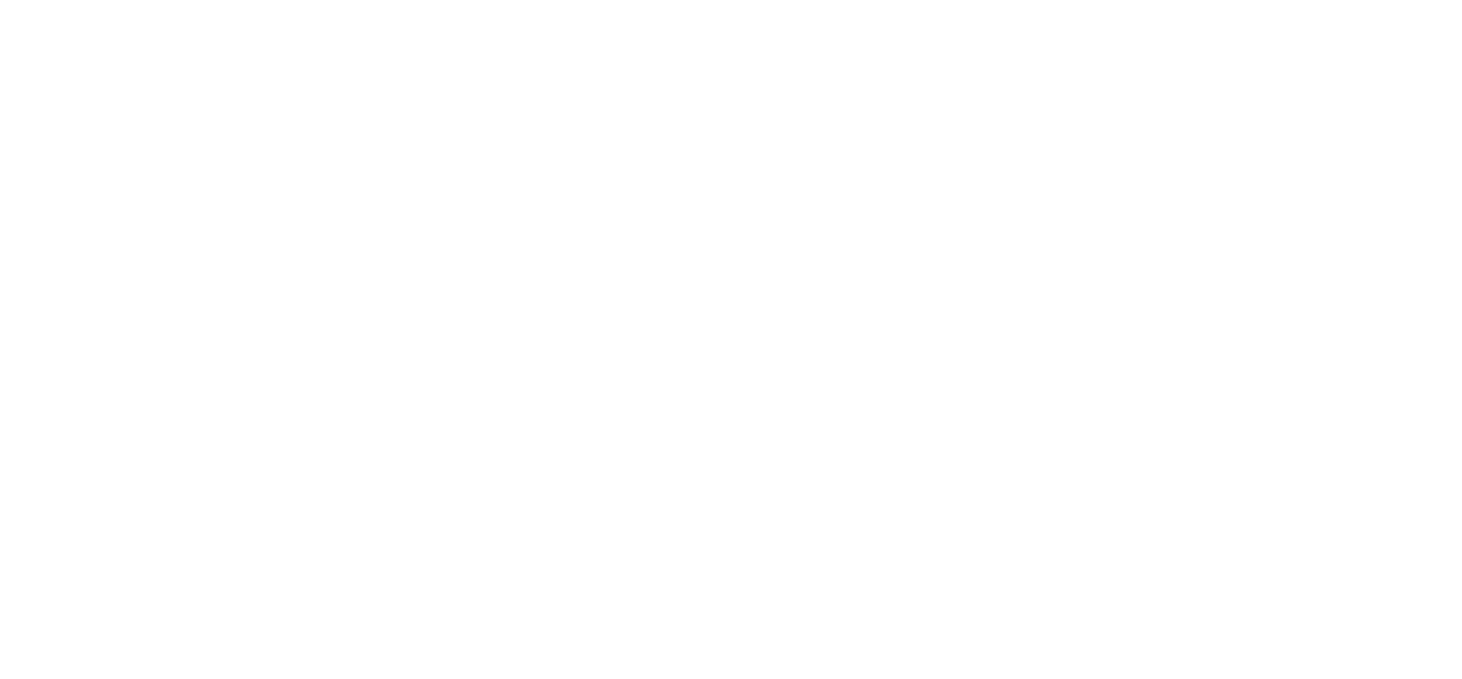 scroll, scrollTop: 0, scrollLeft: 0, axis: both 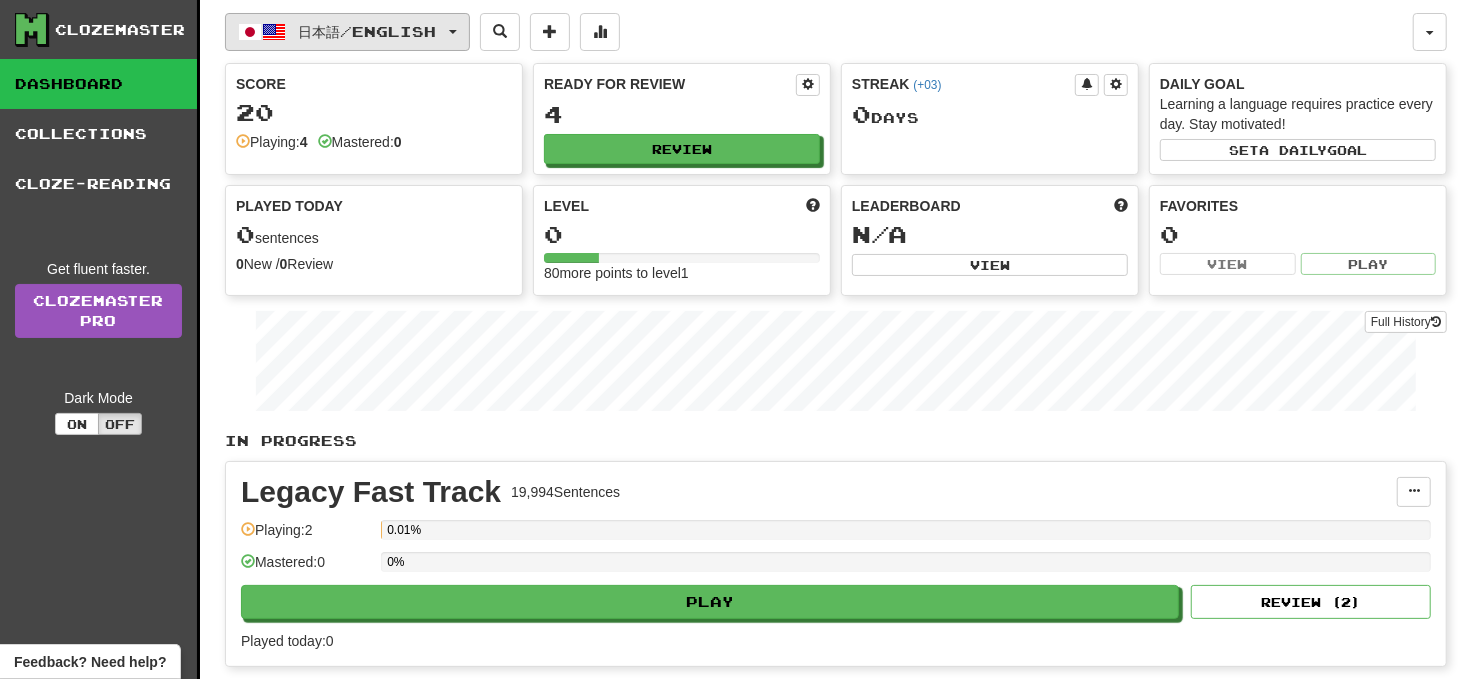 click on "日本語  /  English" at bounding box center (347, 32) 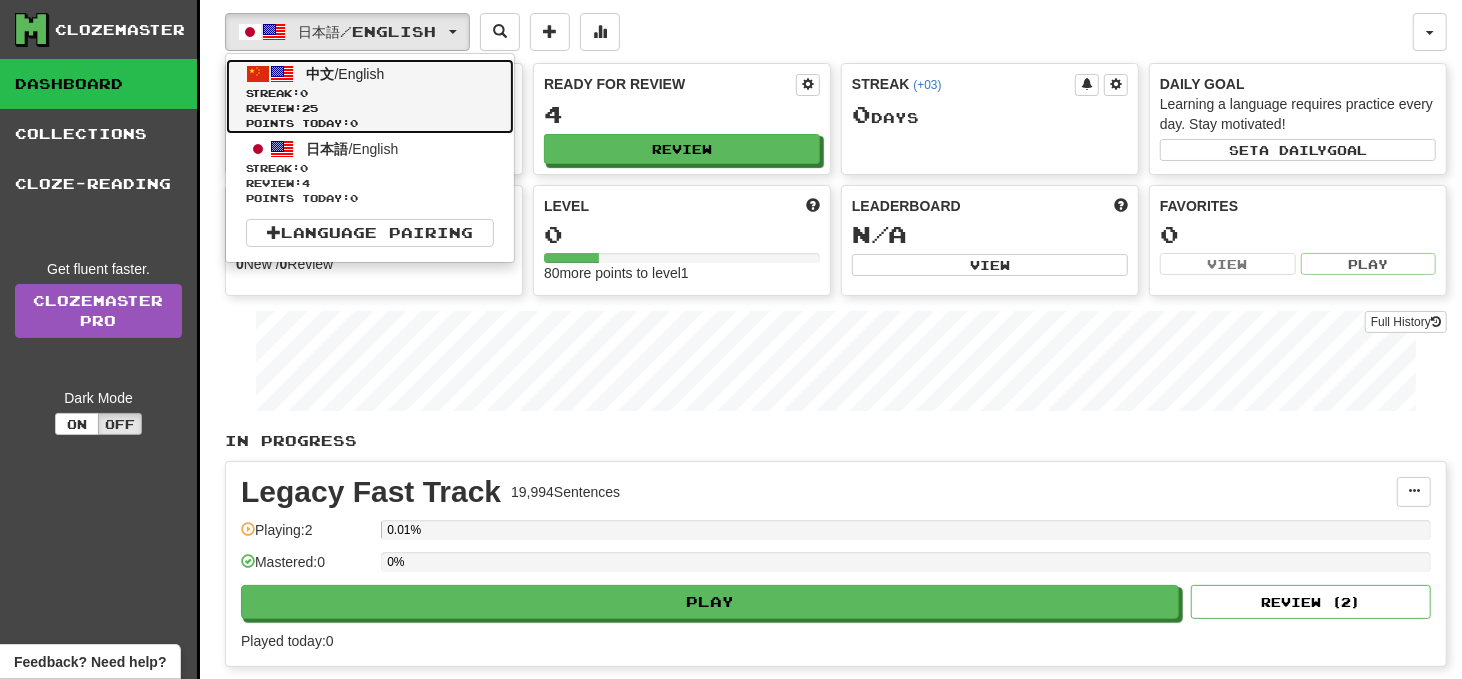 click on "中文  /  English Streak:  0   Review:  25 Points today:  0" at bounding box center [370, 96] 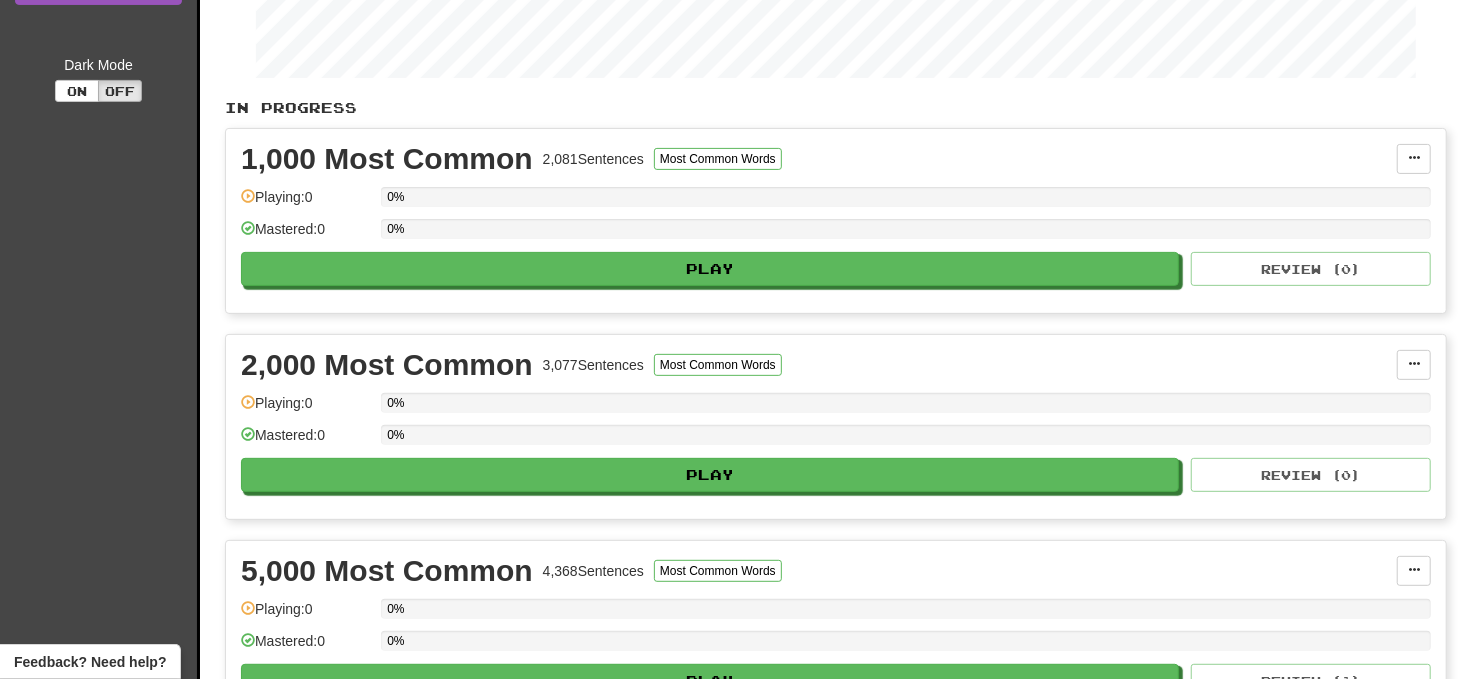 scroll, scrollTop: 0, scrollLeft: 0, axis: both 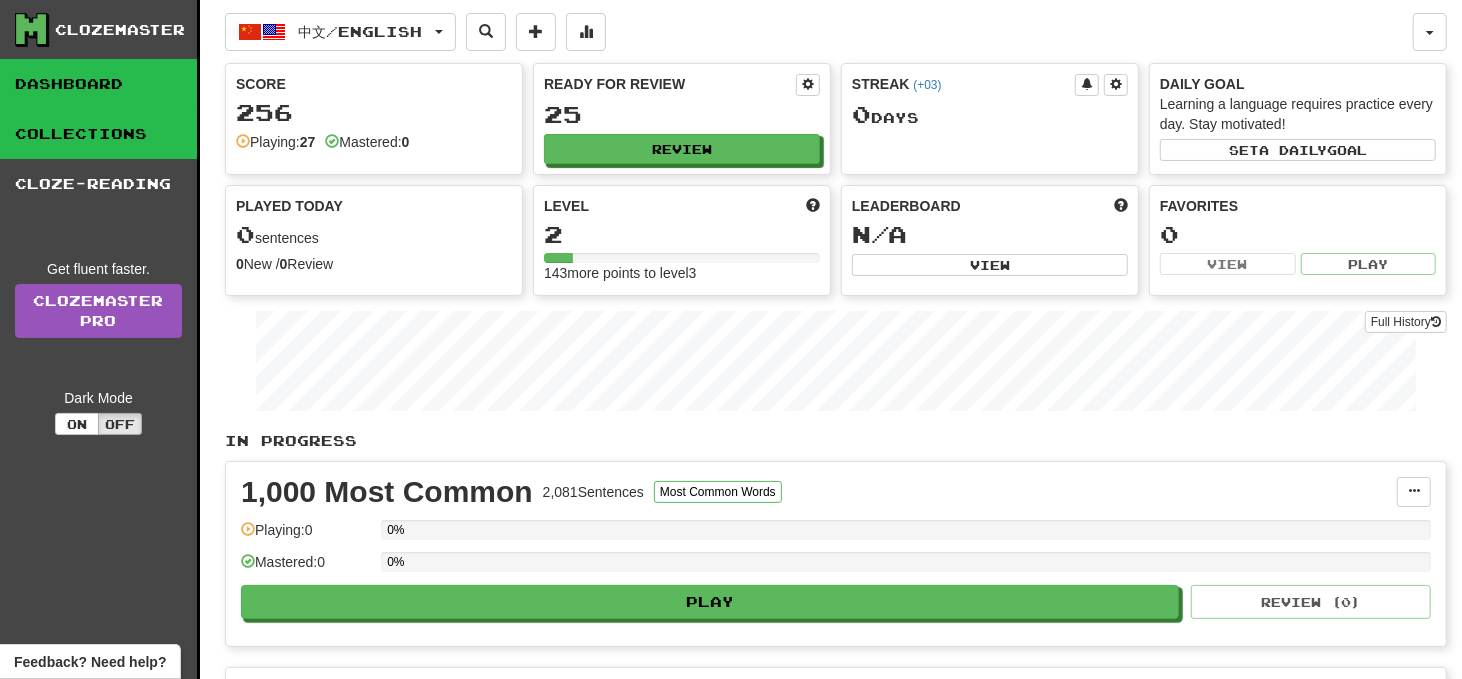 click on "Collections" at bounding box center [98, 134] 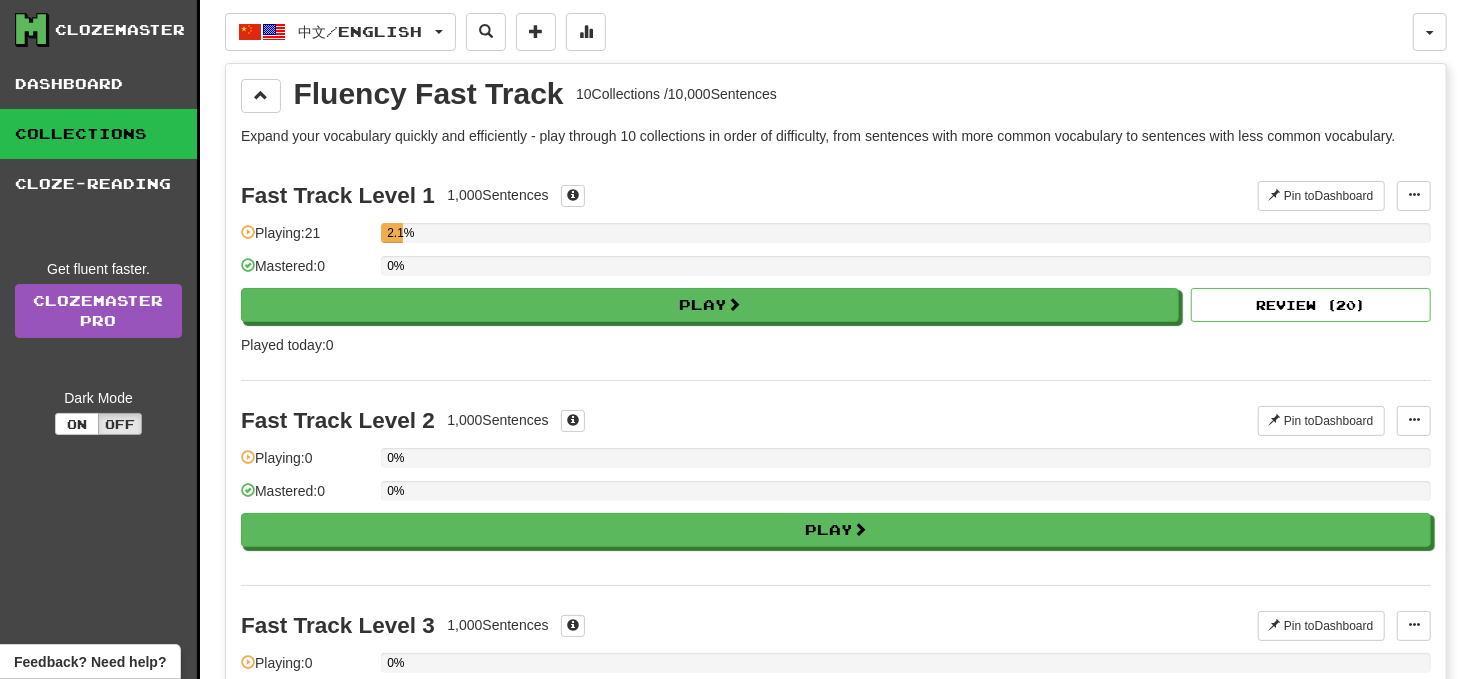 click on "Collections" at bounding box center [98, 134] 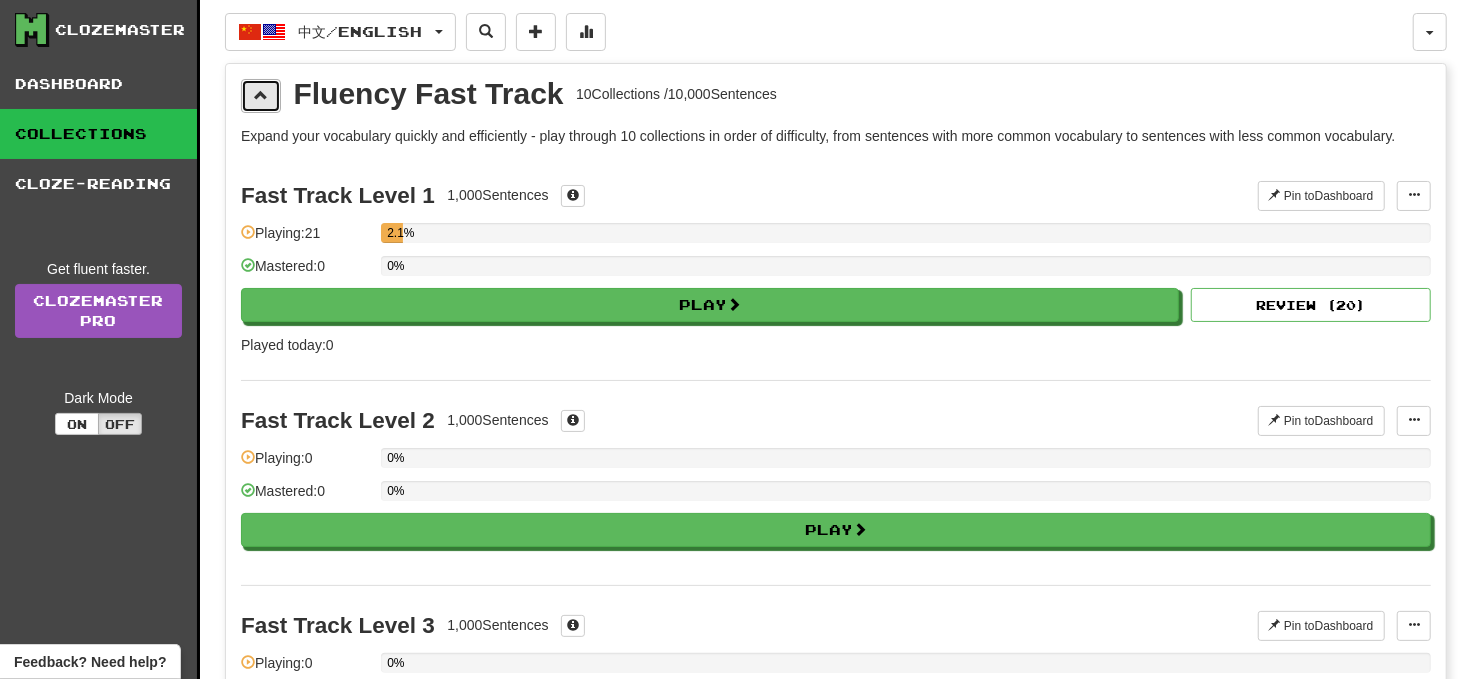 click at bounding box center (261, 96) 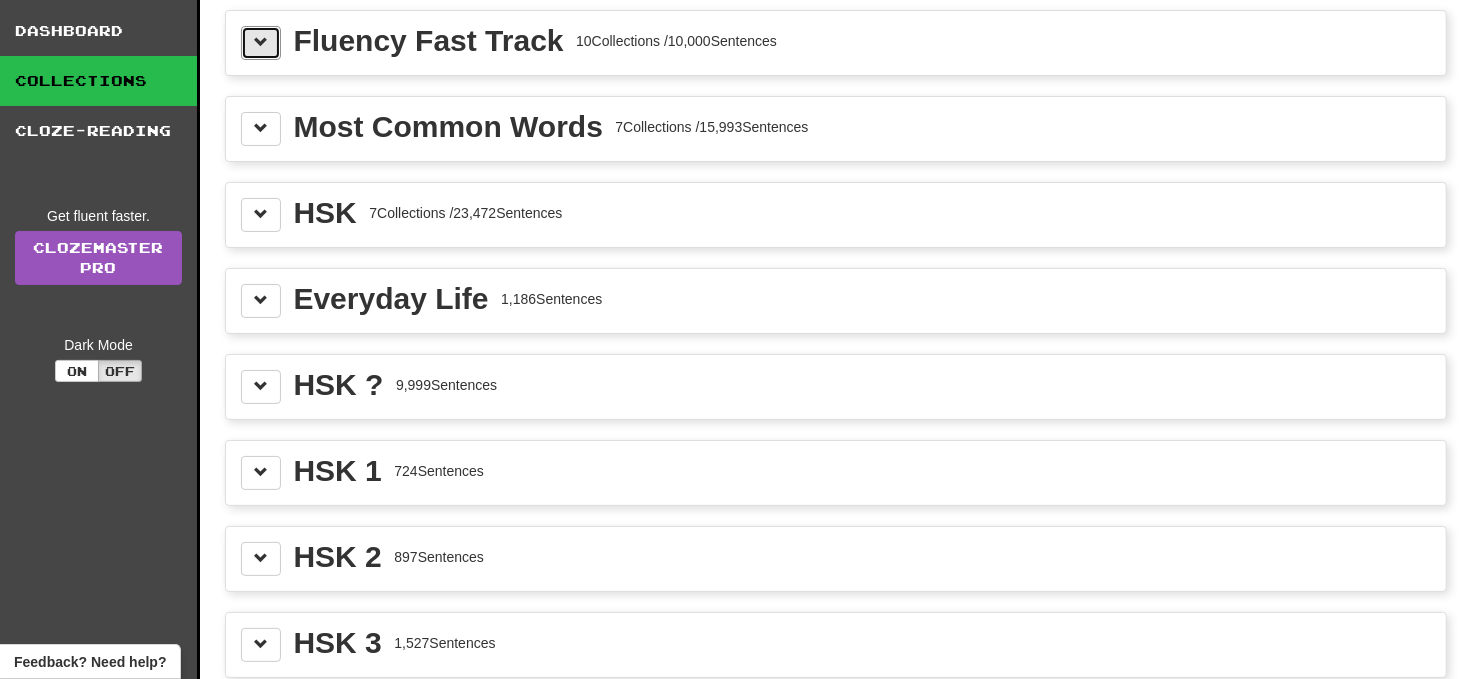 scroll, scrollTop: 0, scrollLeft: 0, axis: both 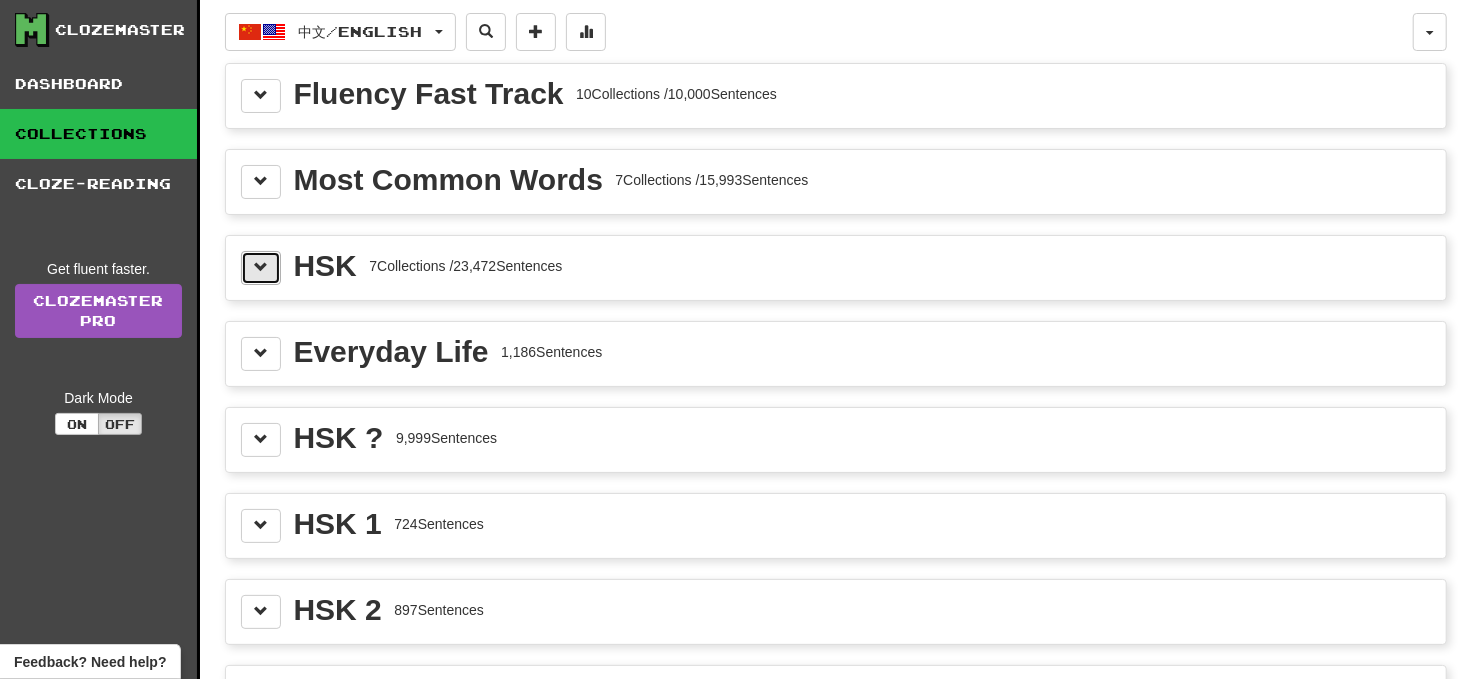 click at bounding box center [261, 268] 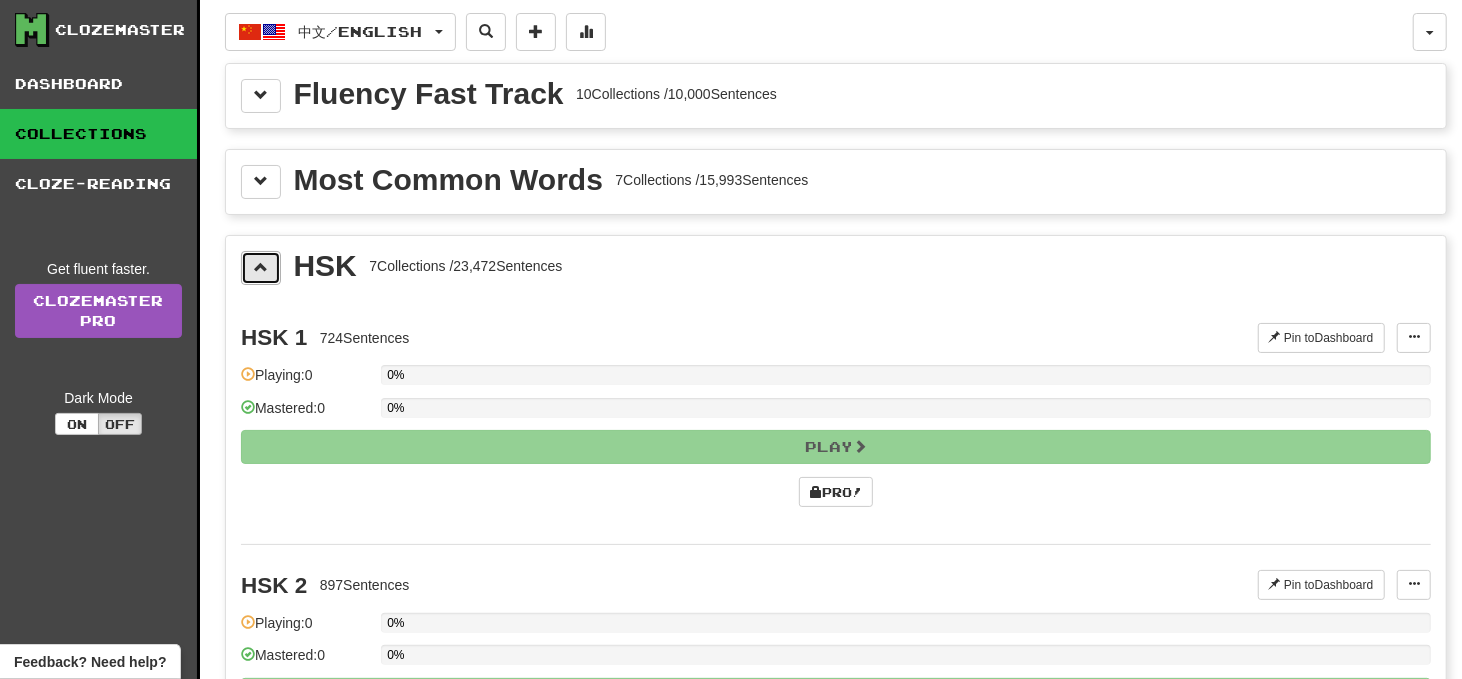 click at bounding box center (261, 268) 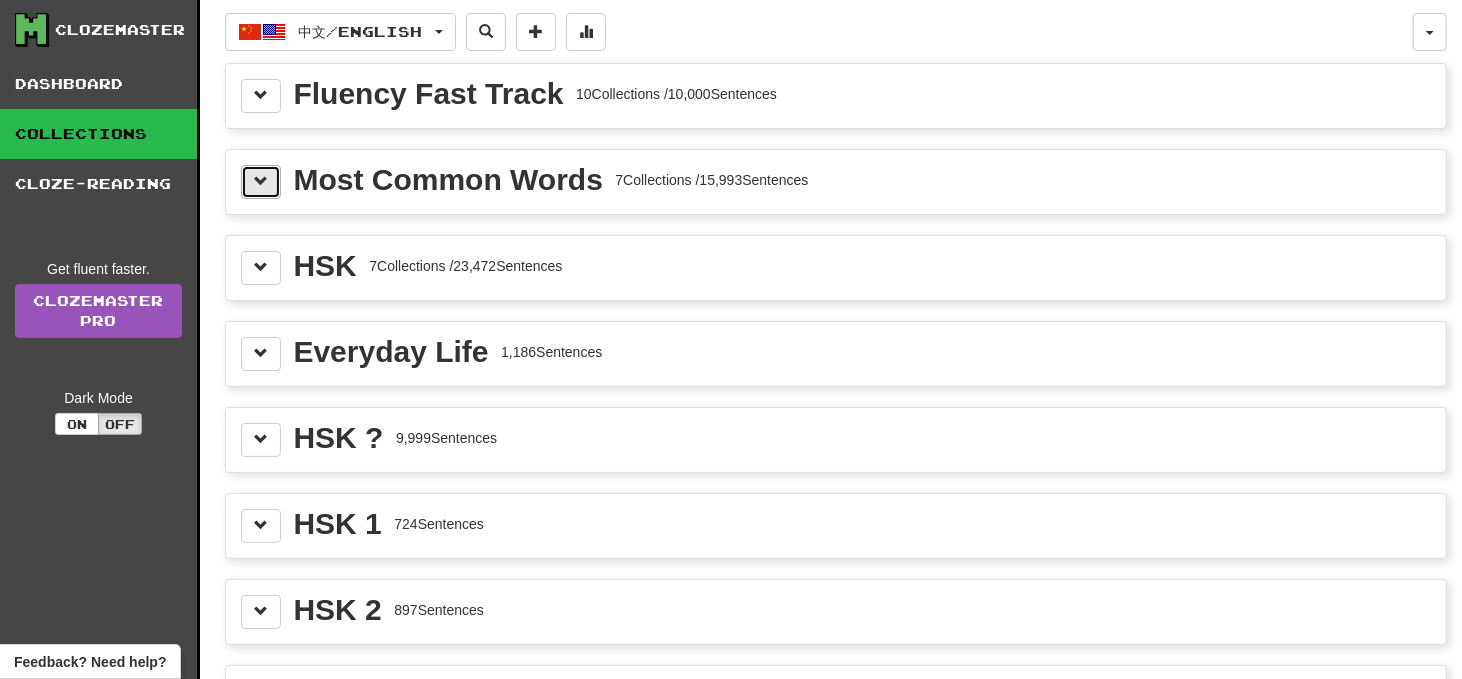 click at bounding box center [261, 182] 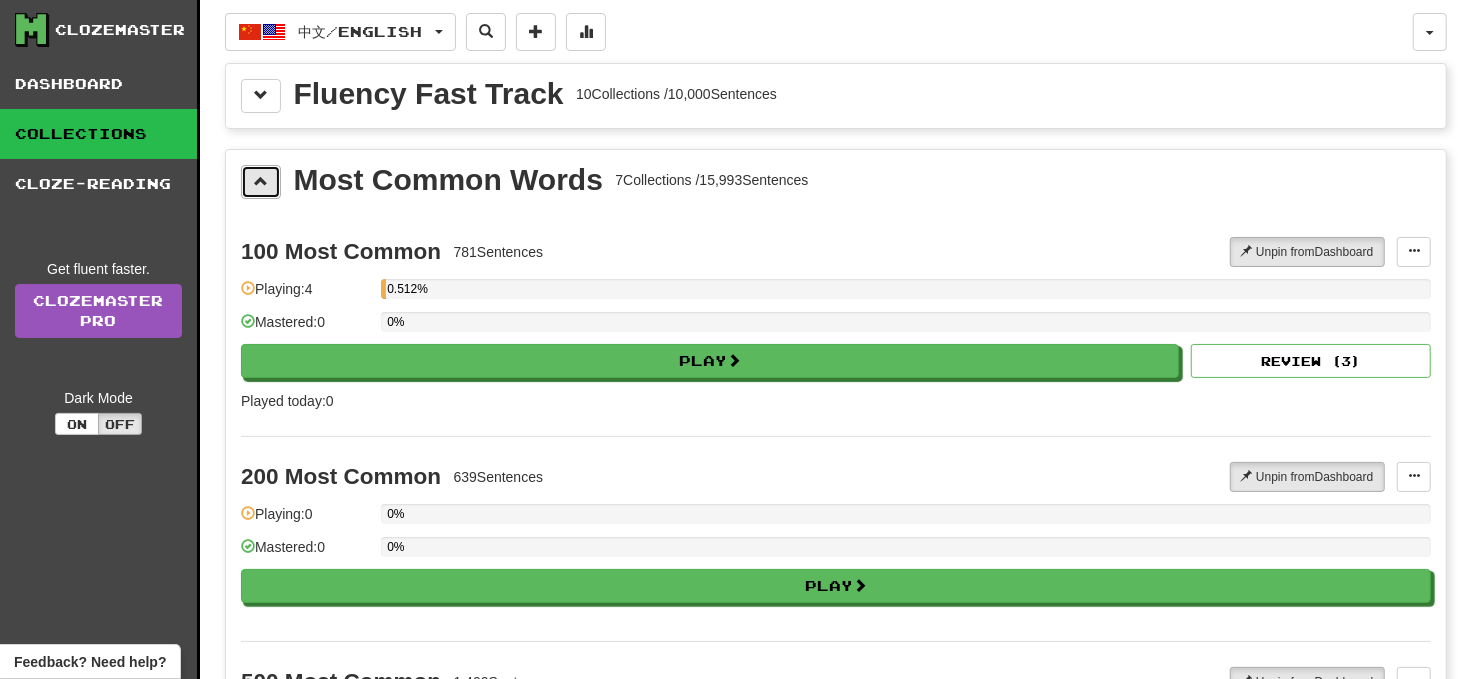 click at bounding box center [261, 182] 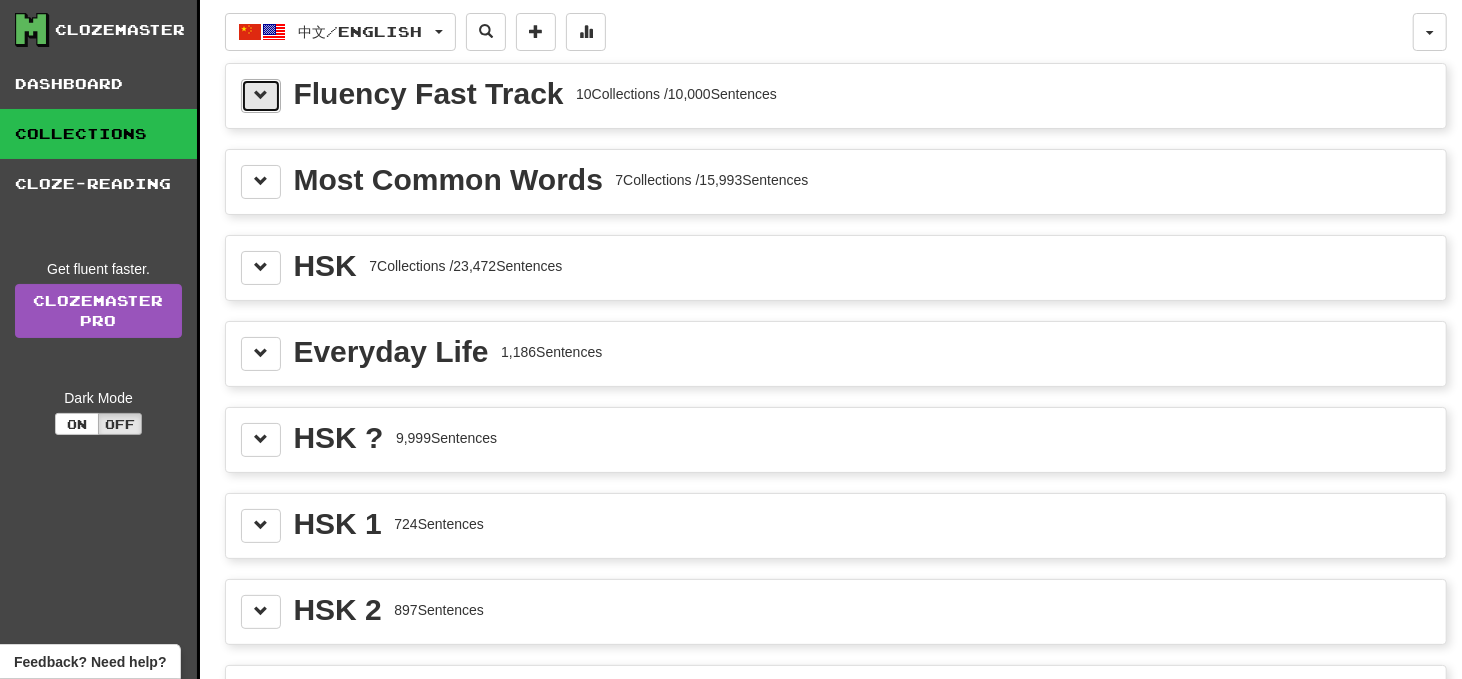 click at bounding box center (261, 96) 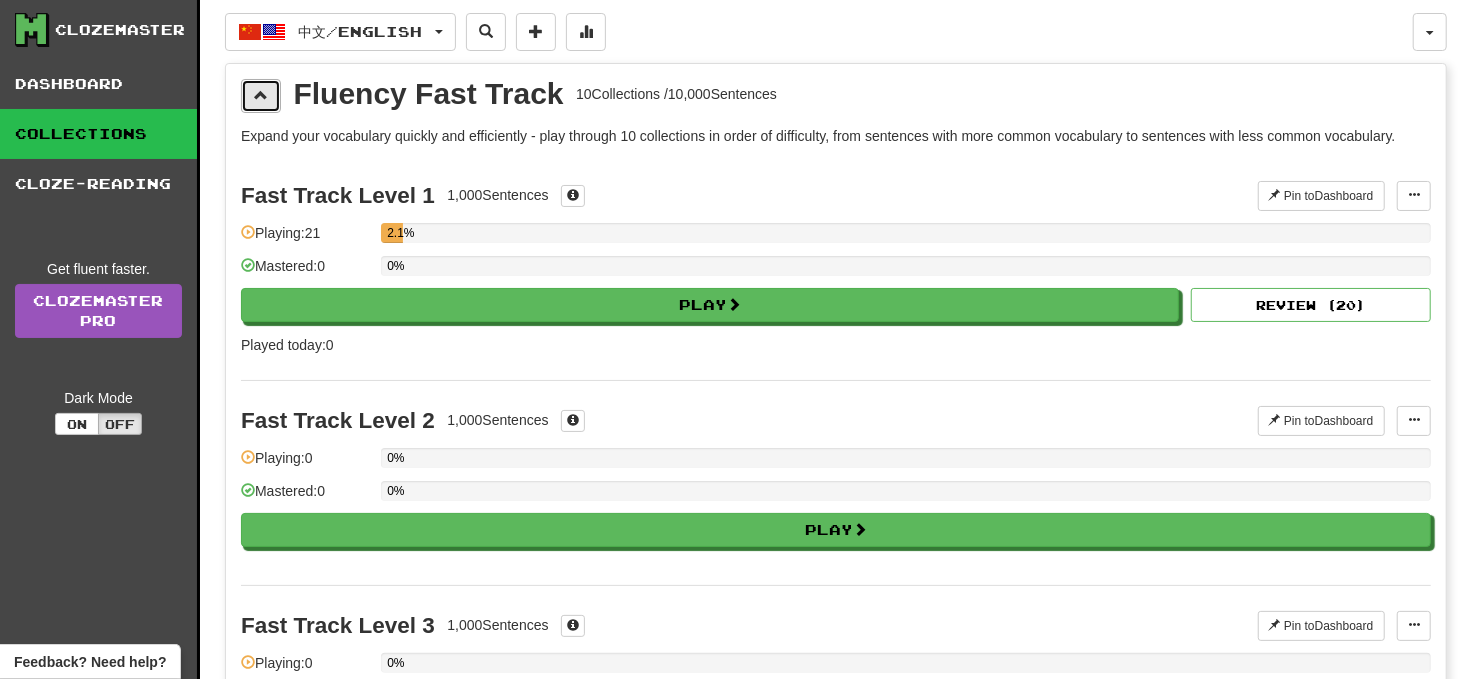click at bounding box center (261, 96) 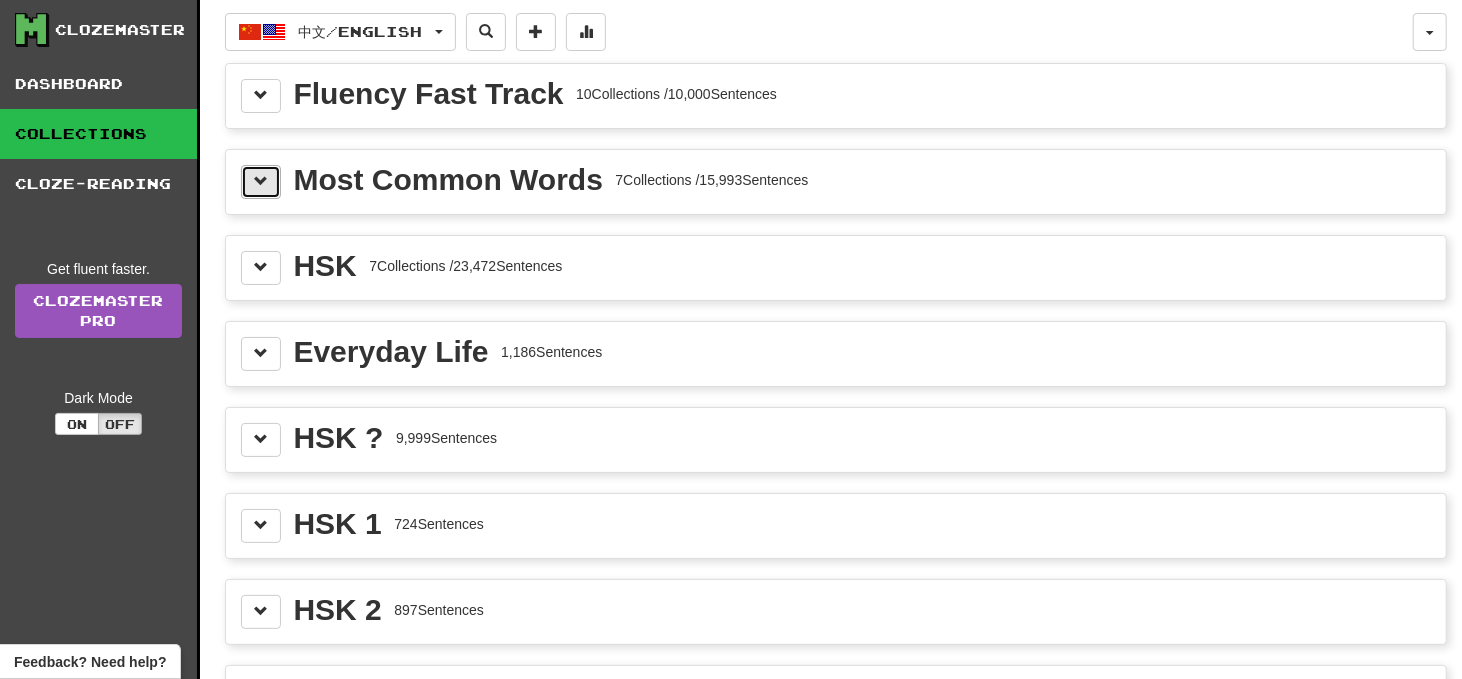 click at bounding box center [261, 181] 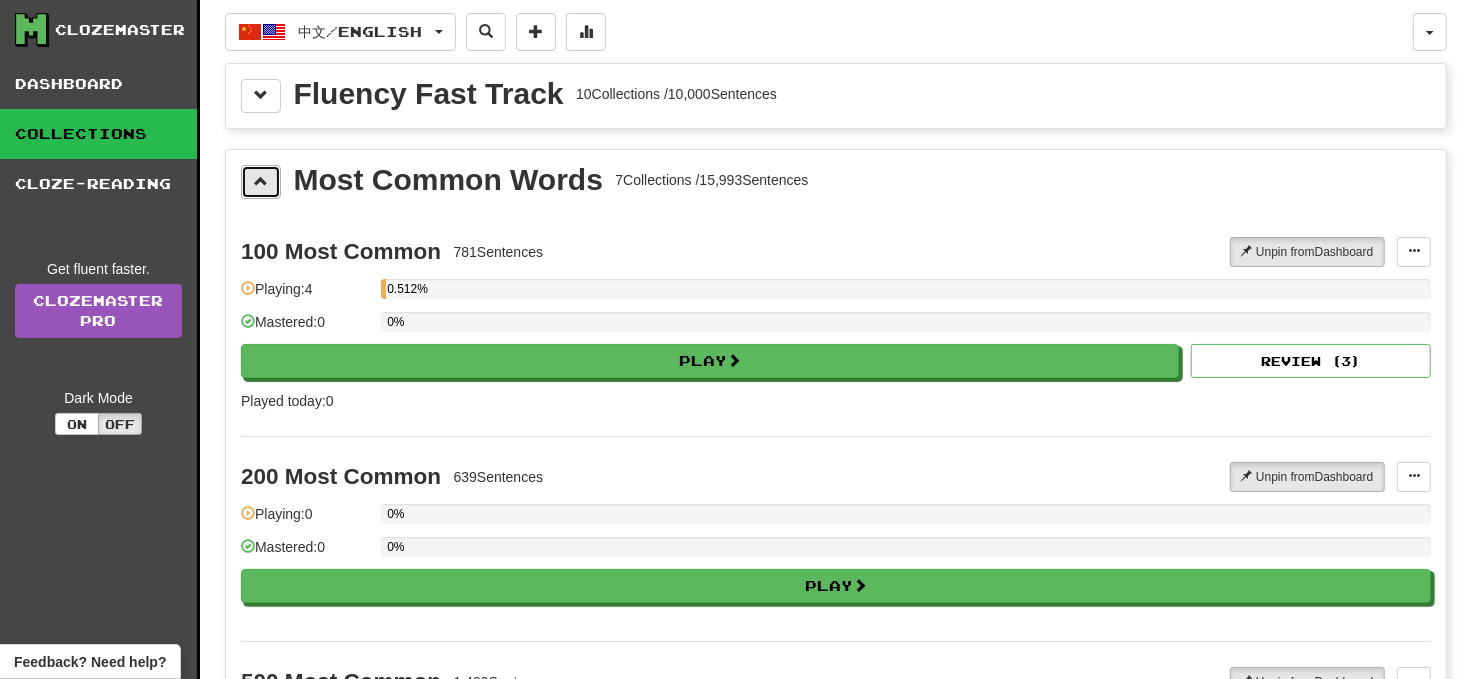 click at bounding box center (261, 182) 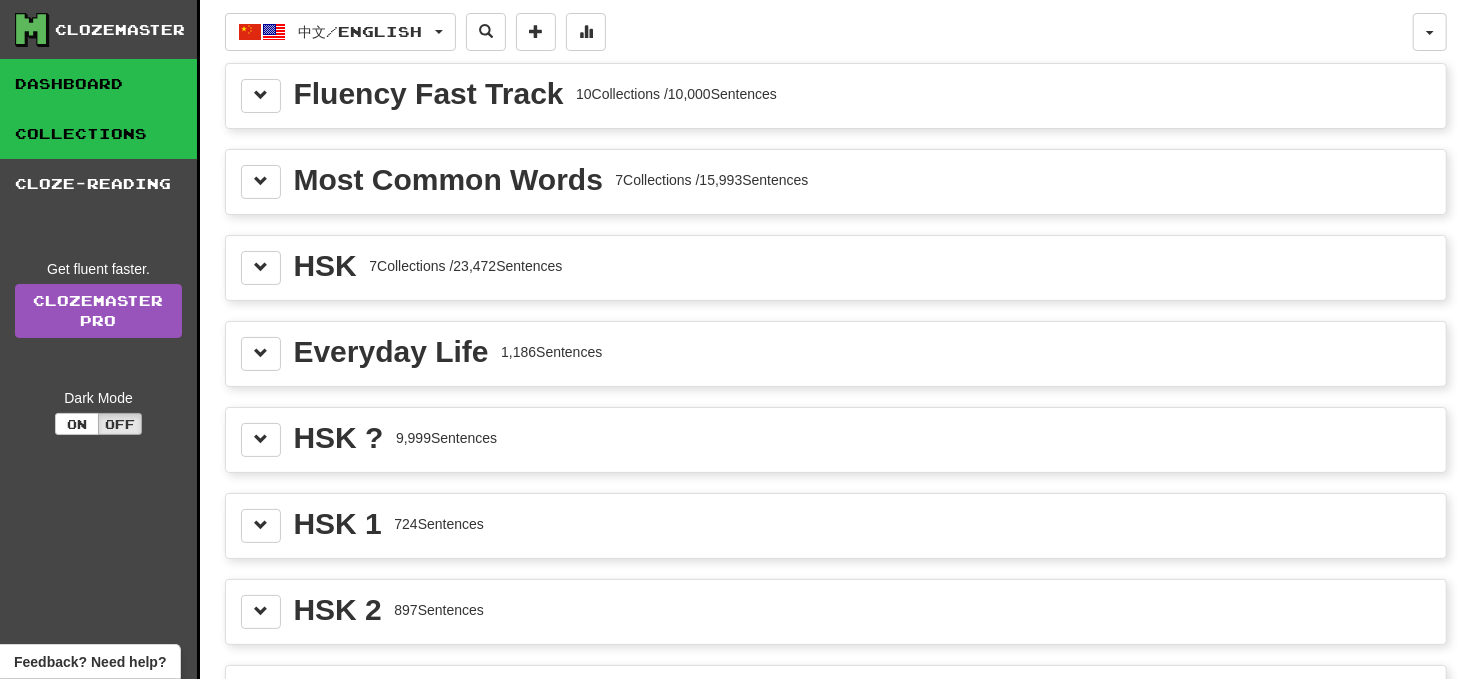 click on "Dashboard" at bounding box center [98, 84] 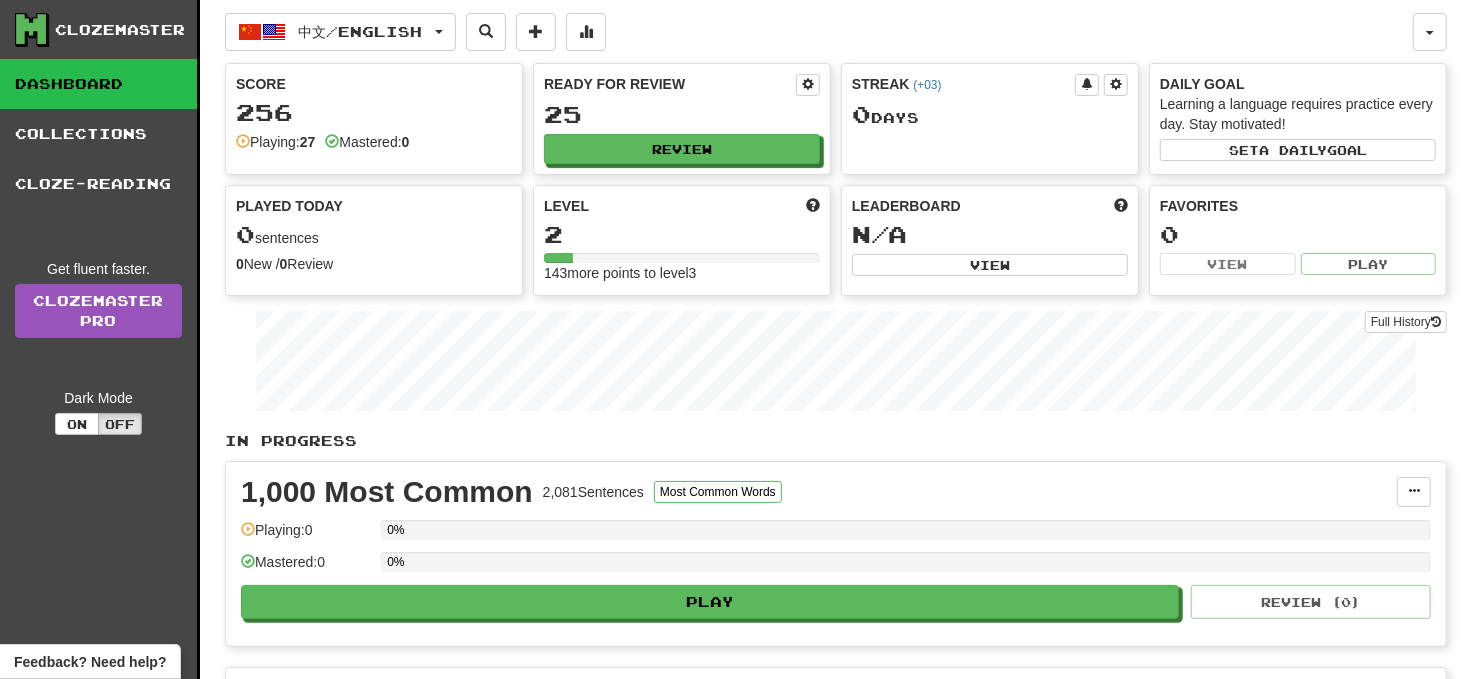 click on "Clozemaster" at bounding box center [120, 30] 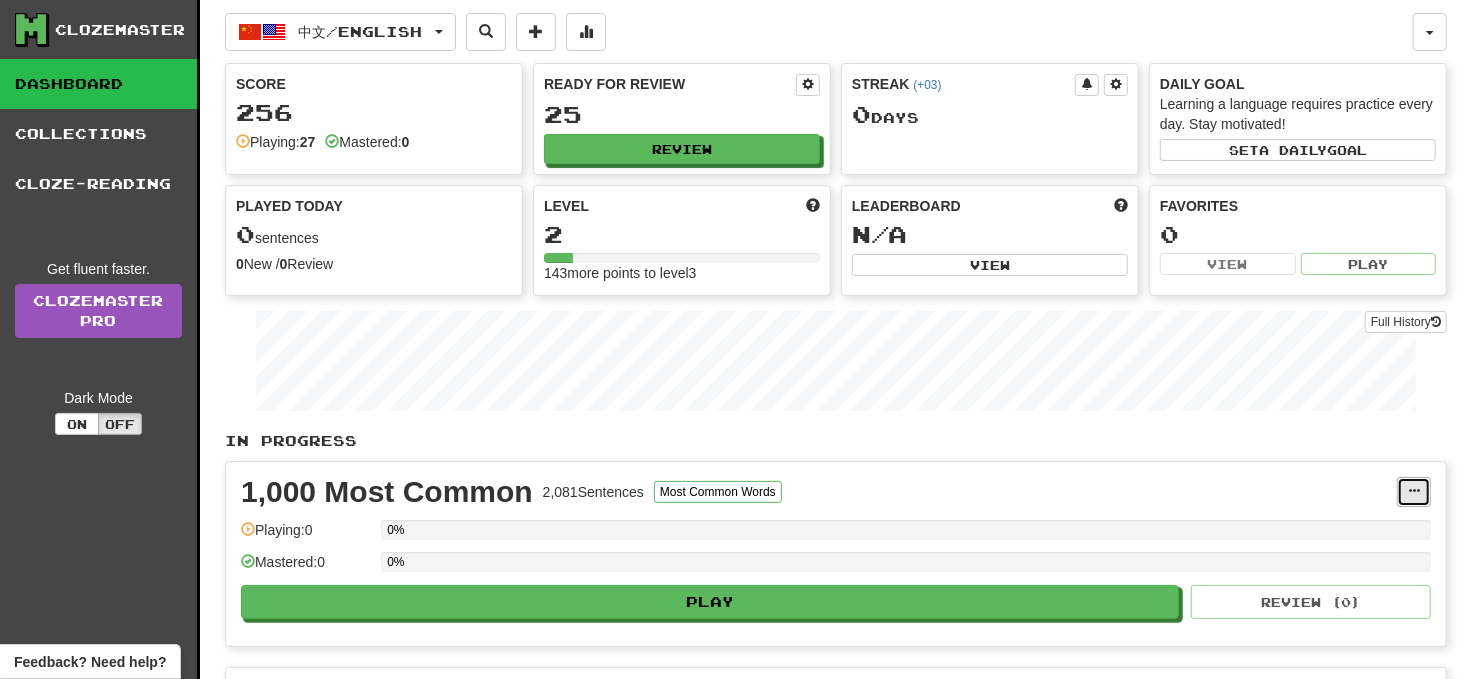 click at bounding box center [1414, 492] 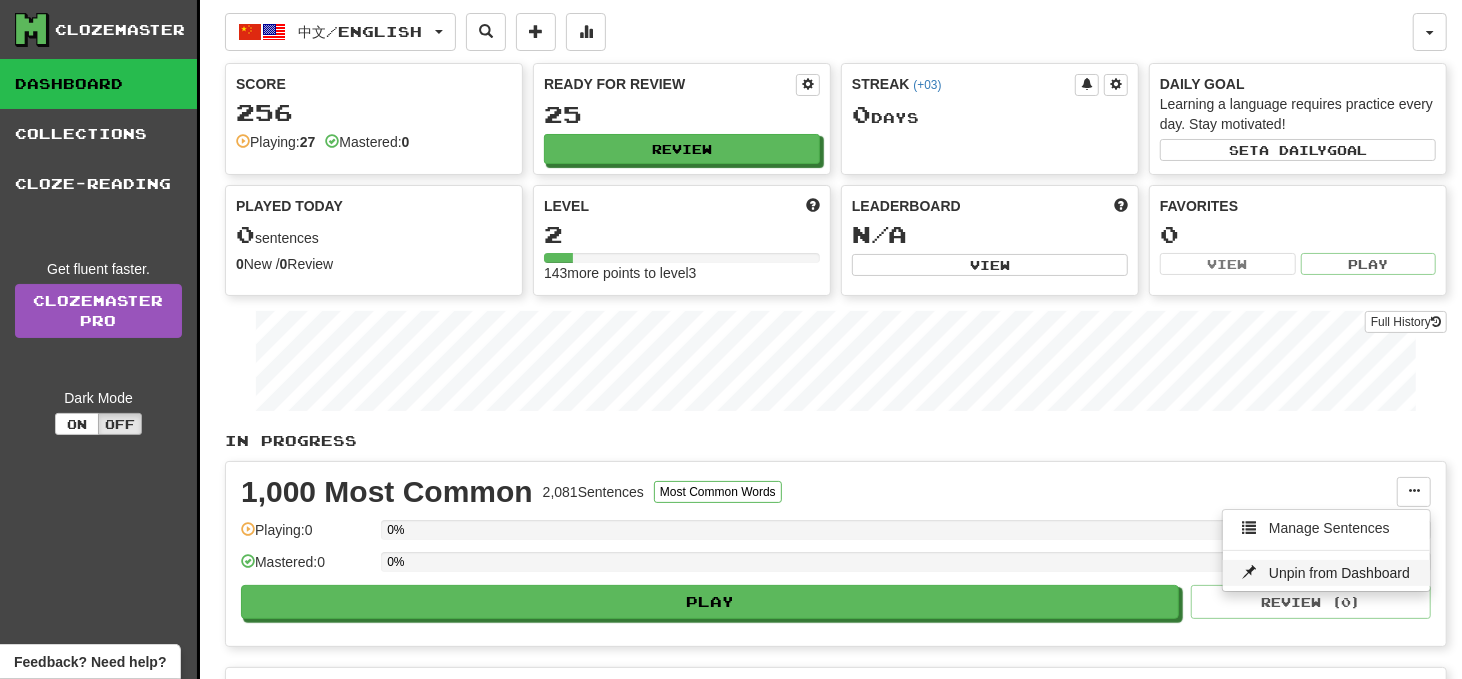 click on "Unpin from Dashboard" at bounding box center (1339, 573) 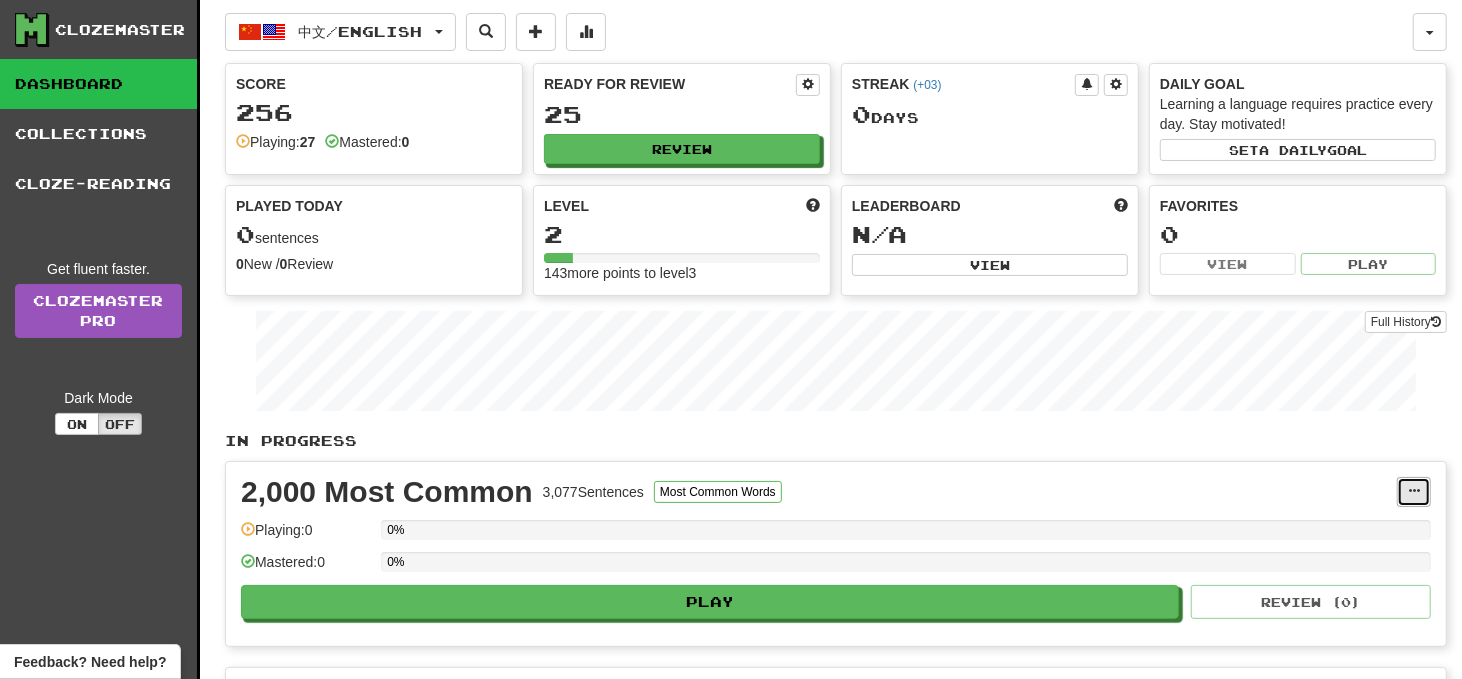 click at bounding box center (1414, 492) 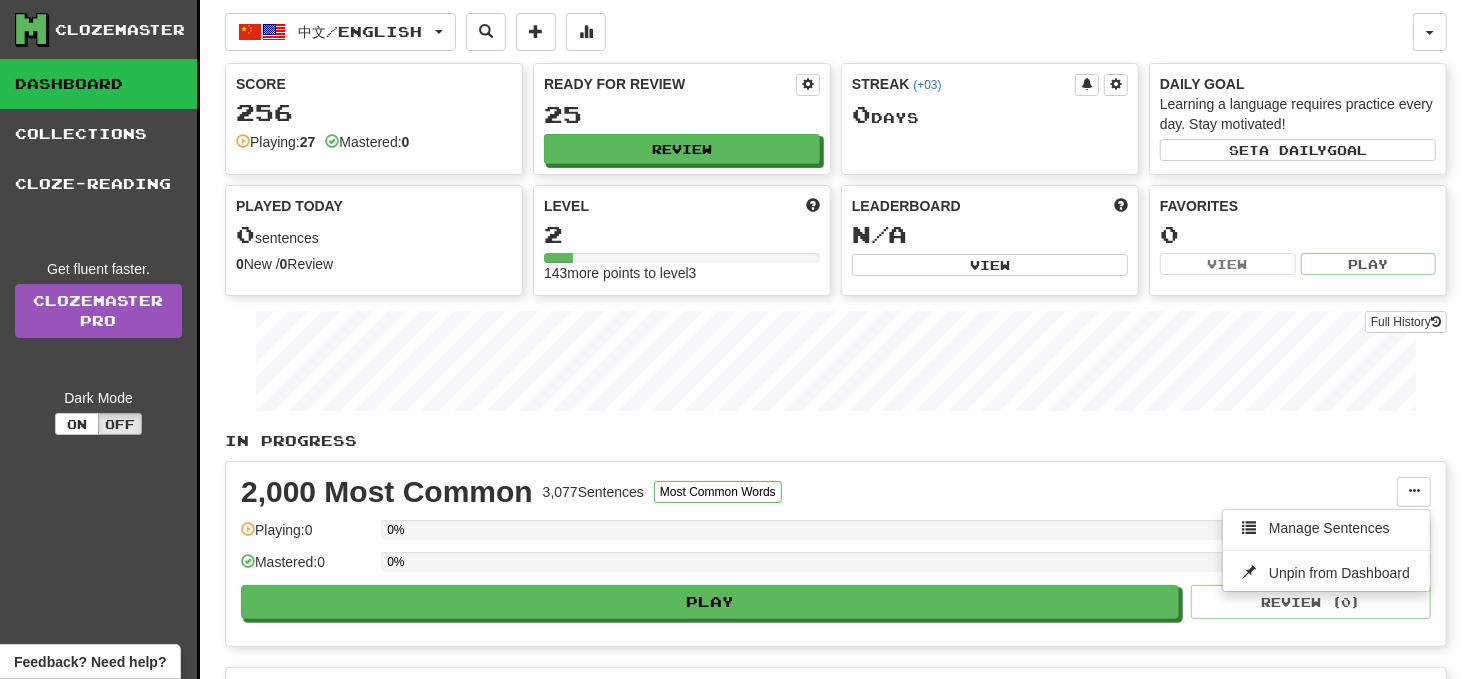 click on "2,000 Most Common 3,077  Sentences Most Common Words Manage Sentences Unpin from Dashboard  Playing:  0 0%  Mastered:  0 0% Play Review ( 0 )" at bounding box center [836, 554] 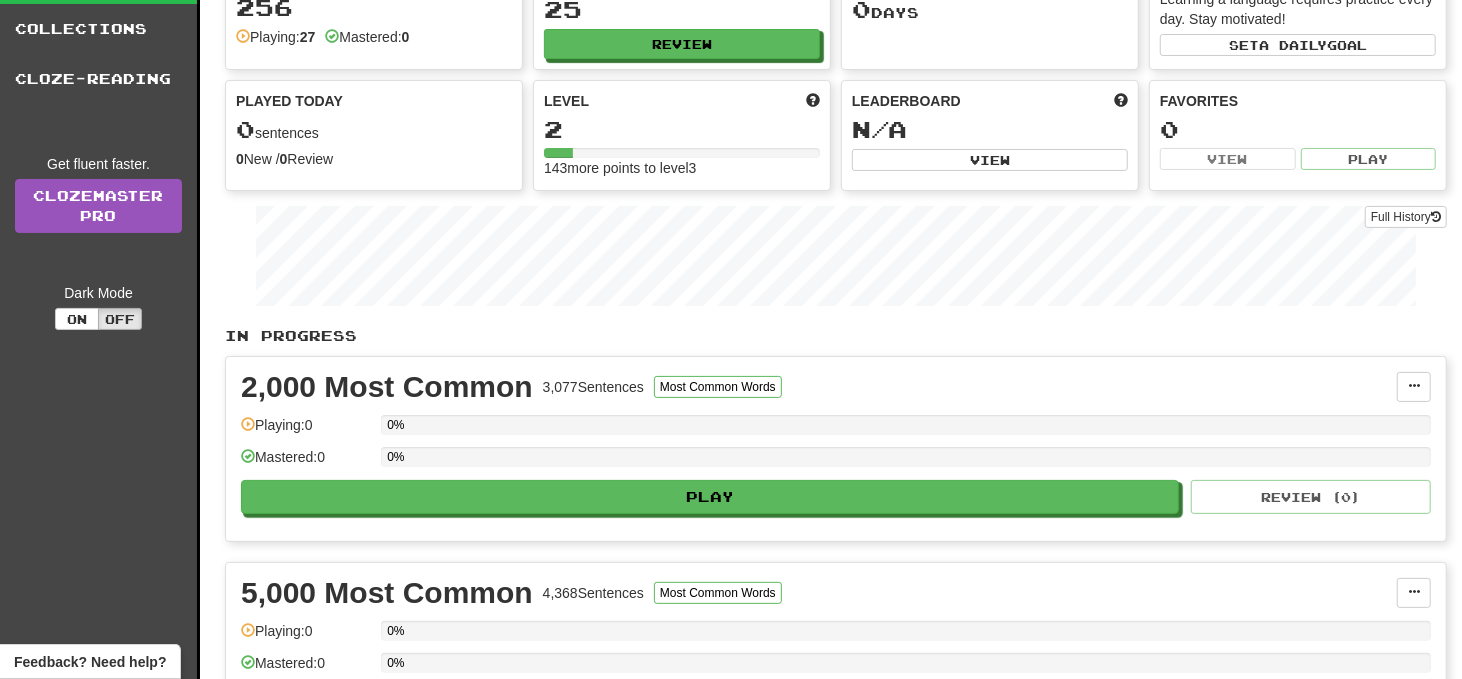 scroll, scrollTop: 333, scrollLeft: 0, axis: vertical 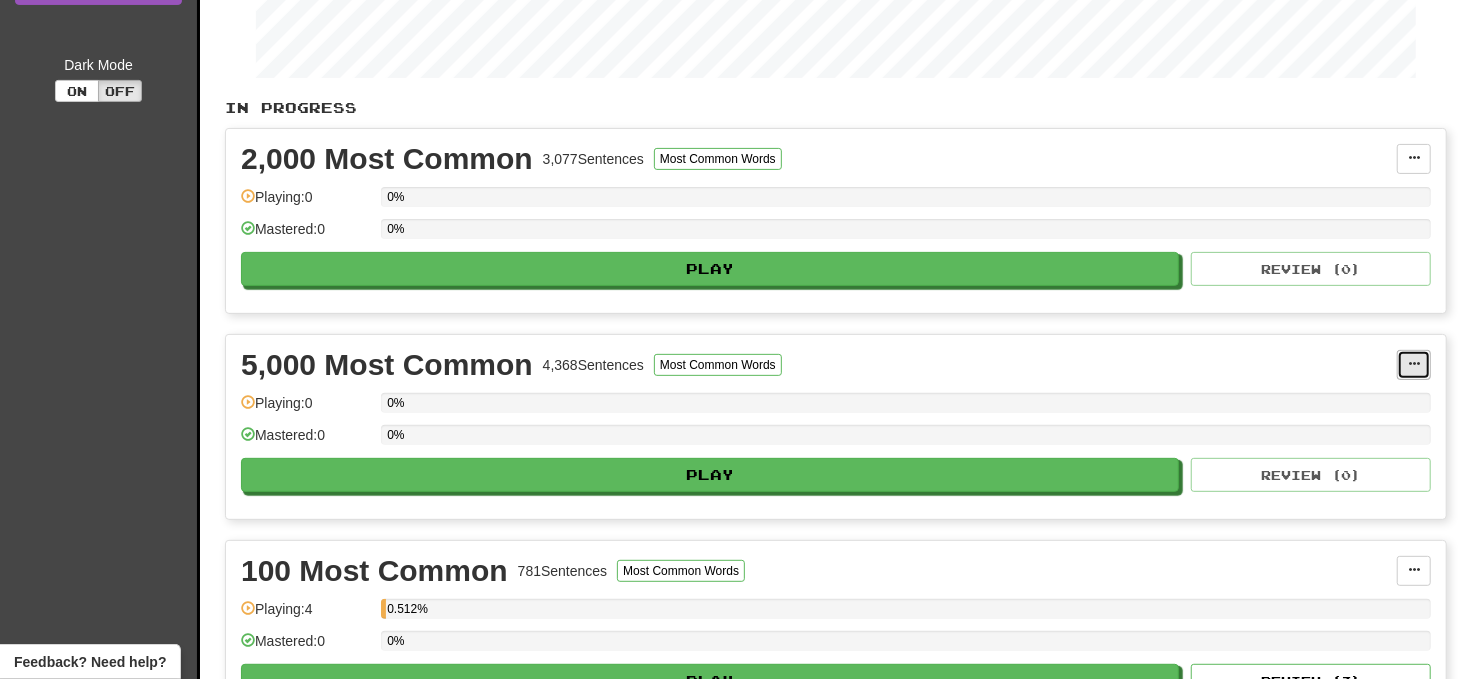 click at bounding box center [1414, 364] 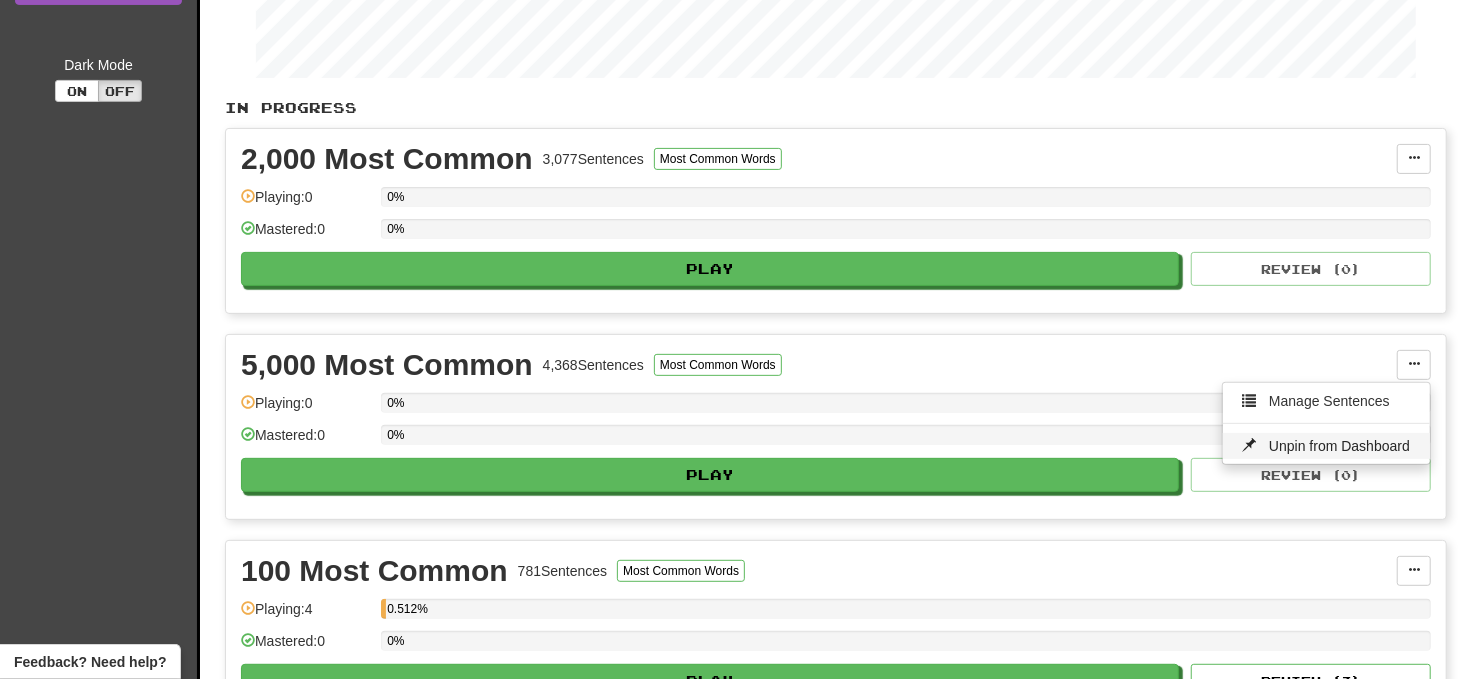 click on "Unpin from Dashboard" at bounding box center [1339, 446] 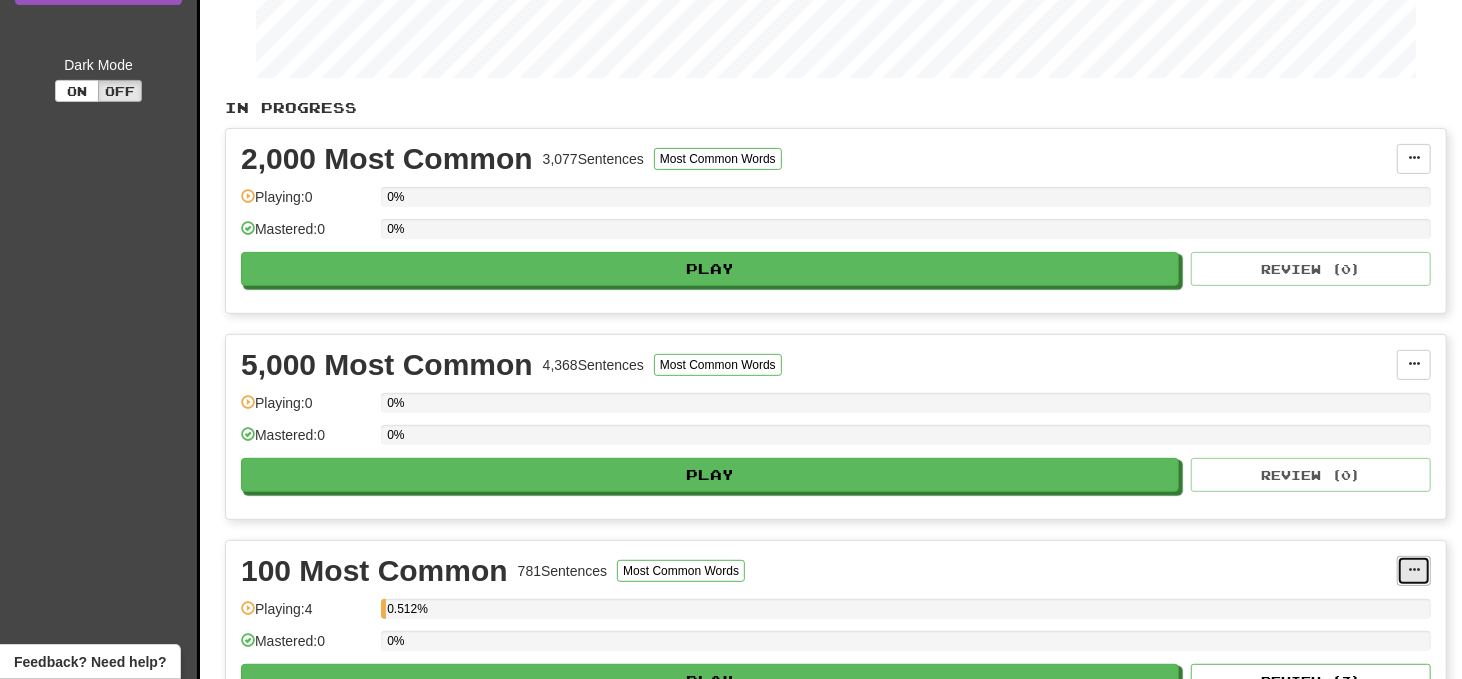 click at bounding box center (1414, 571) 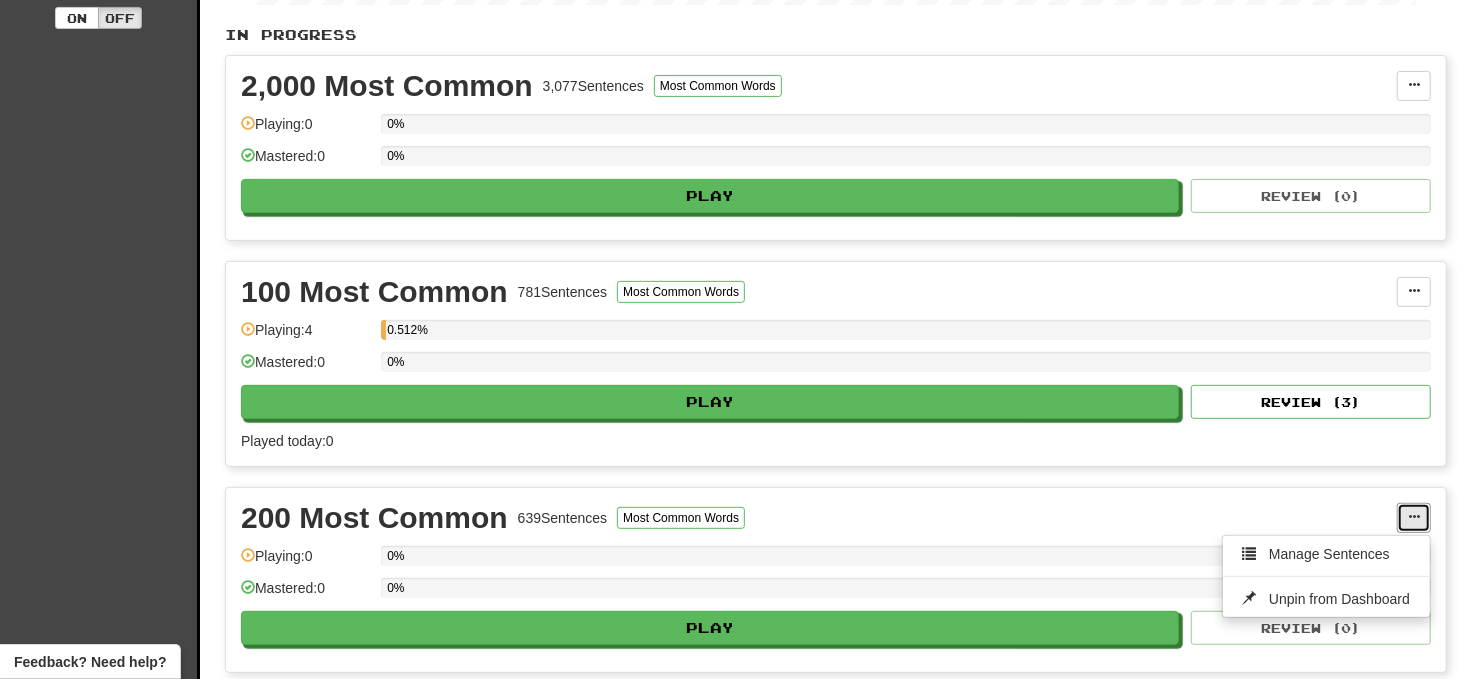 scroll, scrollTop: 533, scrollLeft: 0, axis: vertical 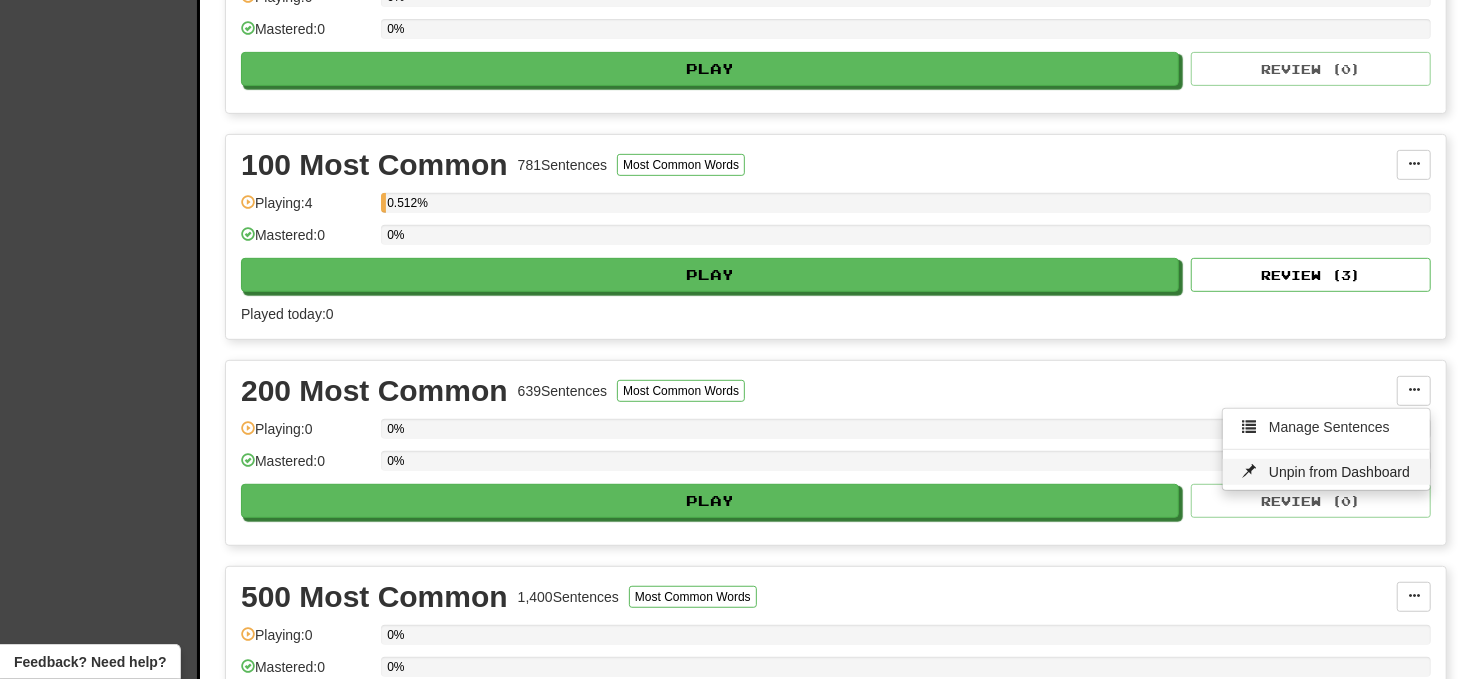 click on "Unpin from Dashboard" at bounding box center (1339, 472) 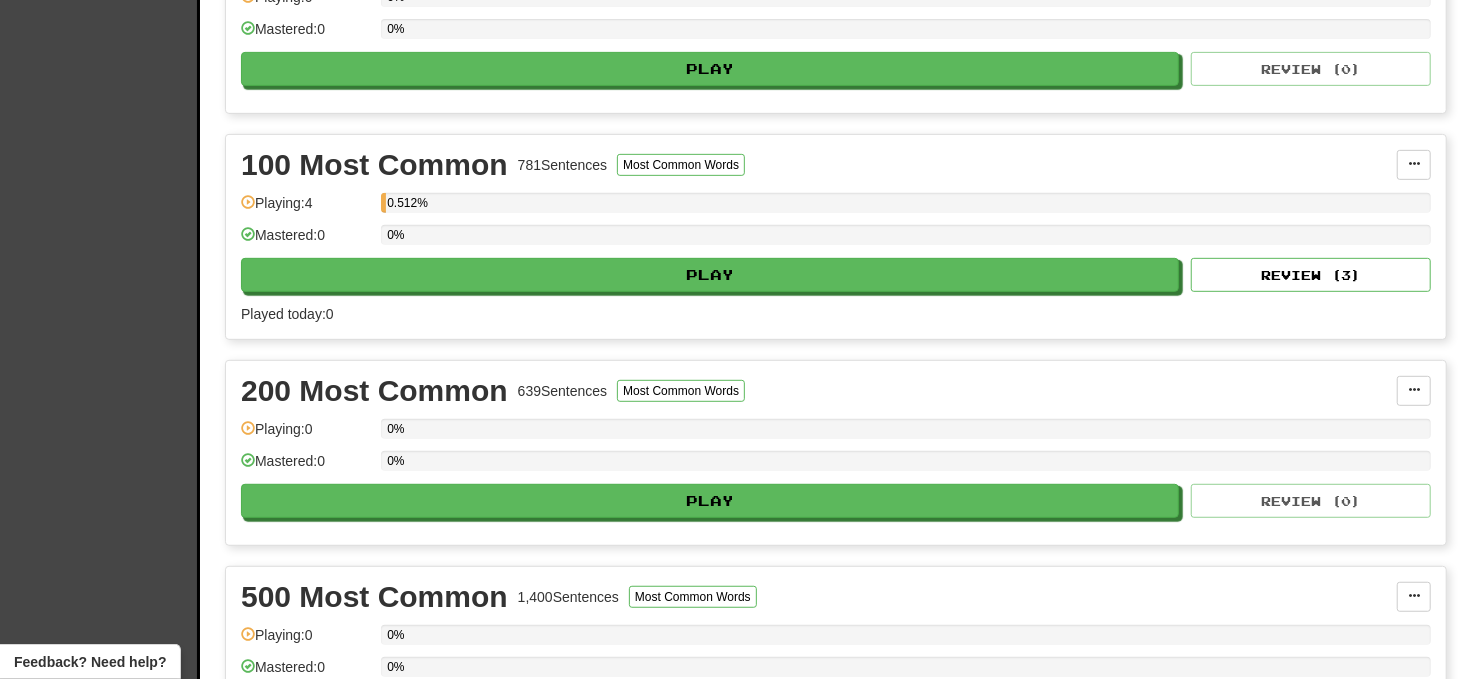 scroll, scrollTop: 800, scrollLeft: 0, axis: vertical 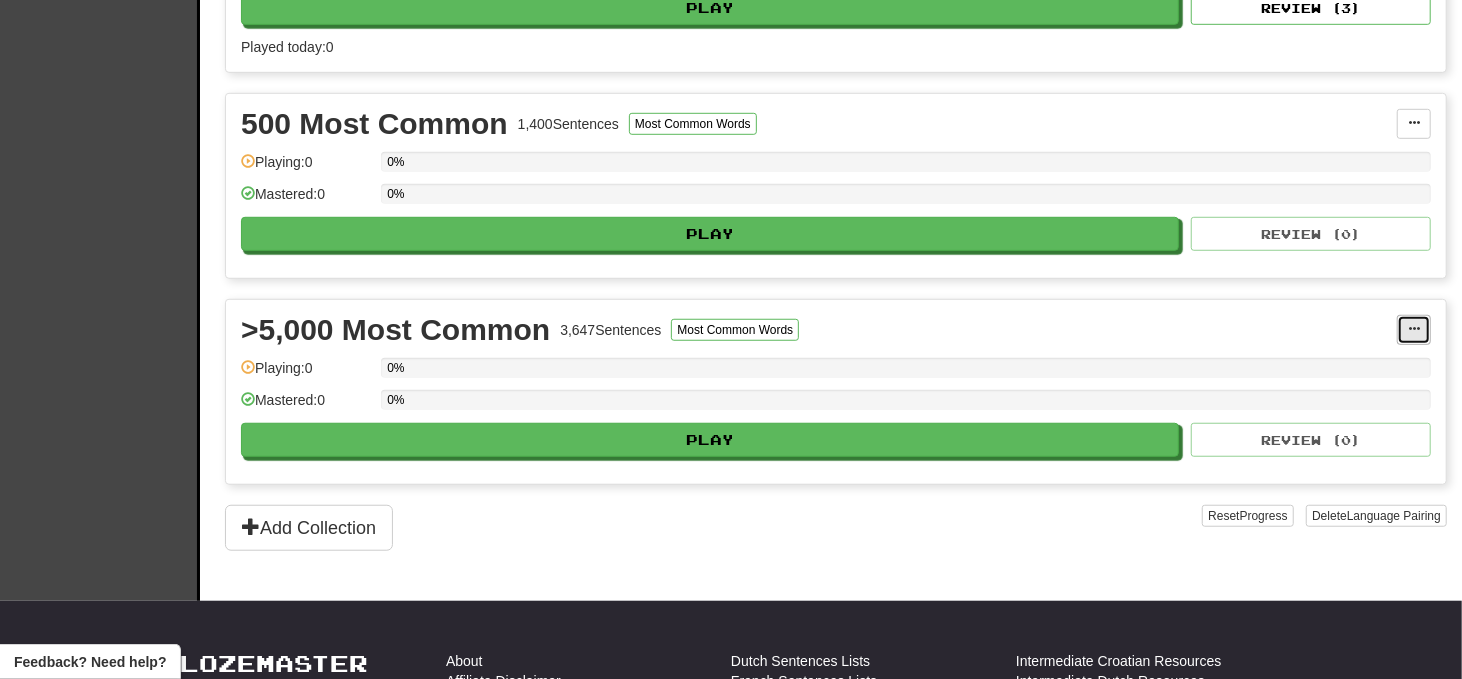 click at bounding box center (1414, 329) 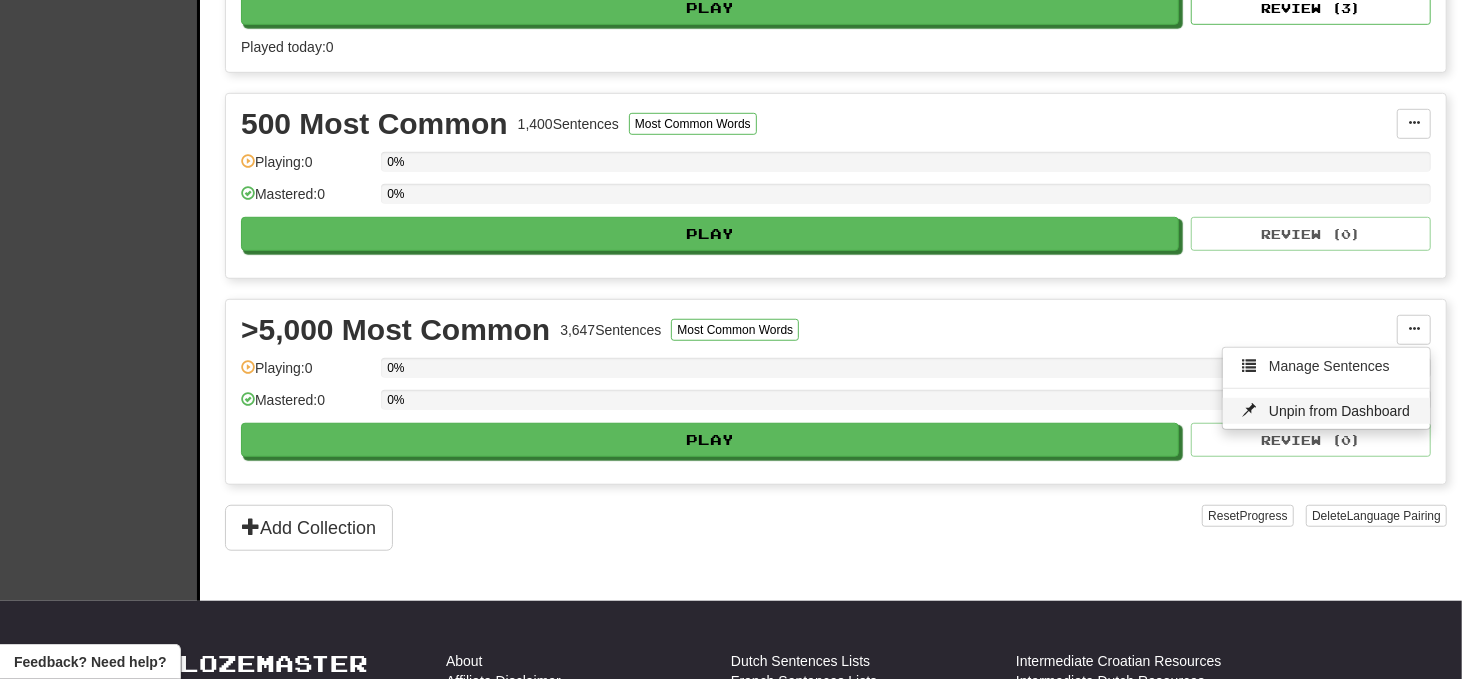 click on "Unpin from Dashboard" at bounding box center [1339, 411] 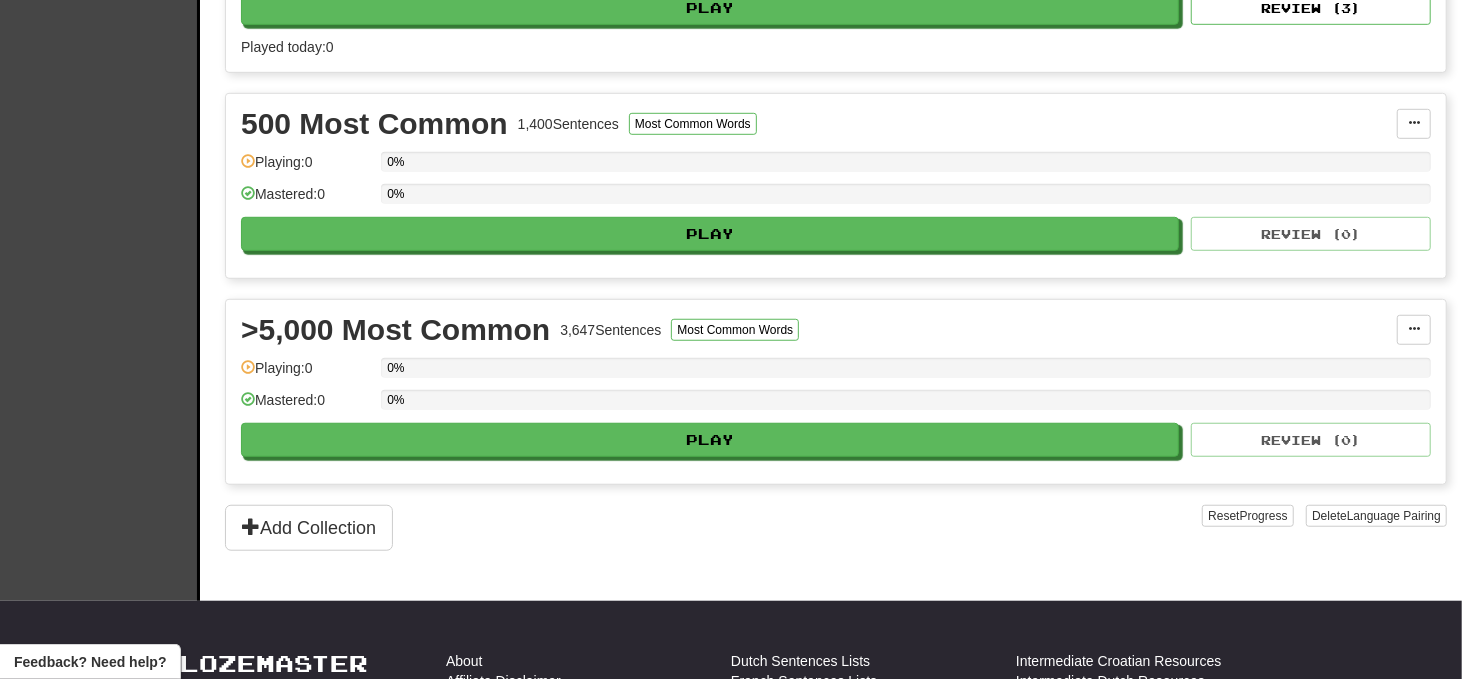 scroll, scrollTop: 533, scrollLeft: 0, axis: vertical 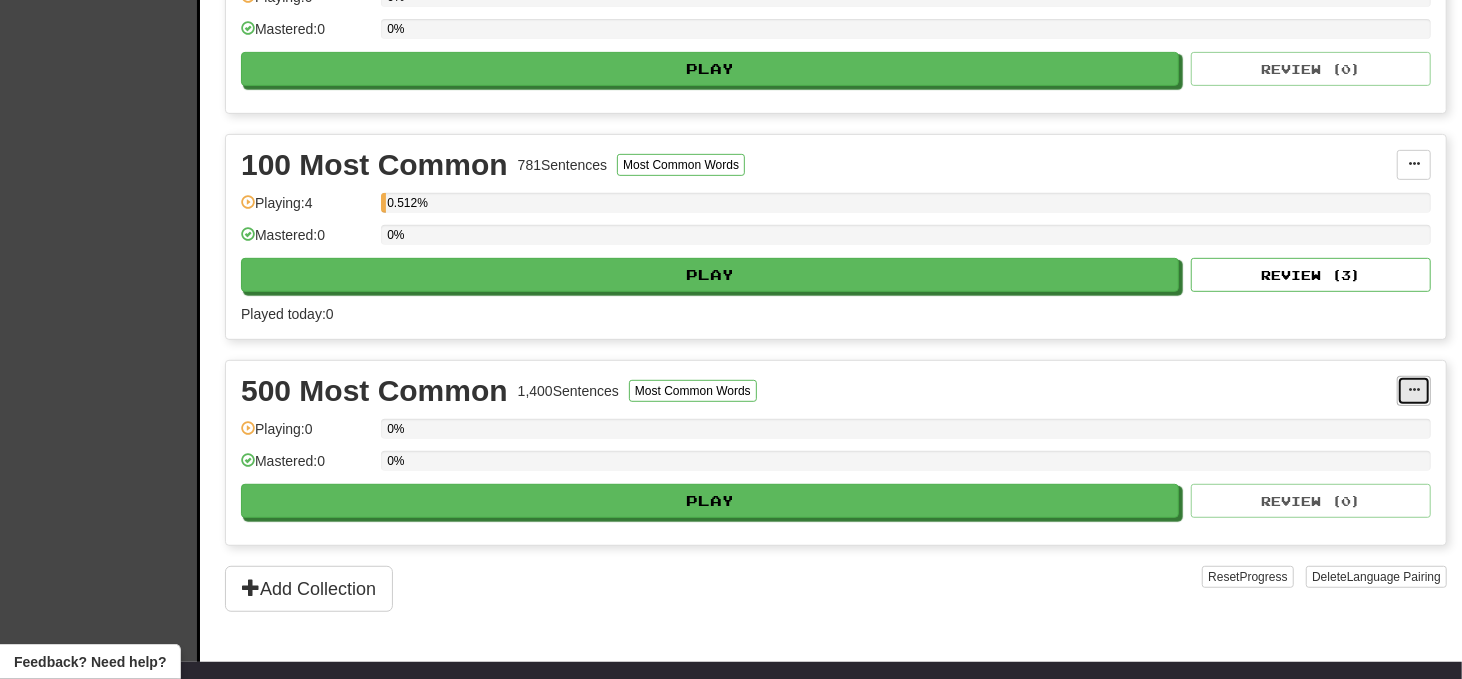 click at bounding box center [1414, 391] 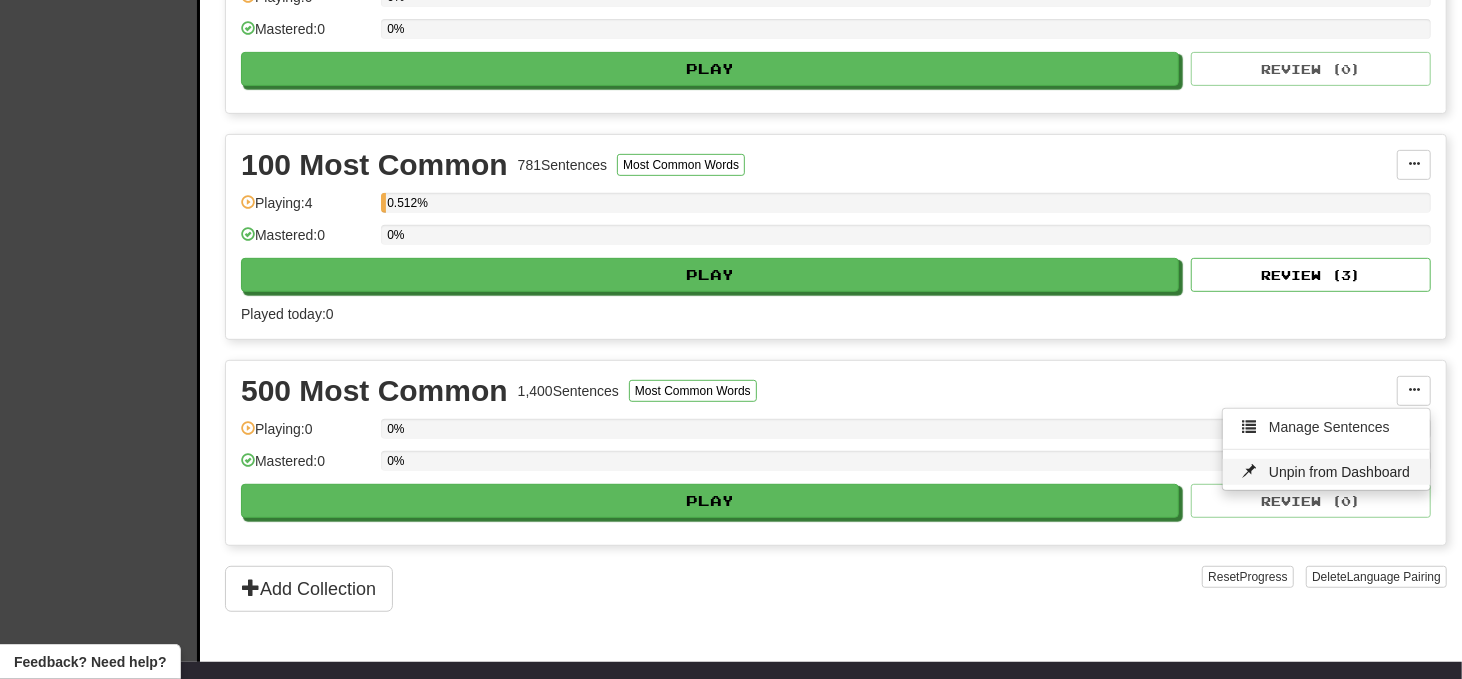 click on "Unpin from Dashboard" at bounding box center [1339, 472] 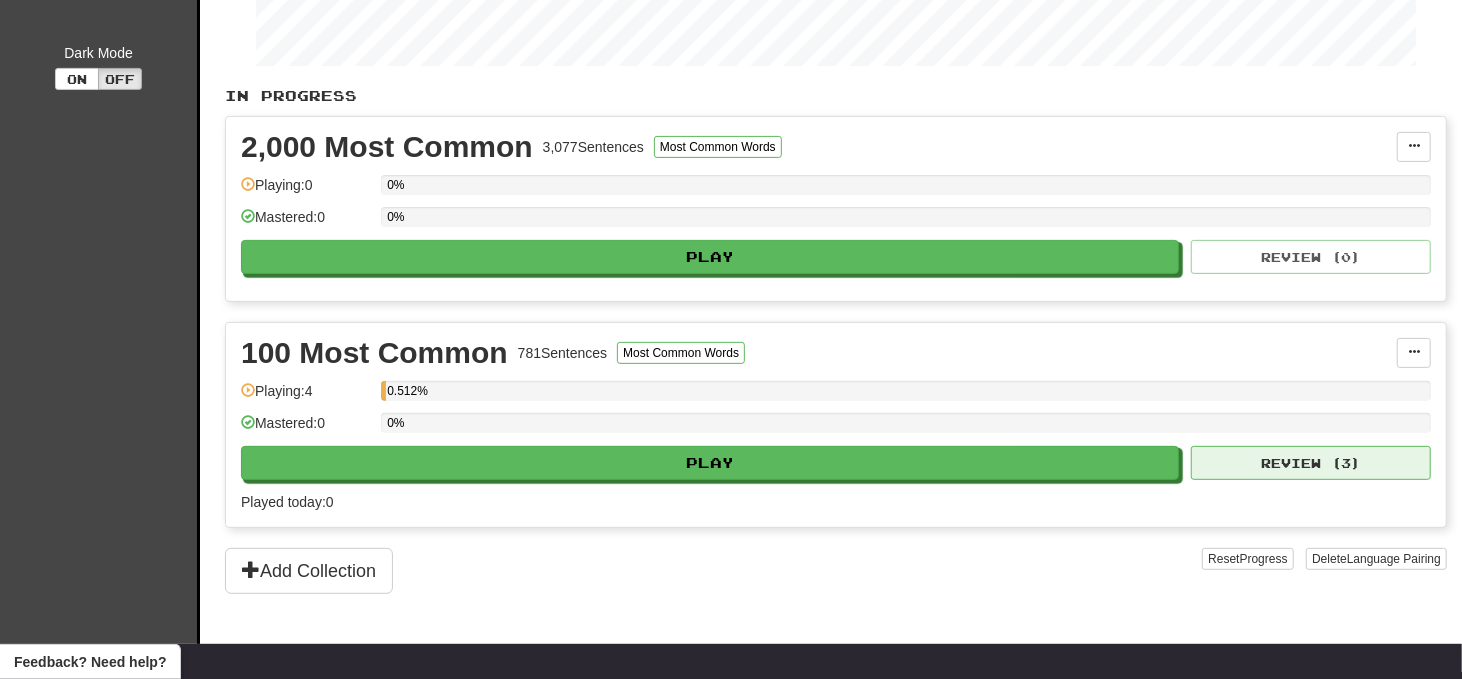 scroll, scrollTop: 333, scrollLeft: 0, axis: vertical 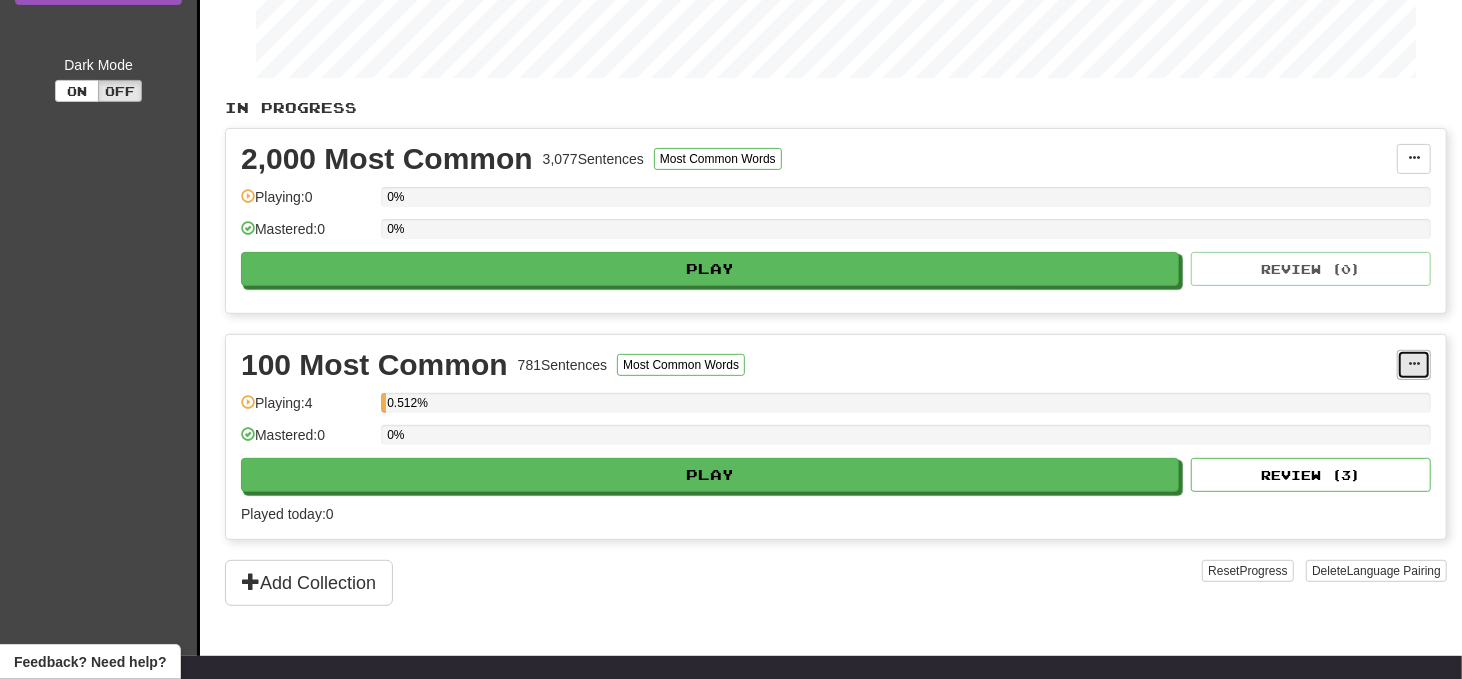 click at bounding box center [1414, 365] 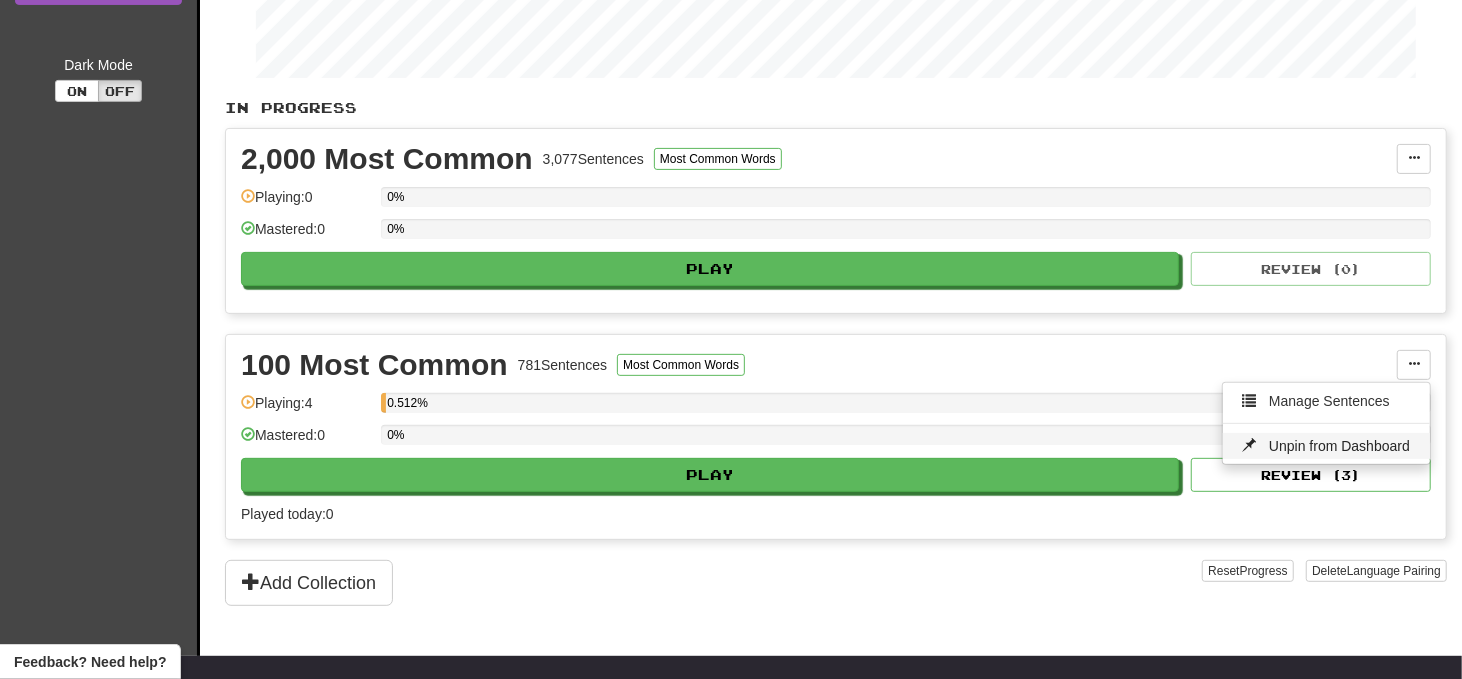 click on "Unpin from Dashboard" at bounding box center [1339, 446] 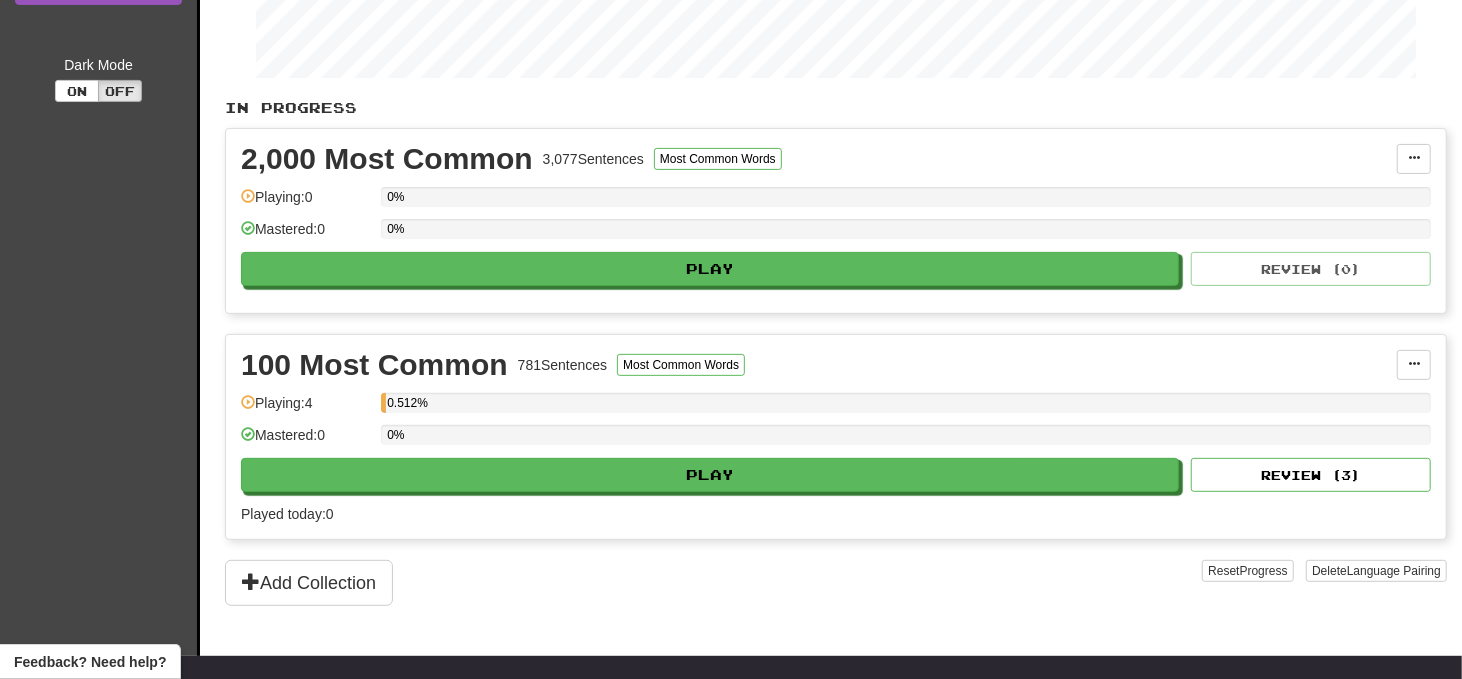 scroll, scrollTop: 0, scrollLeft: 0, axis: both 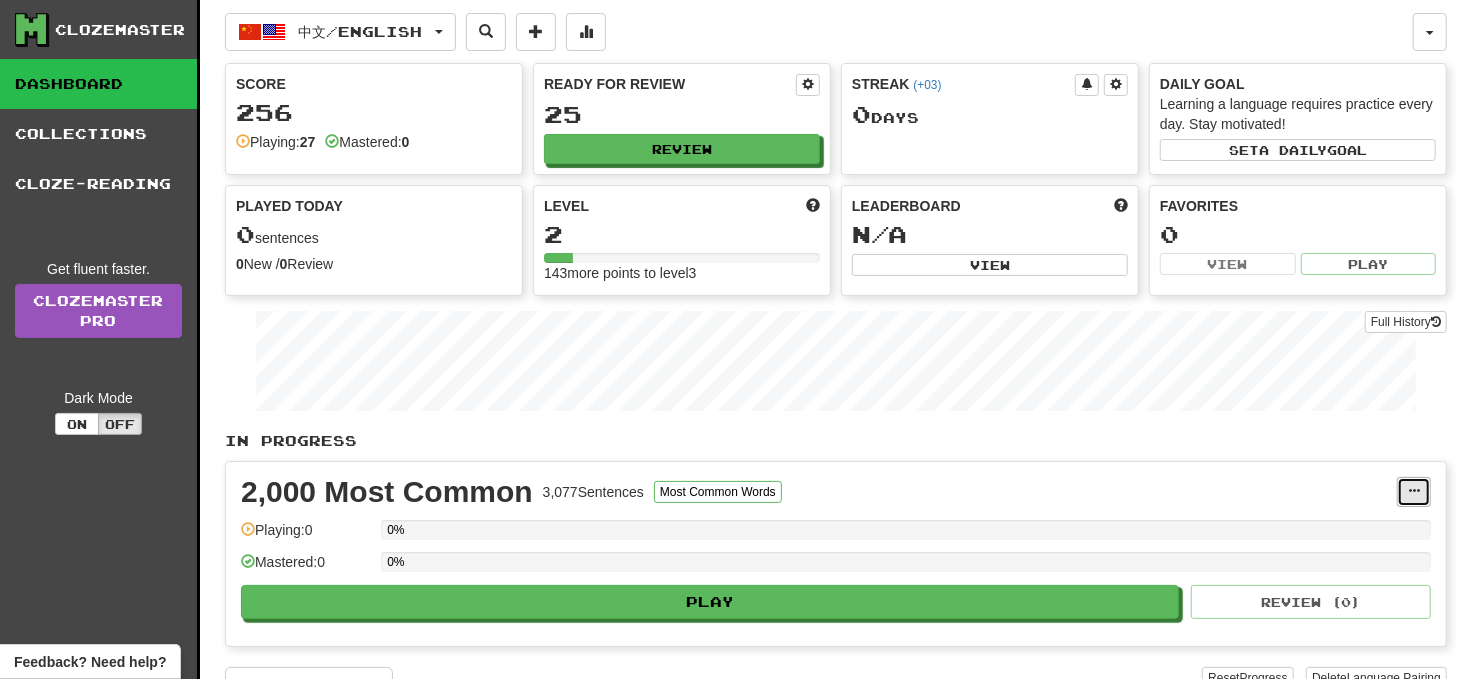click at bounding box center (1414, 492) 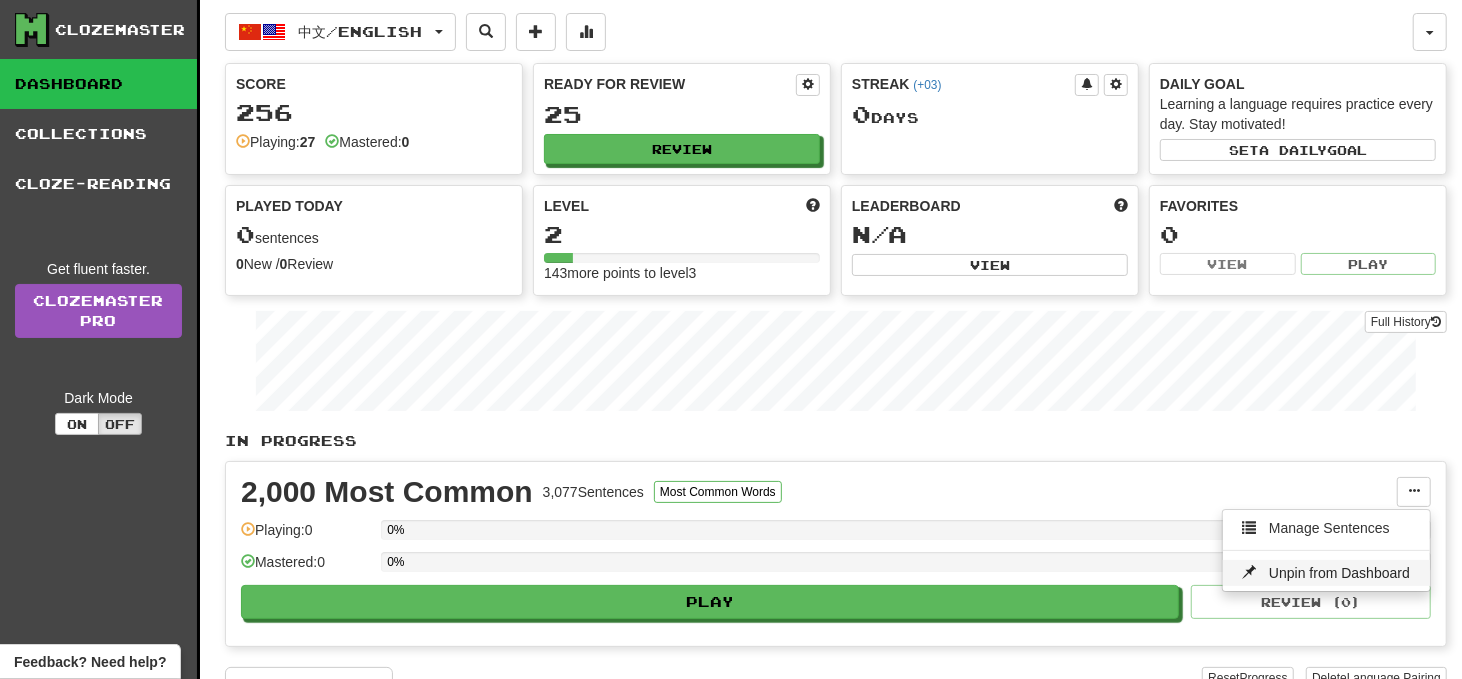 click on "Unpin from Dashboard" at bounding box center (1339, 573) 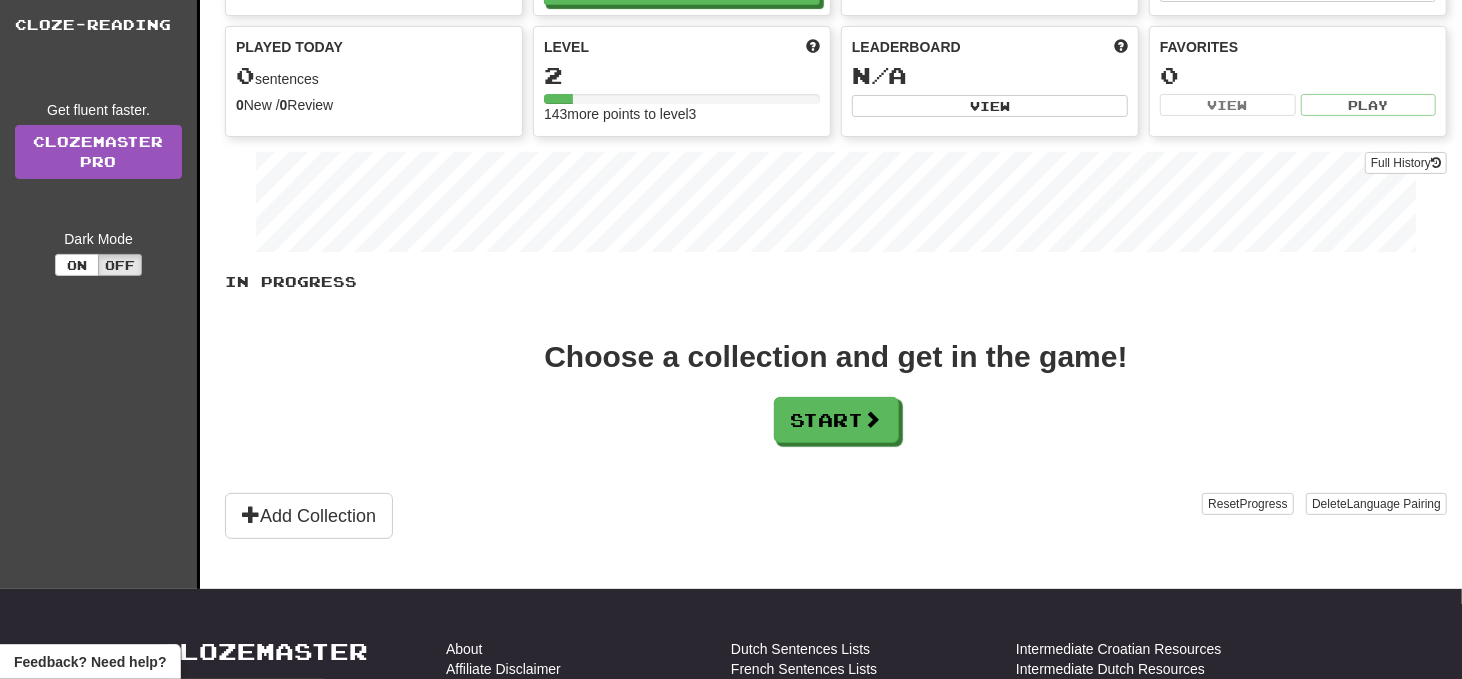 scroll, scrollTop: 0, scrollLeft: 0, axis: both 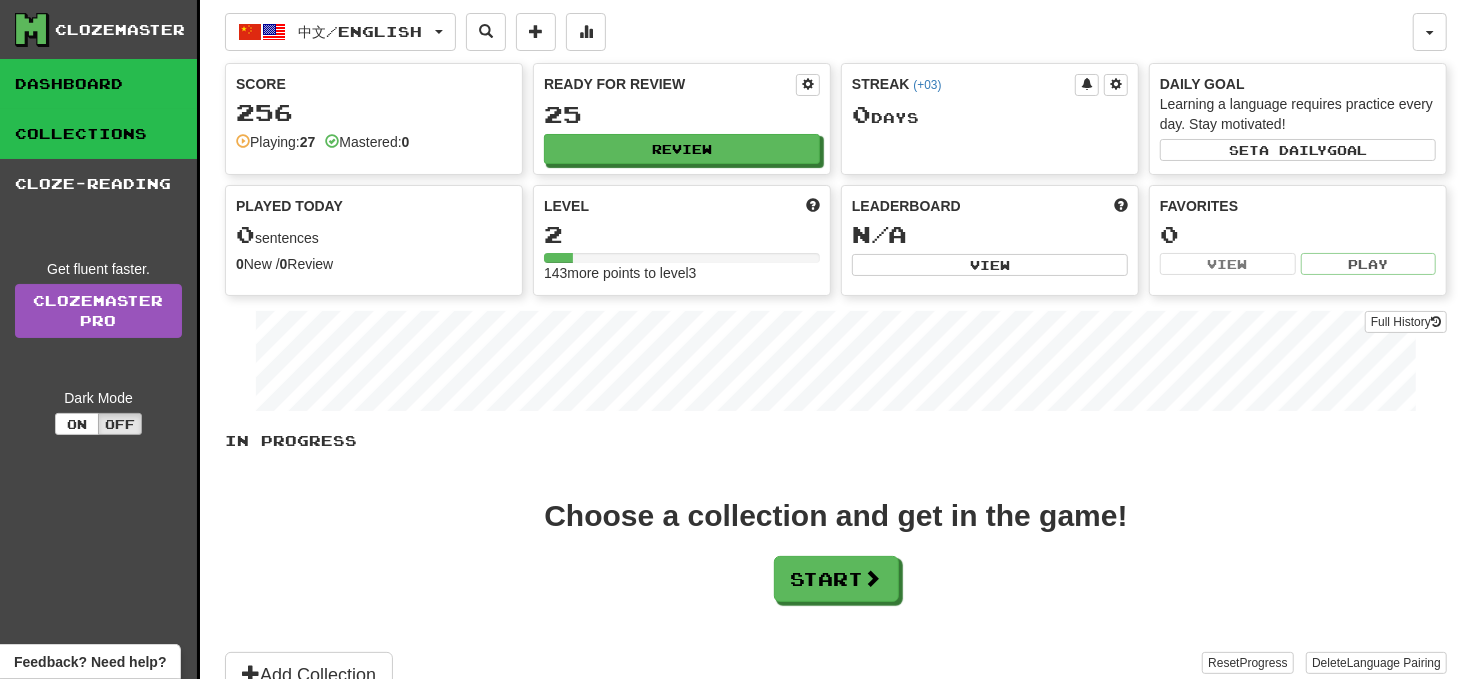 click on "Collections" at bounding box center (98, 134) 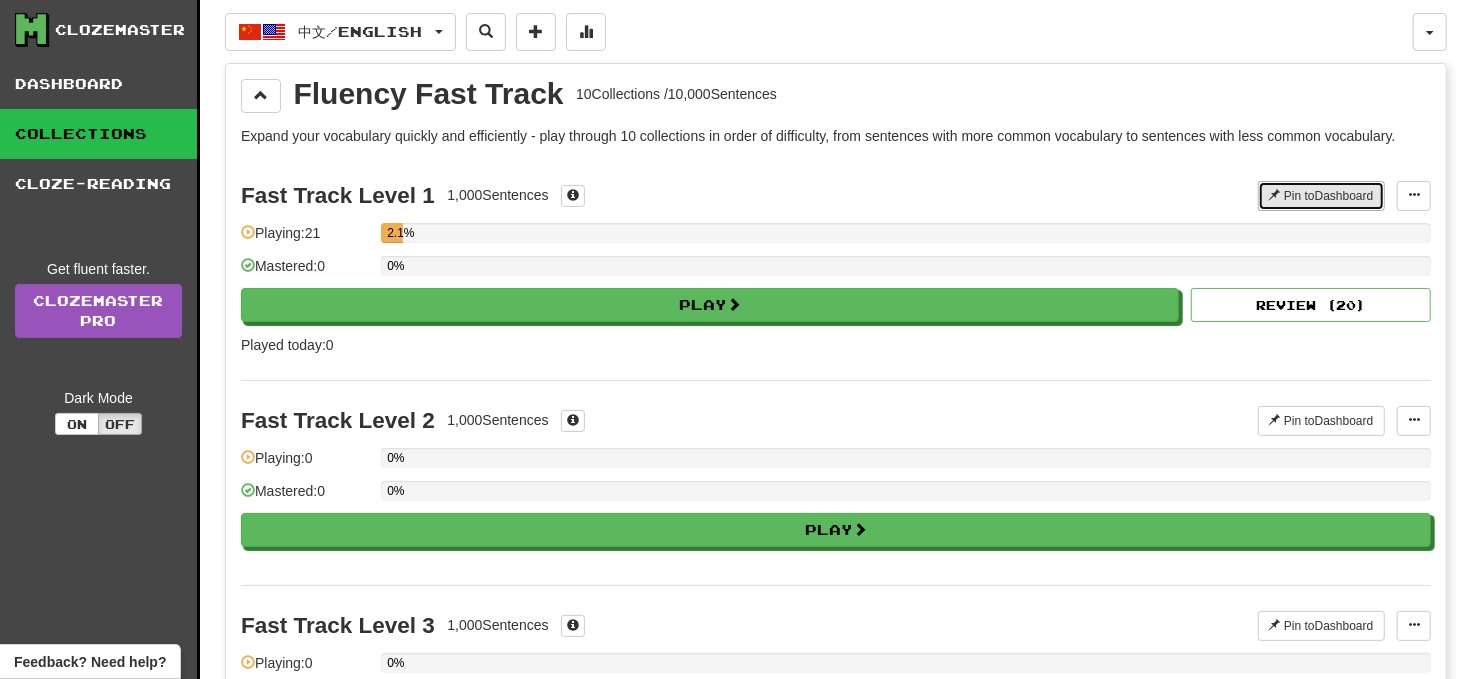 click on "Pin to  Dashboard" at bounding box center (1321, 196) 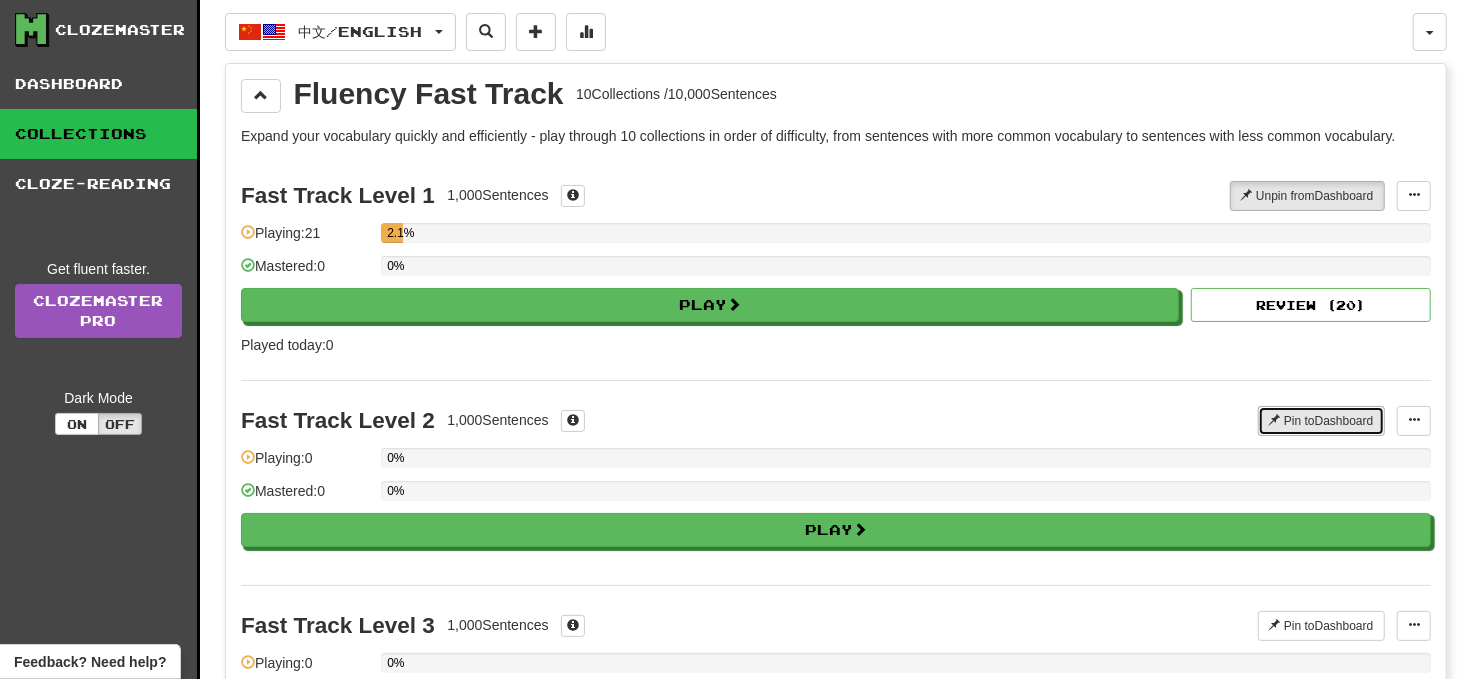 click on "Pin to  Dashboard" at bounding box center [1321, 421] 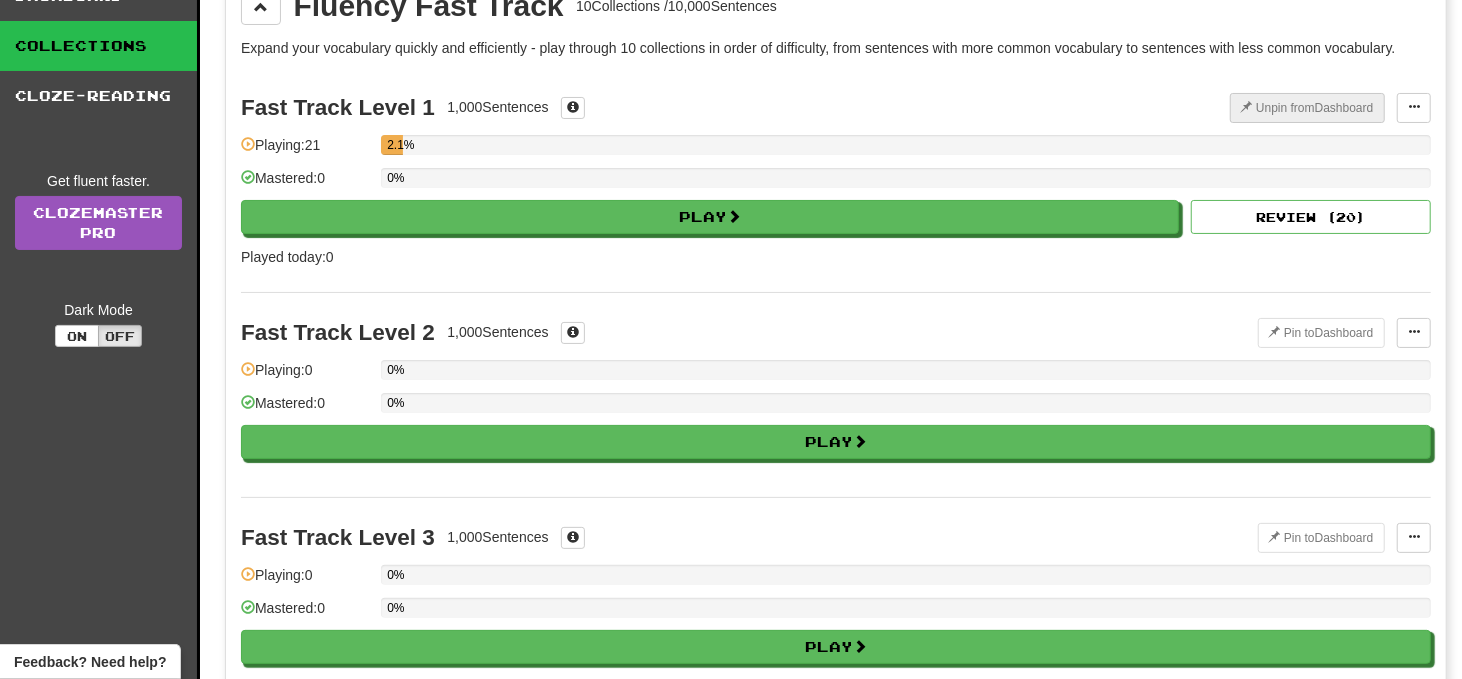 scroll, scrollTop: 266, scrollLeft: 0, axis: vertical 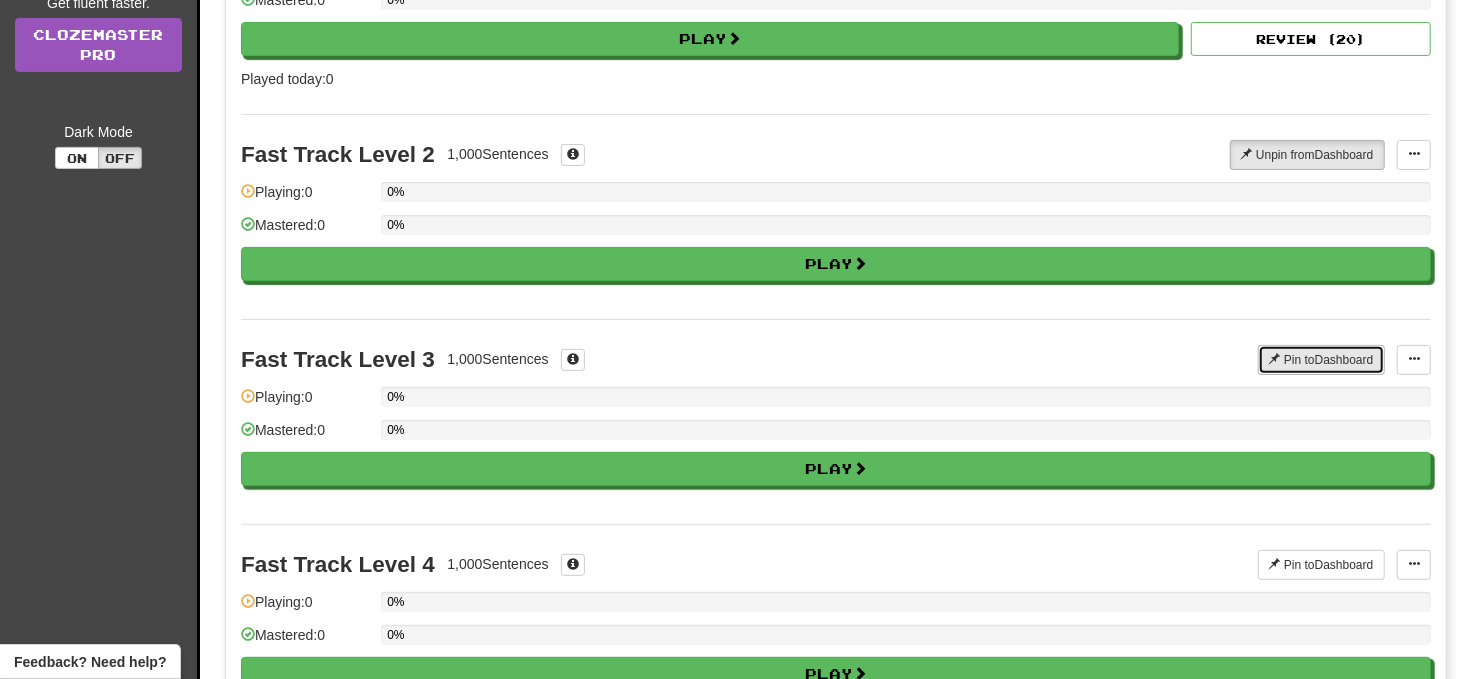 click on "Pin to  Dashboard" at bounding box center (1321, 360) 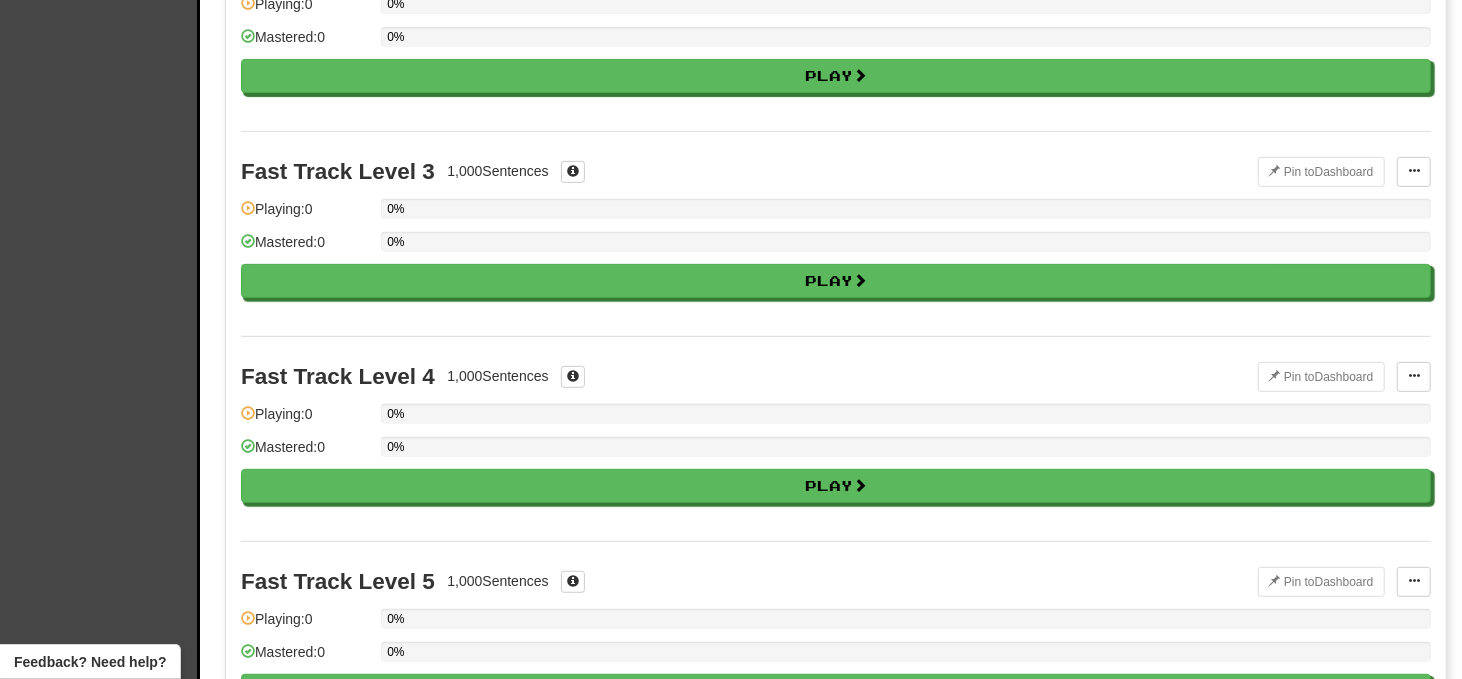 scroll, scrollTop: 466, scrollLeft: 0, axis: vertical 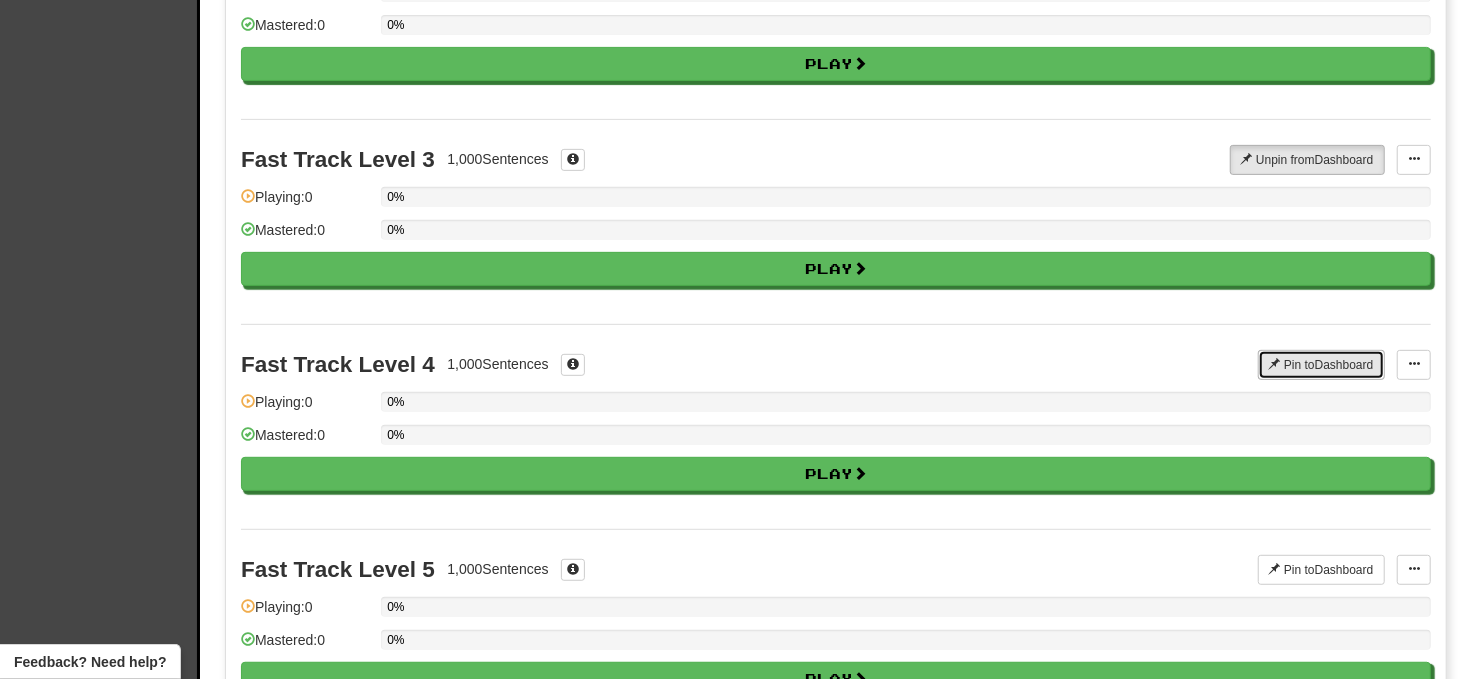 click on "Pin to  Dashboard" at bounding box center [1321, 365] 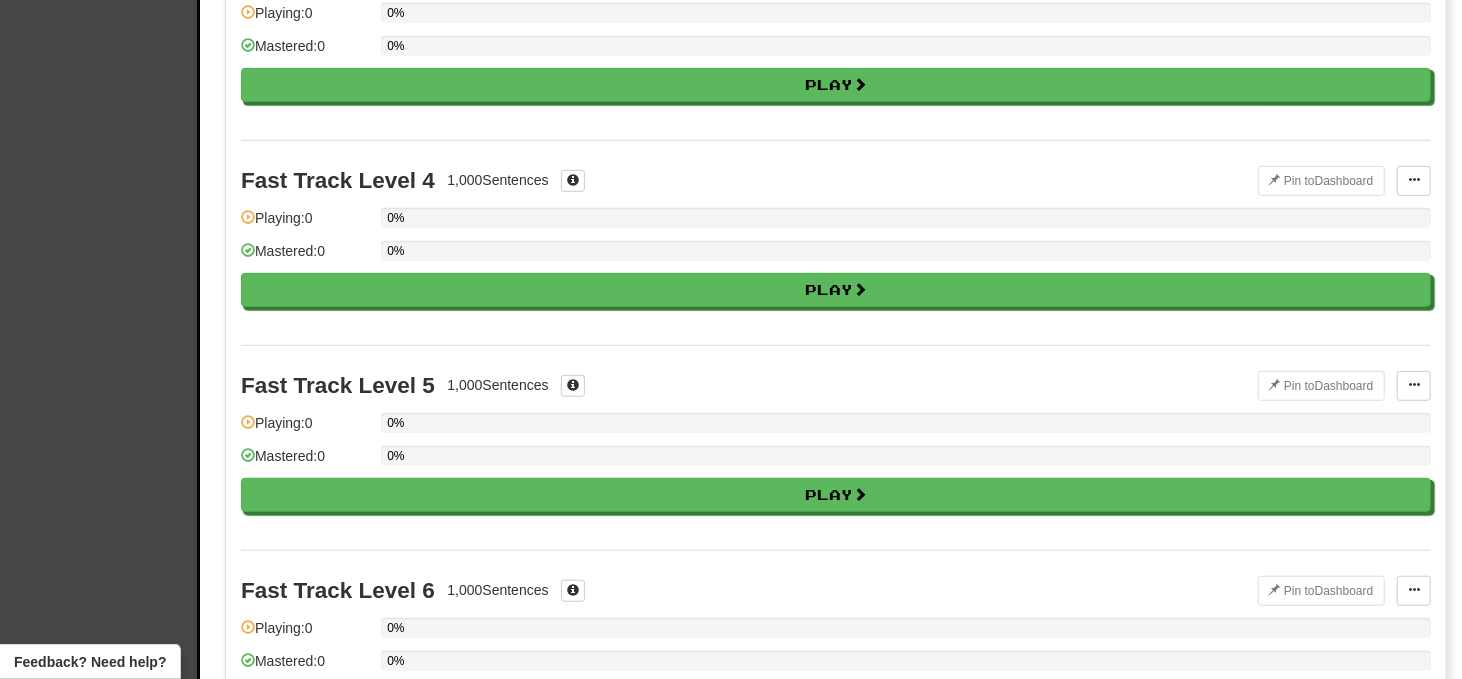scroll, scrollTop: 666, scrollLeft: 0, axis: vertical 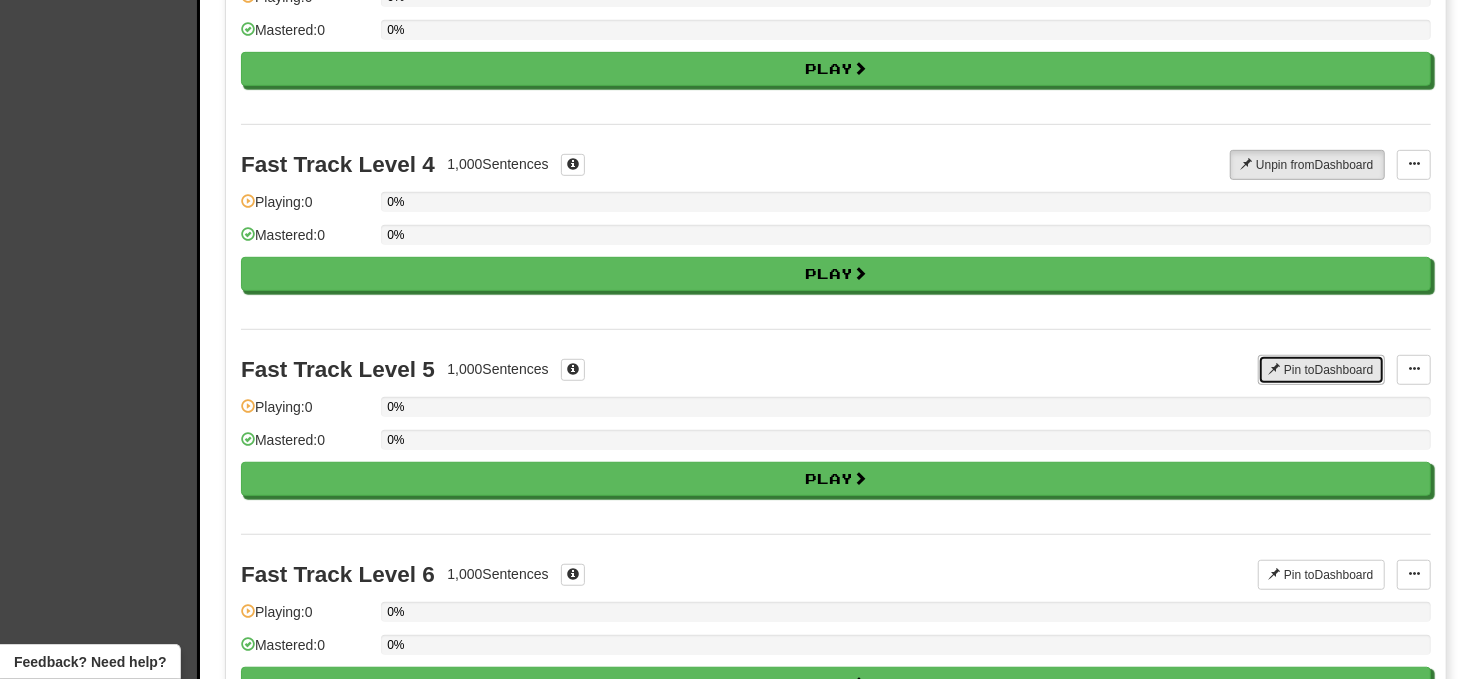 click on "Pin to  Dashboard" at bounding box center (1321, 370) 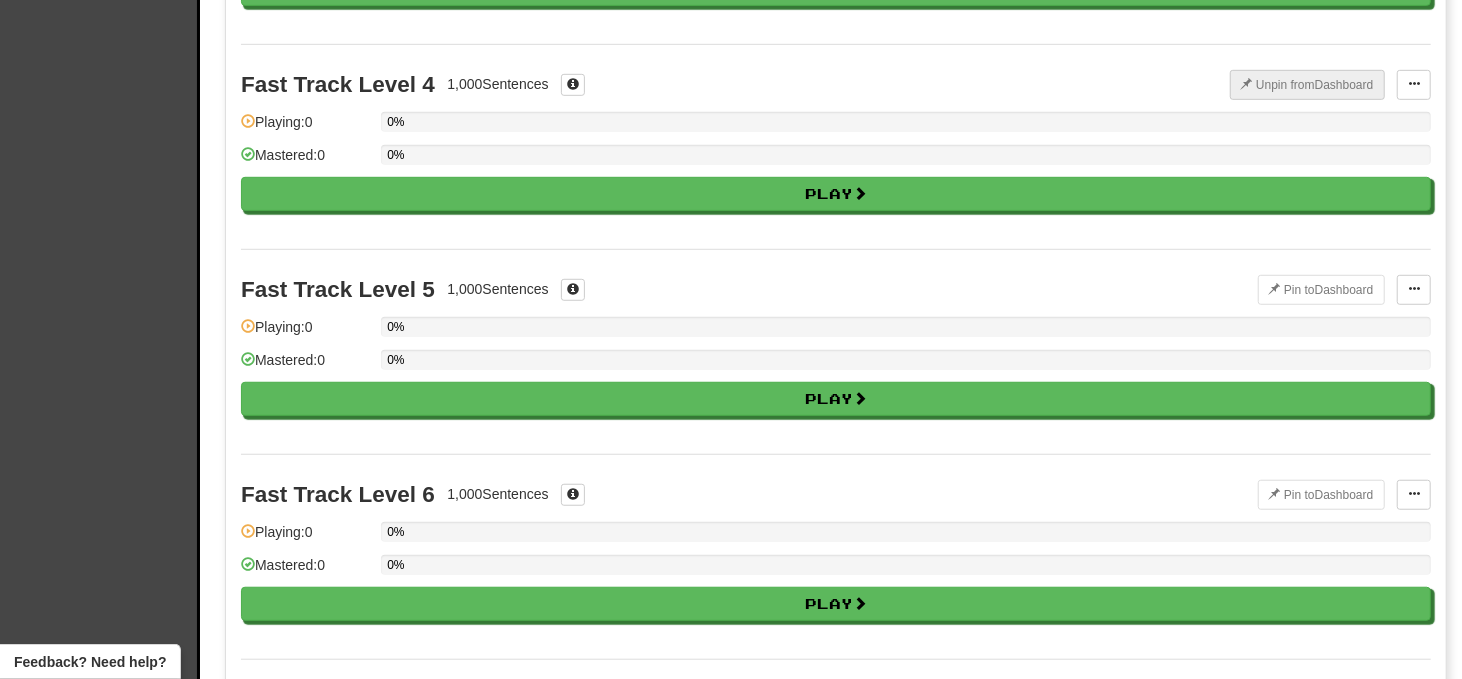 scroll, scrollTop: 866, scrollLeft: 0, axis: vertical 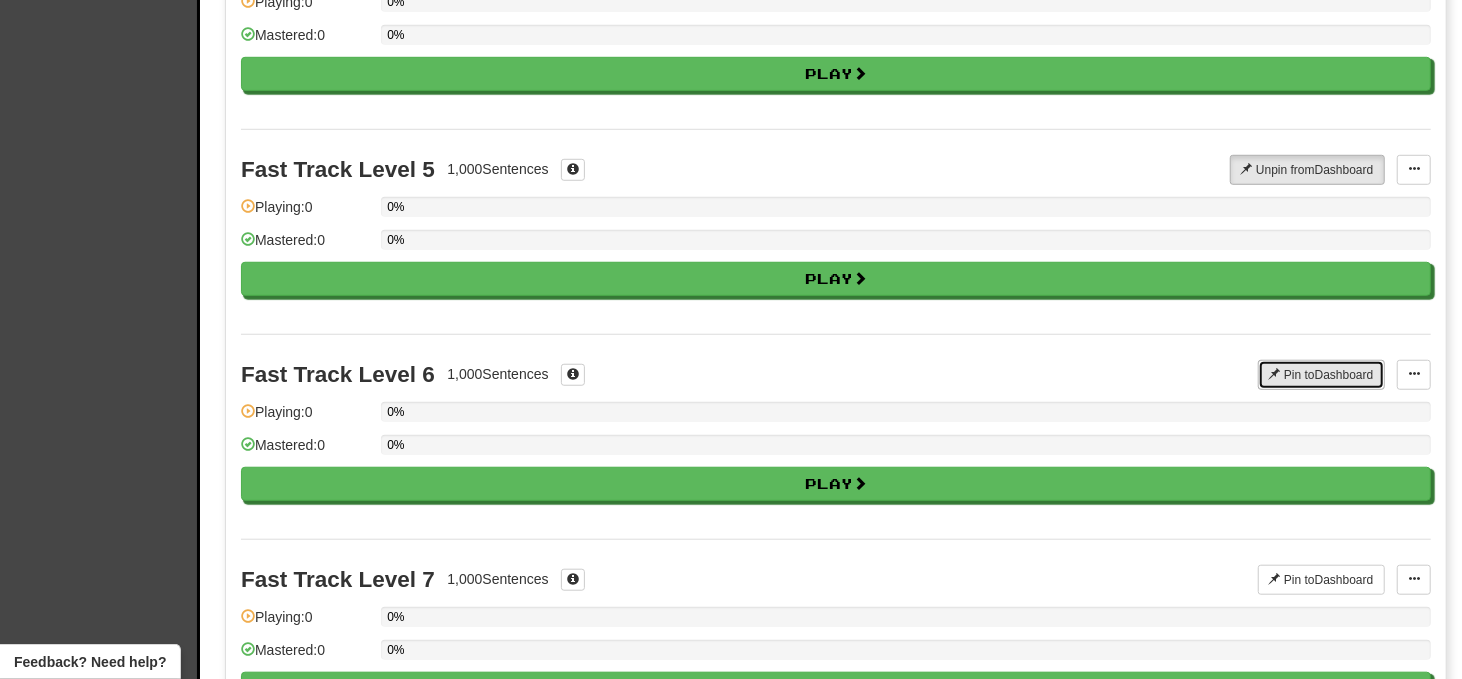 click on "Pin to  Dashboard" at bounding box center [1321, 375] 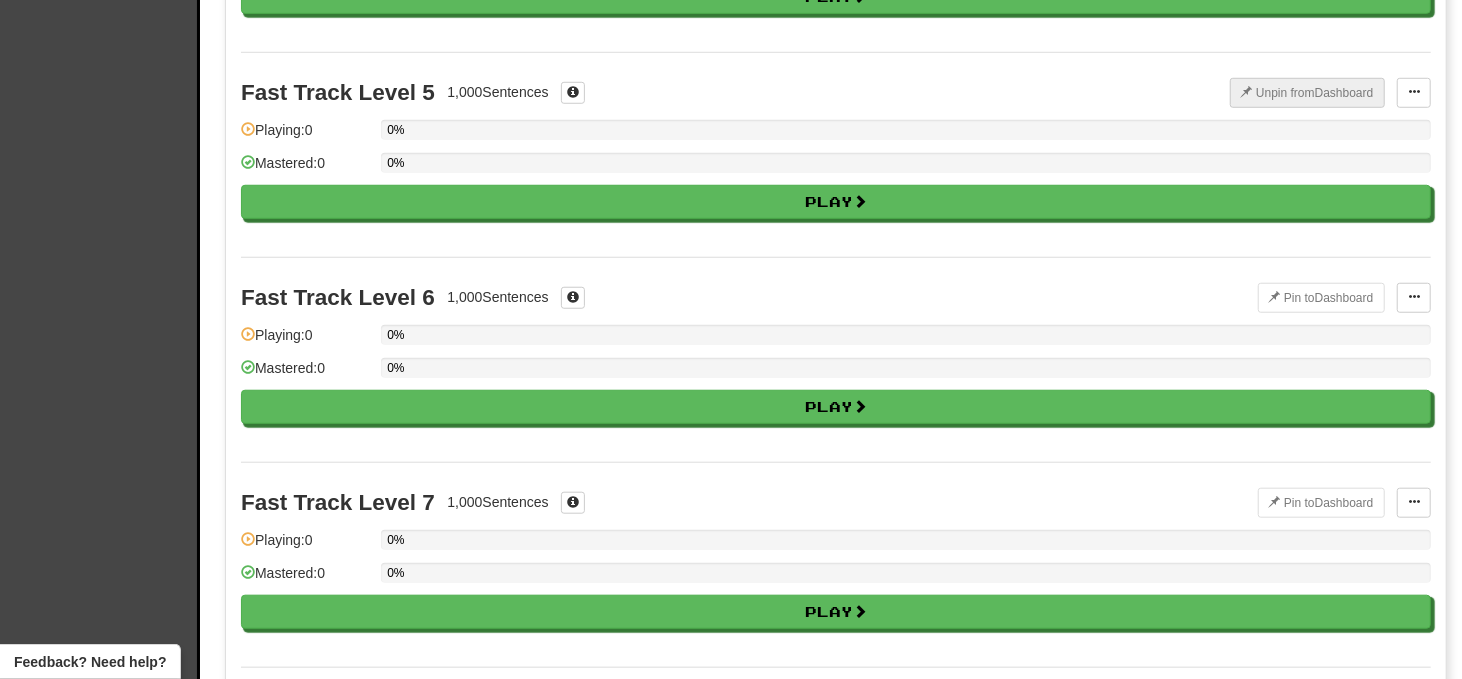 scroll, scrollTop: 1066, scrollLeft: 0, axis: vertical 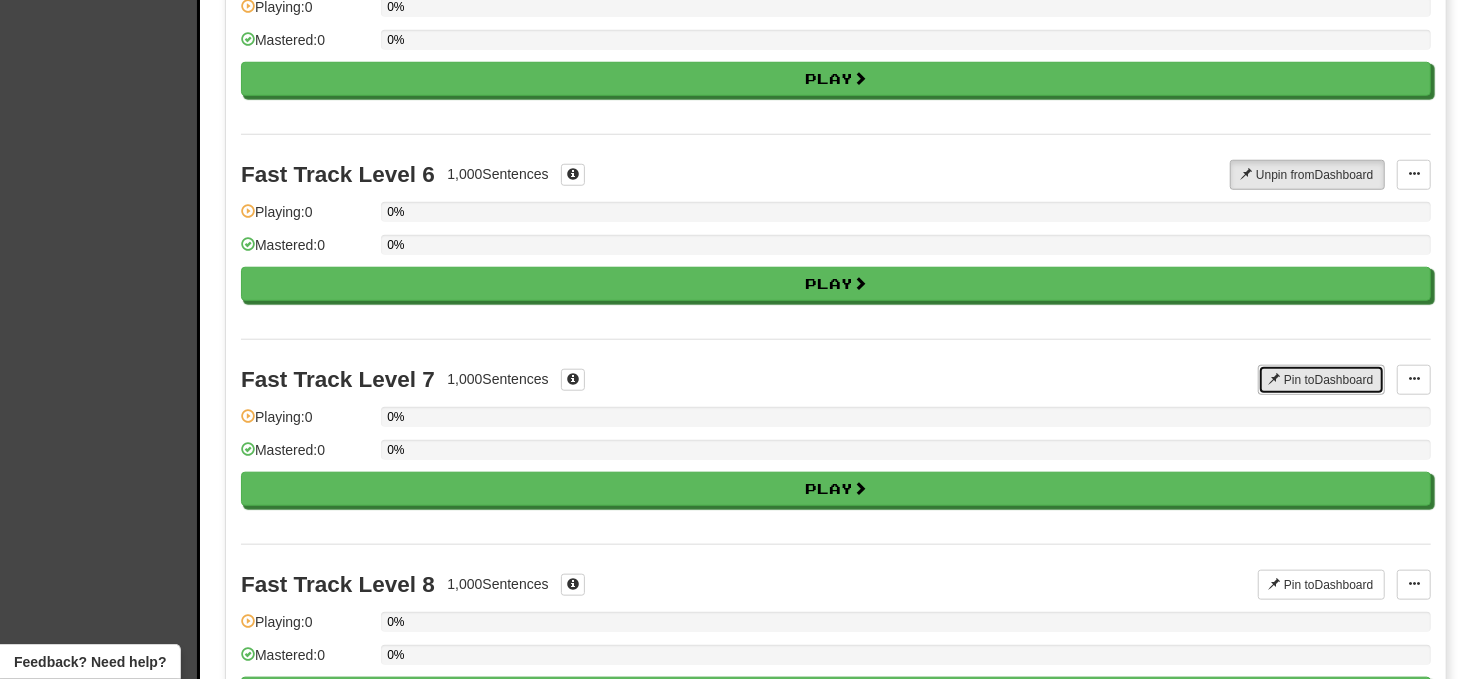 click at bounding box center (1275, 379) 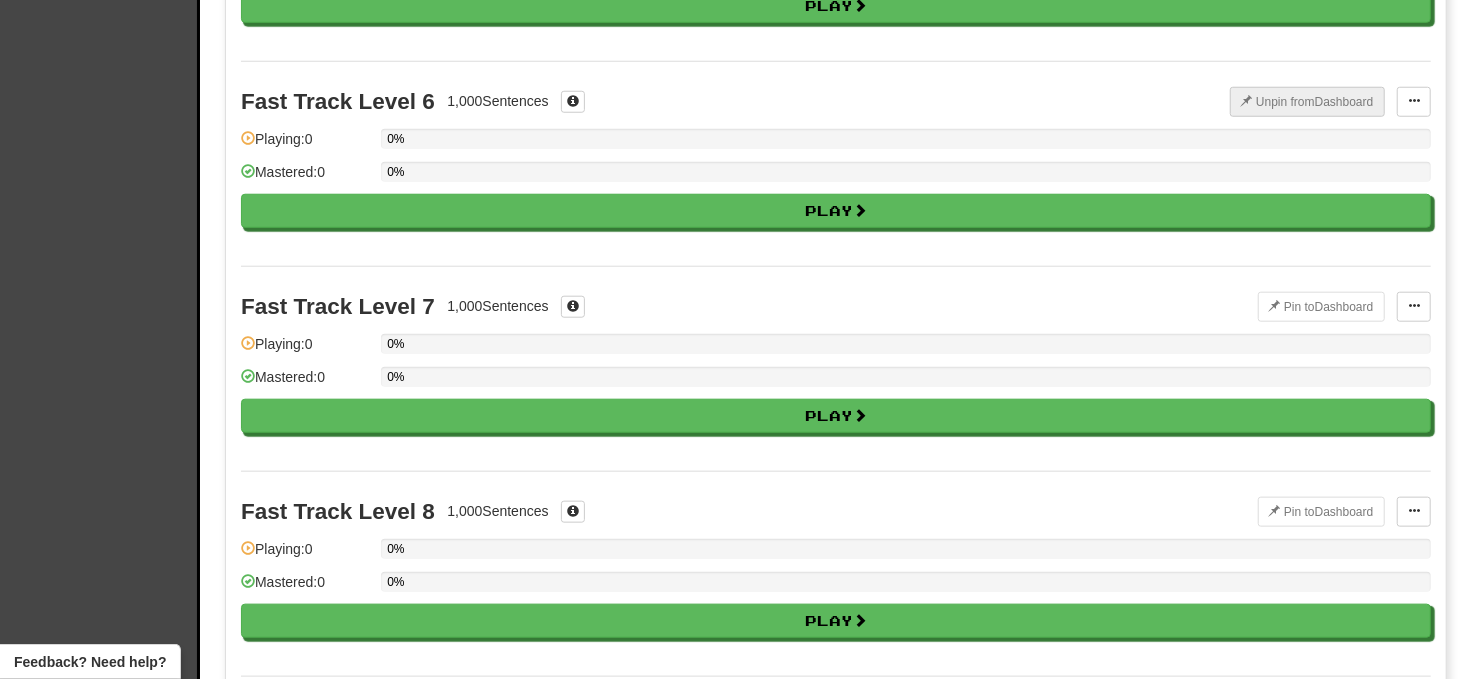 scroll, scrollTop: 1266, scrollLeft: 0, axis: vertical 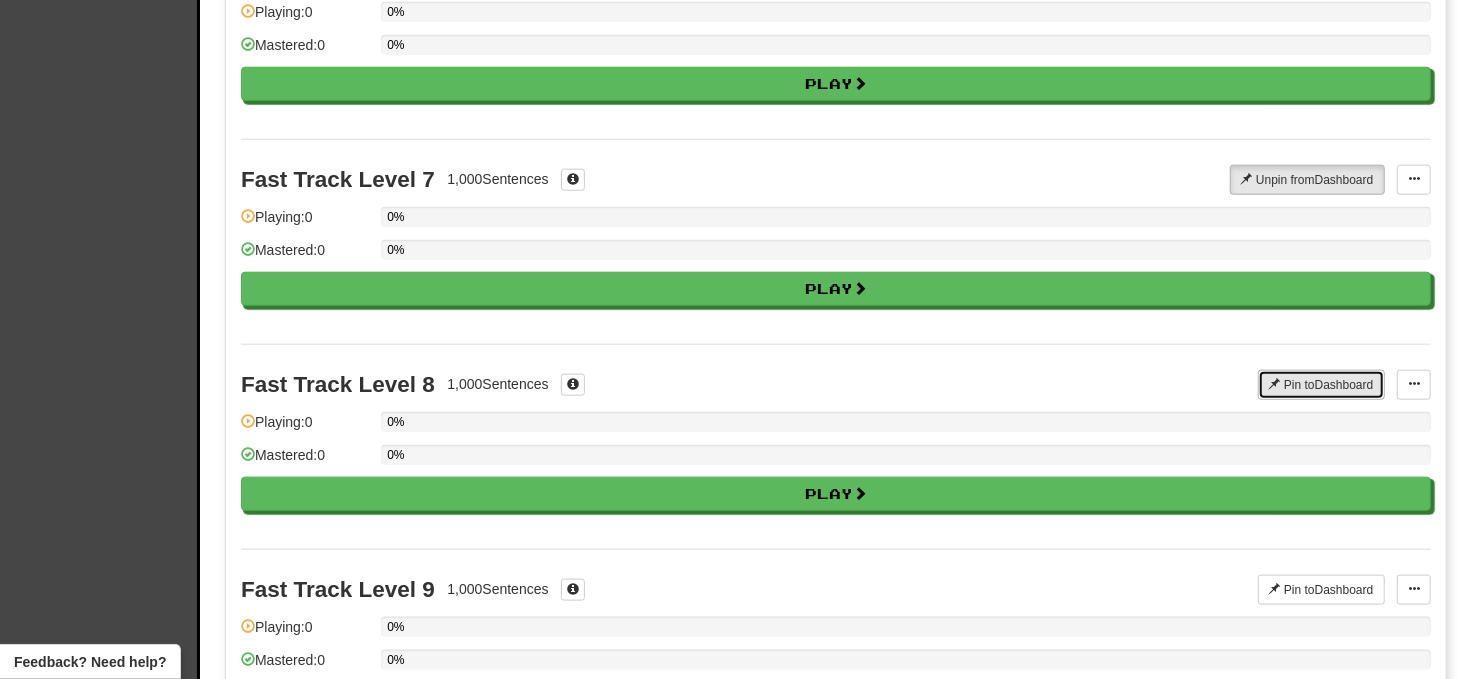 click on "Pin to  Dashboard" at bounding box center [1321, 385] 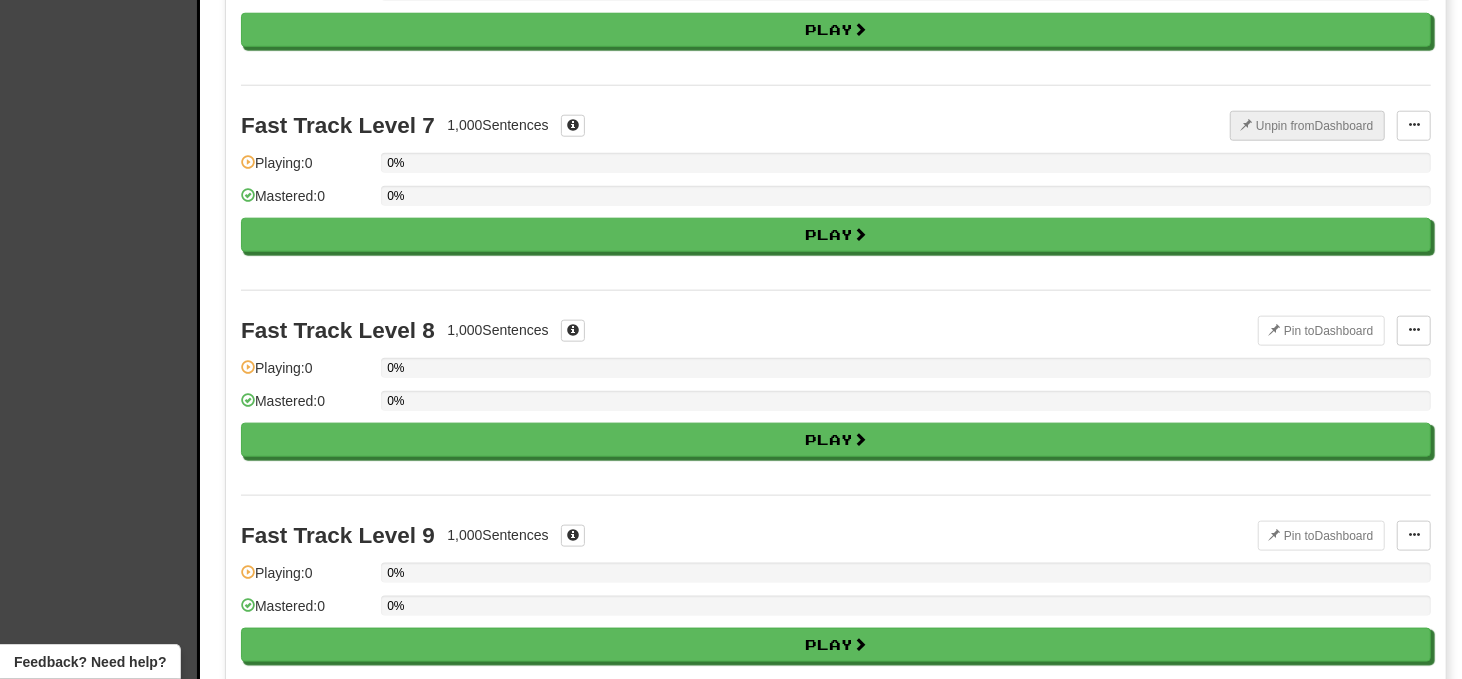 scroll, scrollTop: 1400, scrollLeft: 0, axis: vertical 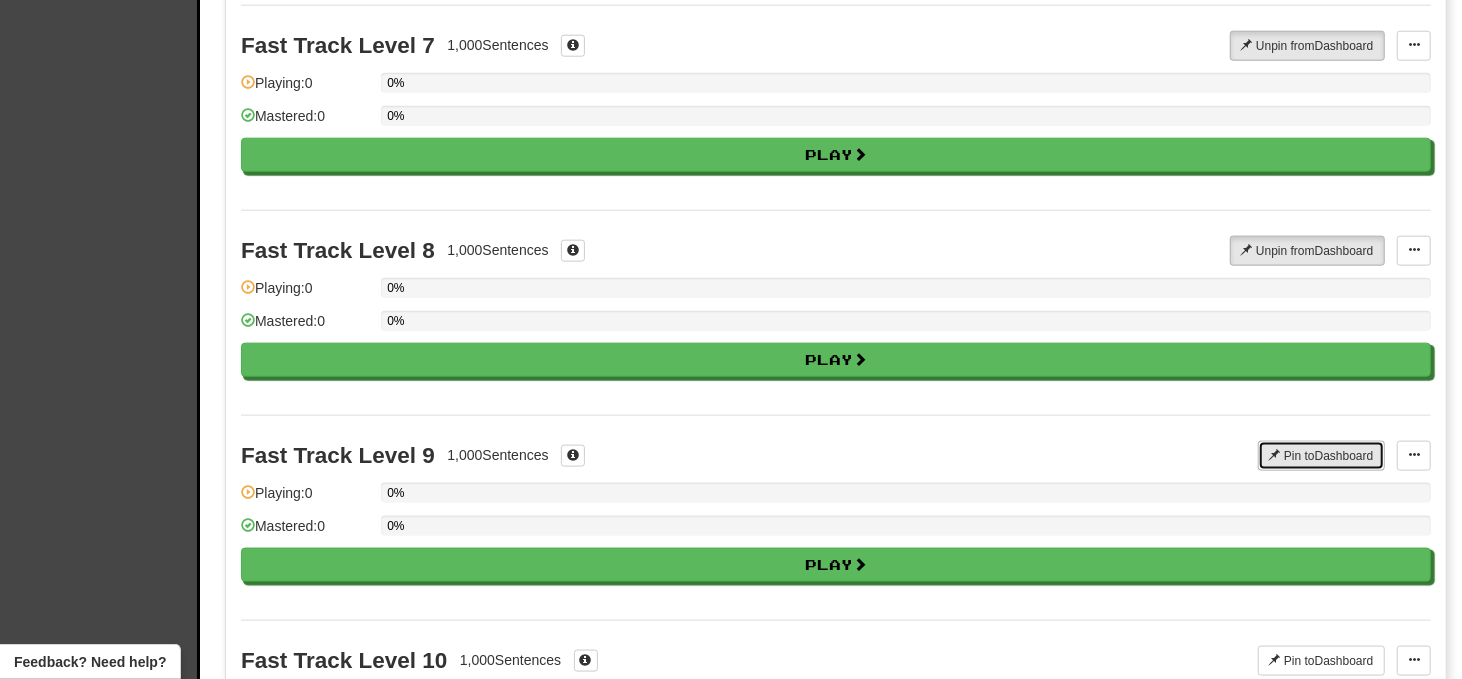 click on "Pin to  Dashboard" at bounding box center [1321, 456] 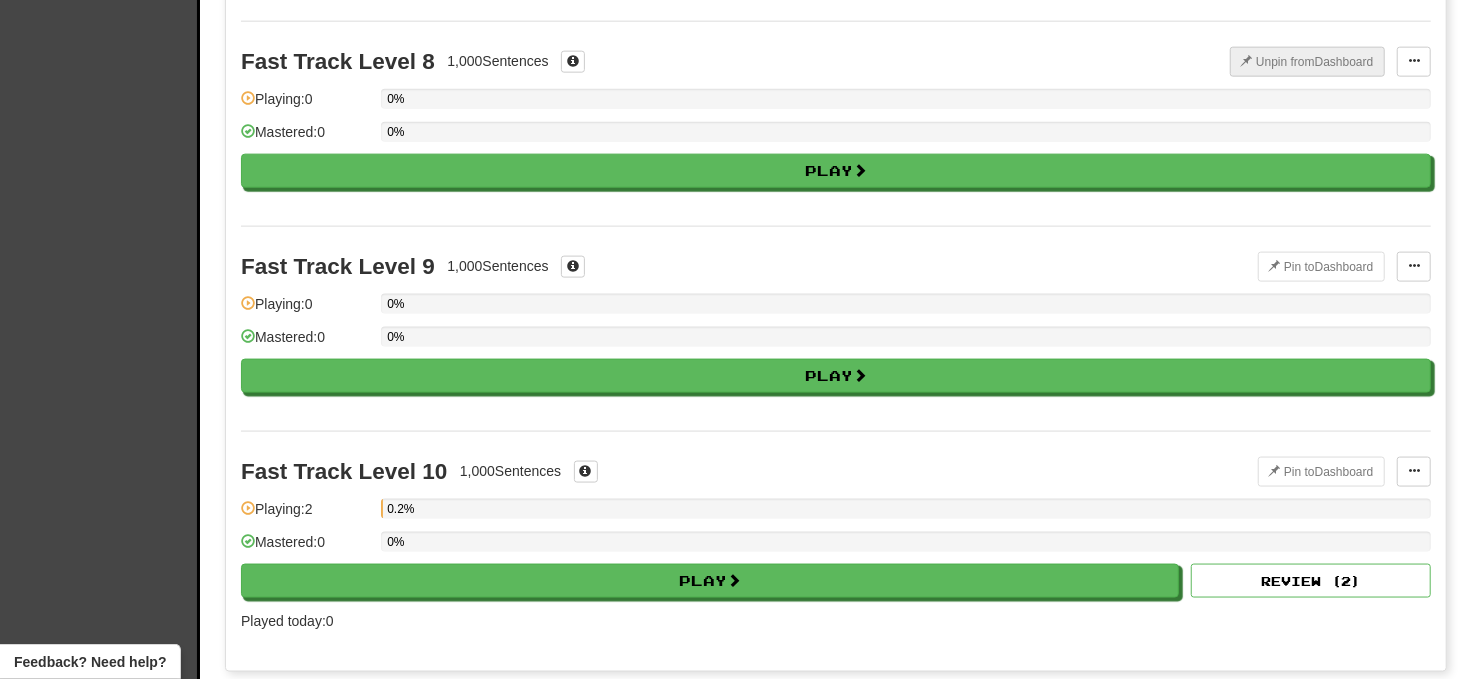 scroll, scrollTop: 1600, scrollLeft: 0, axis: vertical 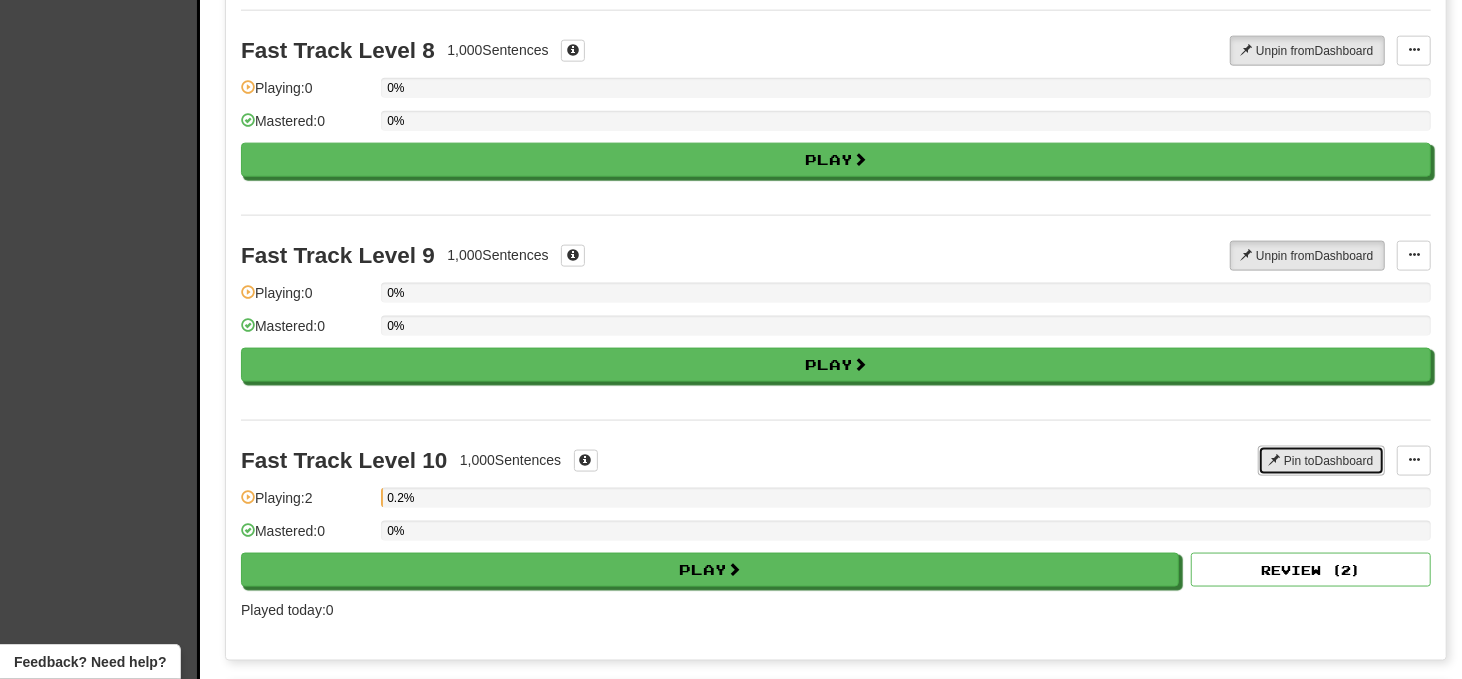 click on "Pin to  Dashboard" at bounding box center (1321, 461) 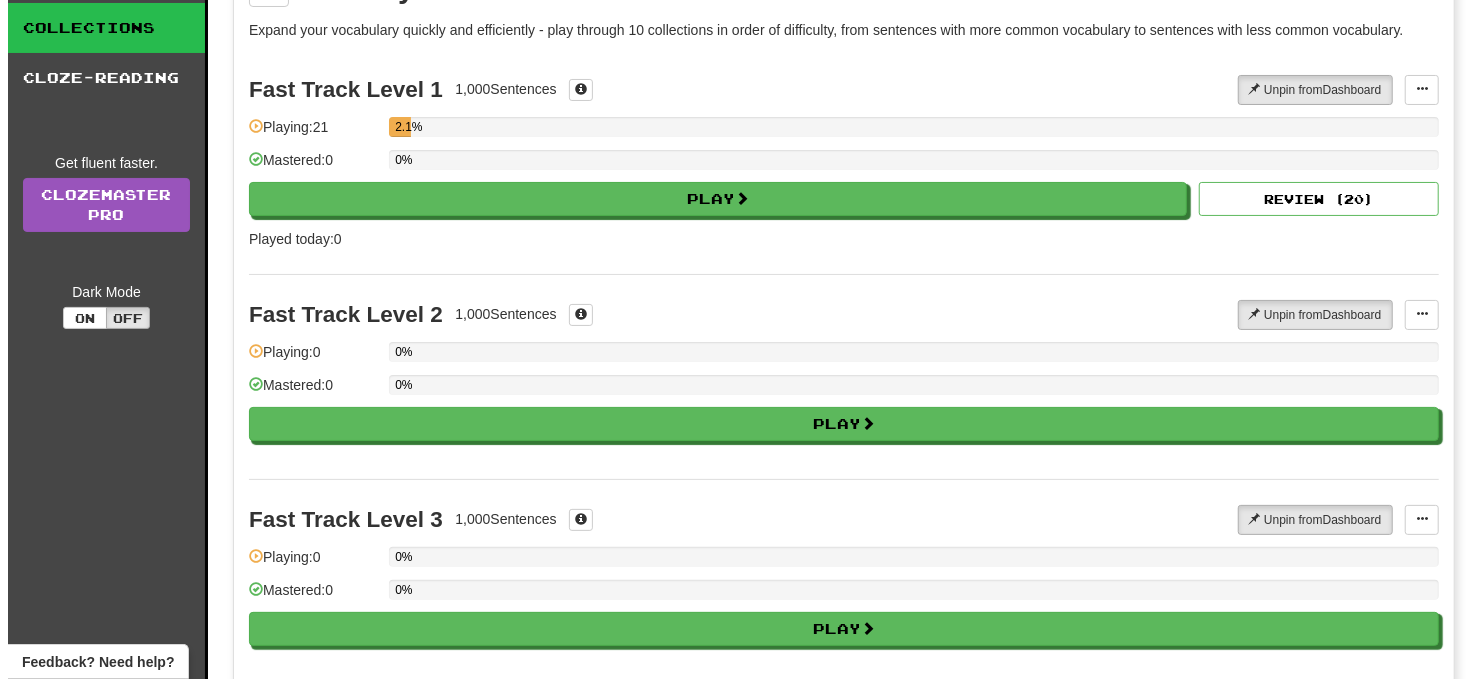 scroll, scrollTop: 0, scrollLeft: 0, axis: both 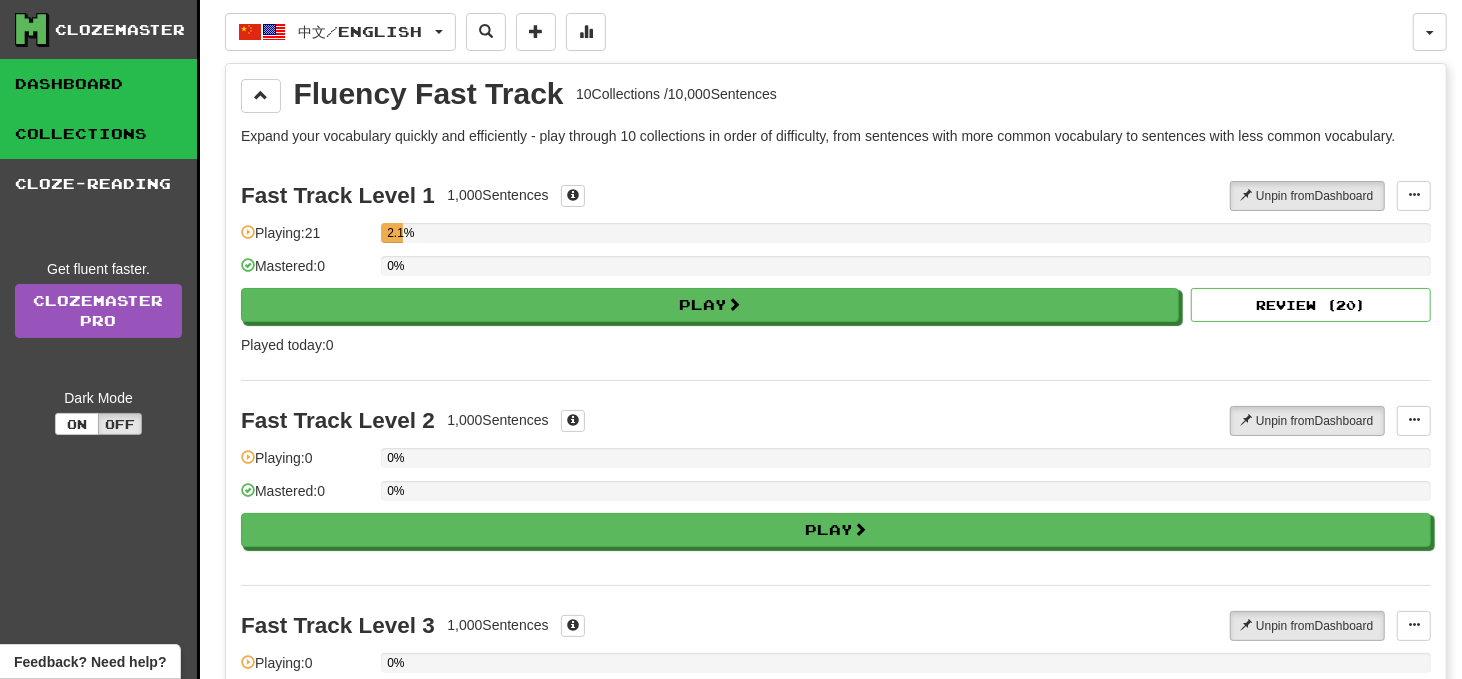 click on "Dashboard" at bounding box center (98, 84) 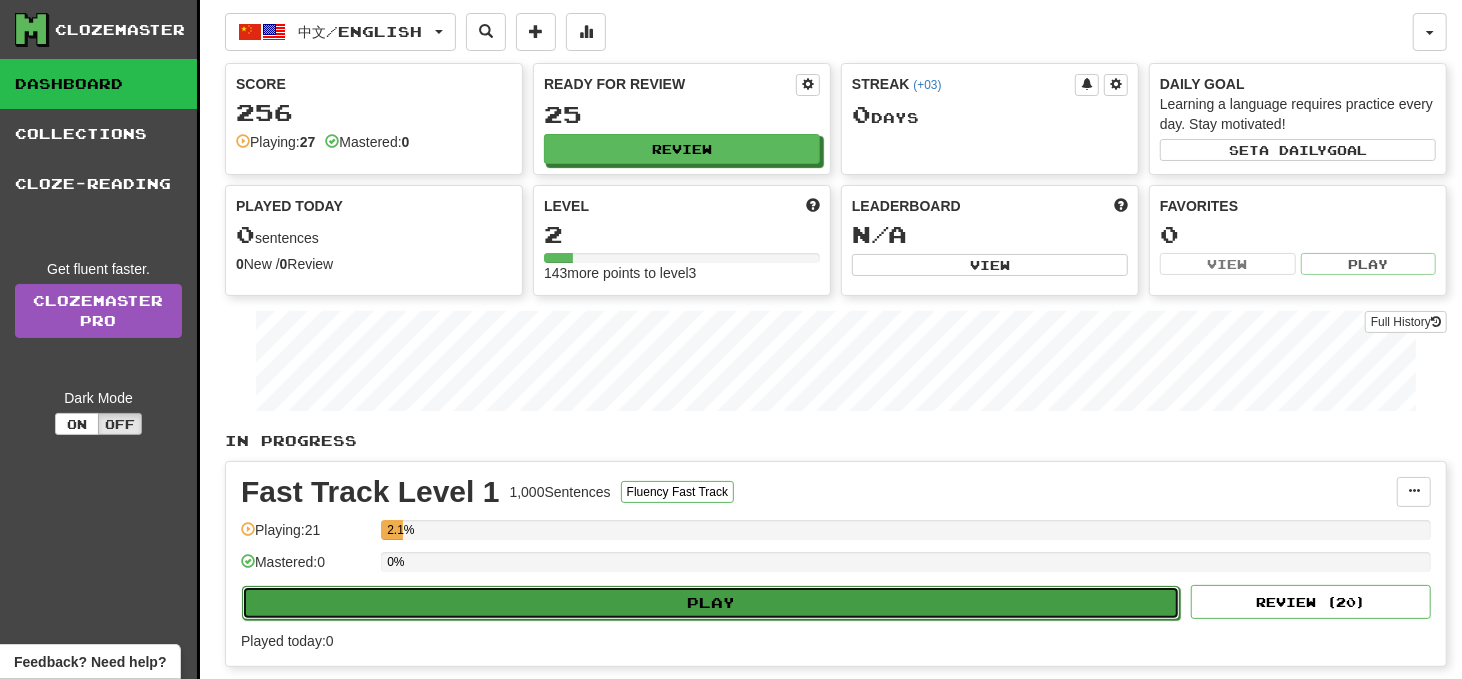 click on "Play" at bounding box center [711, 603] 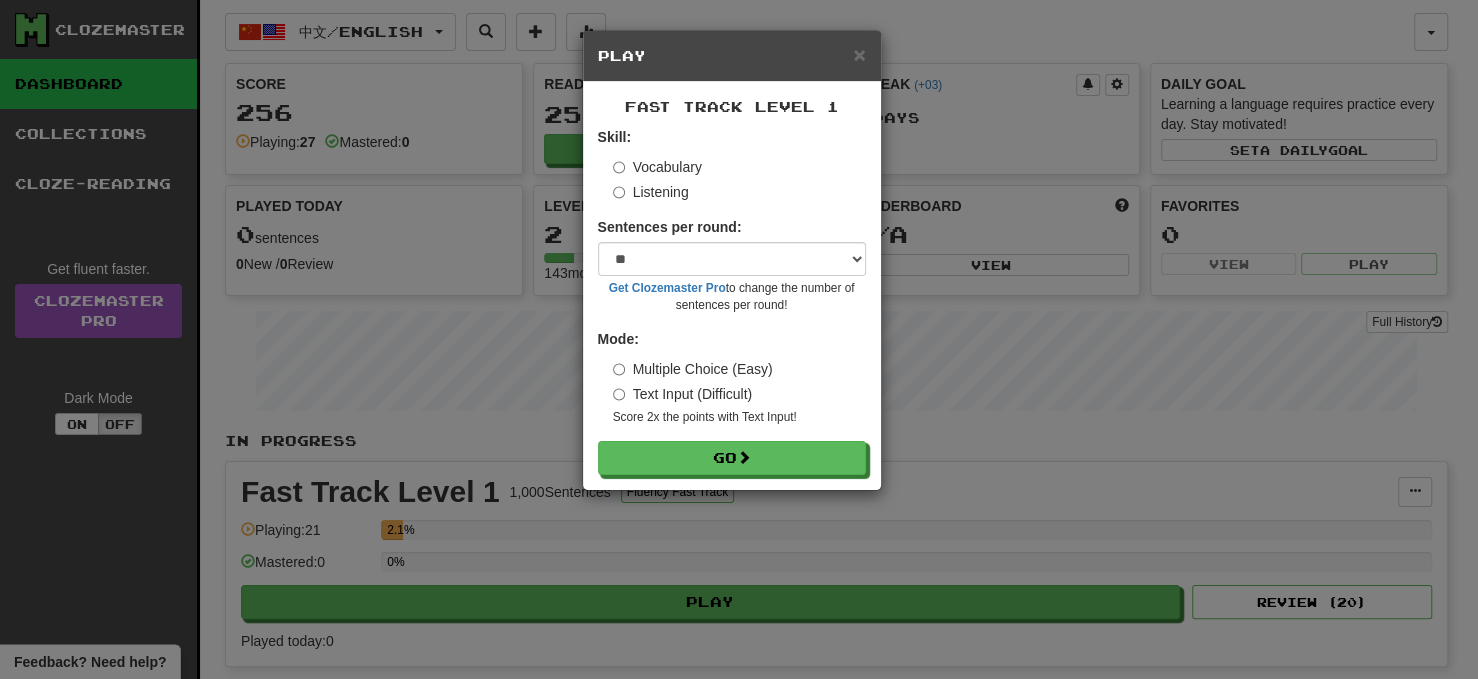 click on "Listening" at bounding box center (651, 192) 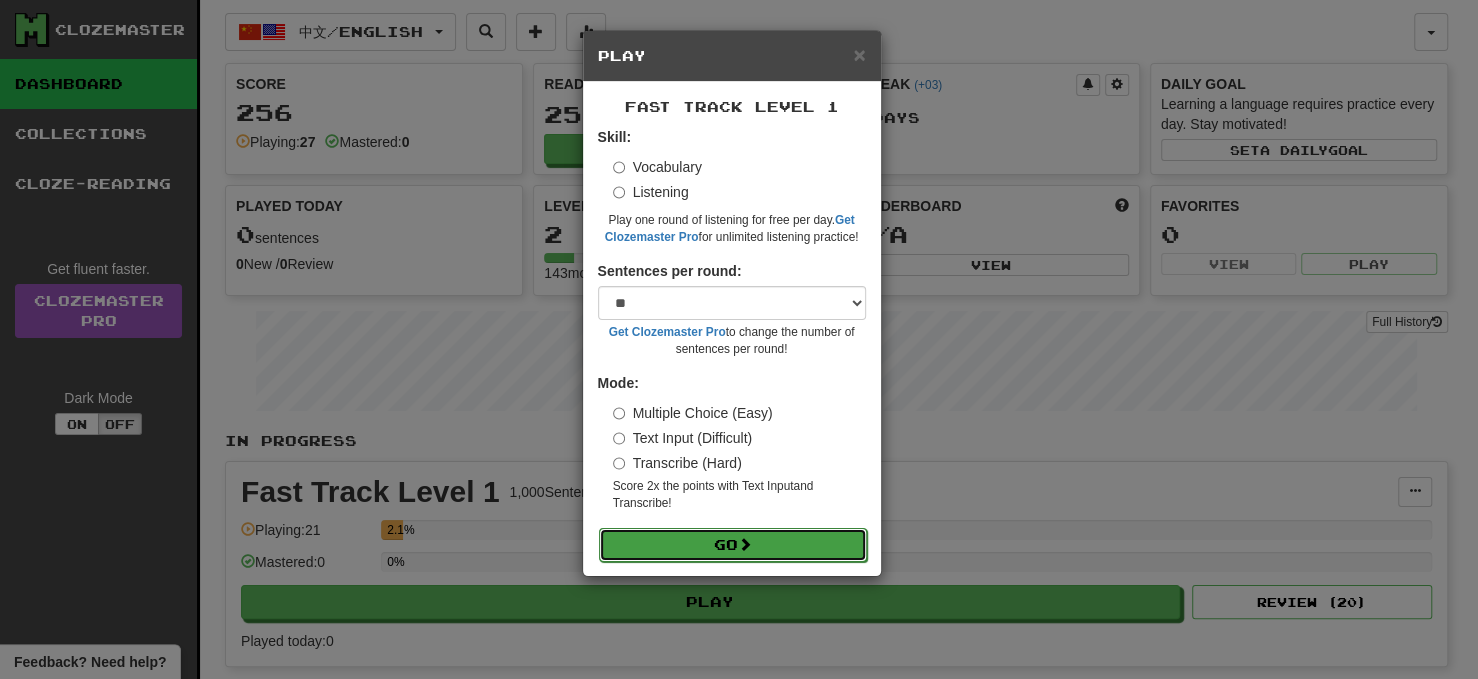click on "Go" at bounding box center [733, 545] 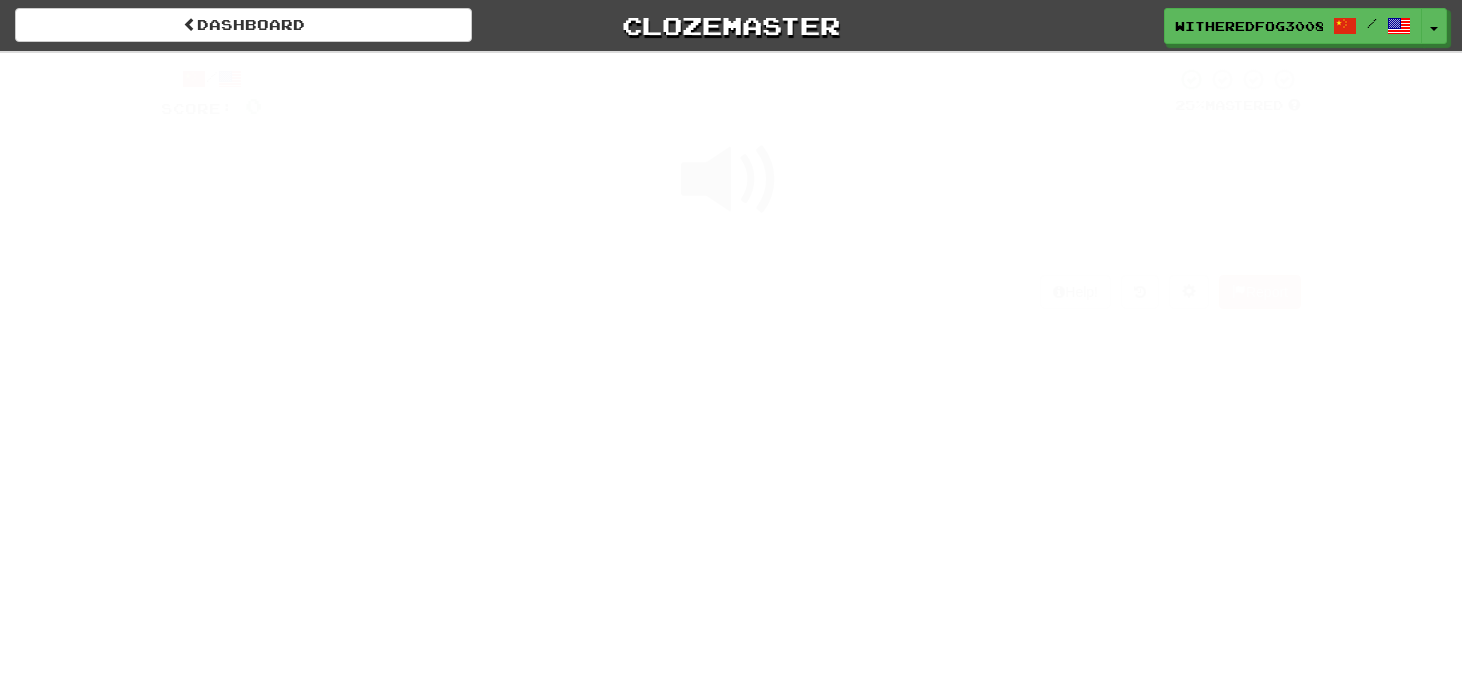 scroll, scrollTop: 0, scrollLeft: 0, axis: both 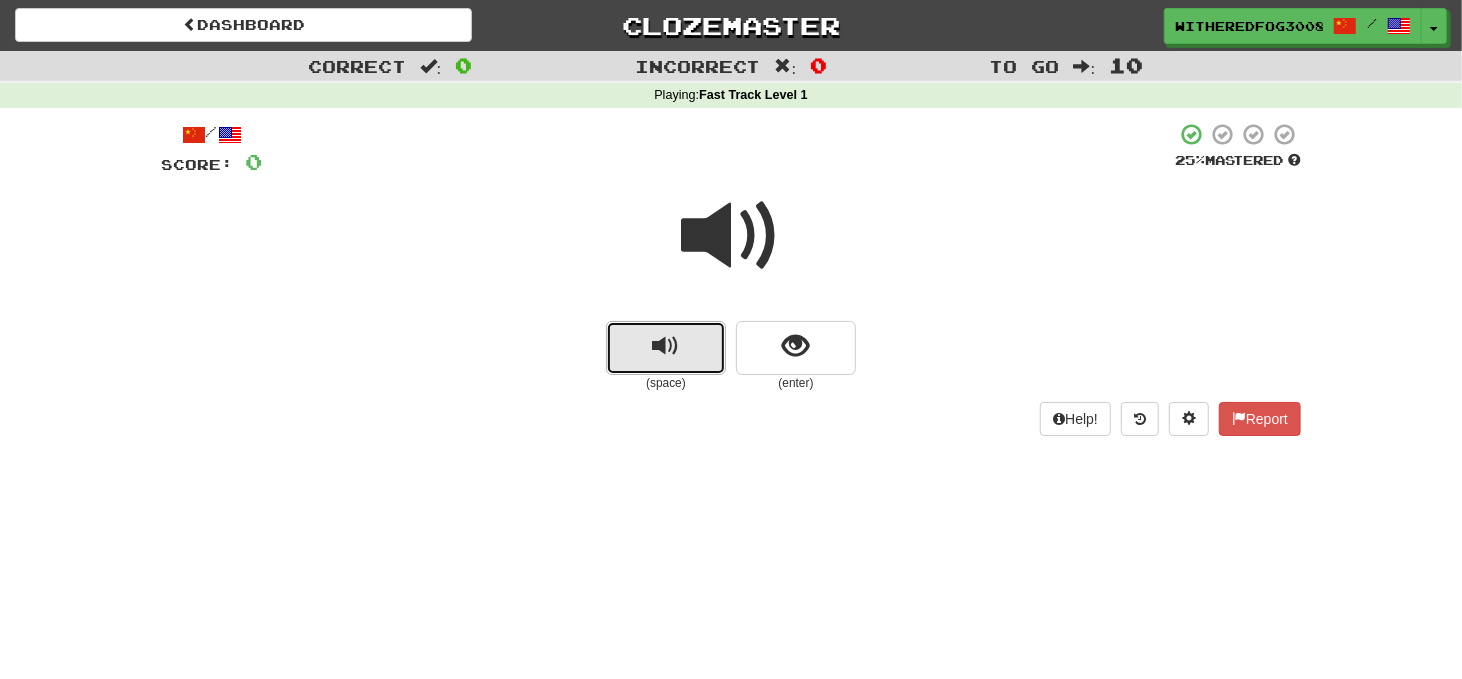 click at bounding box center (666, 348) 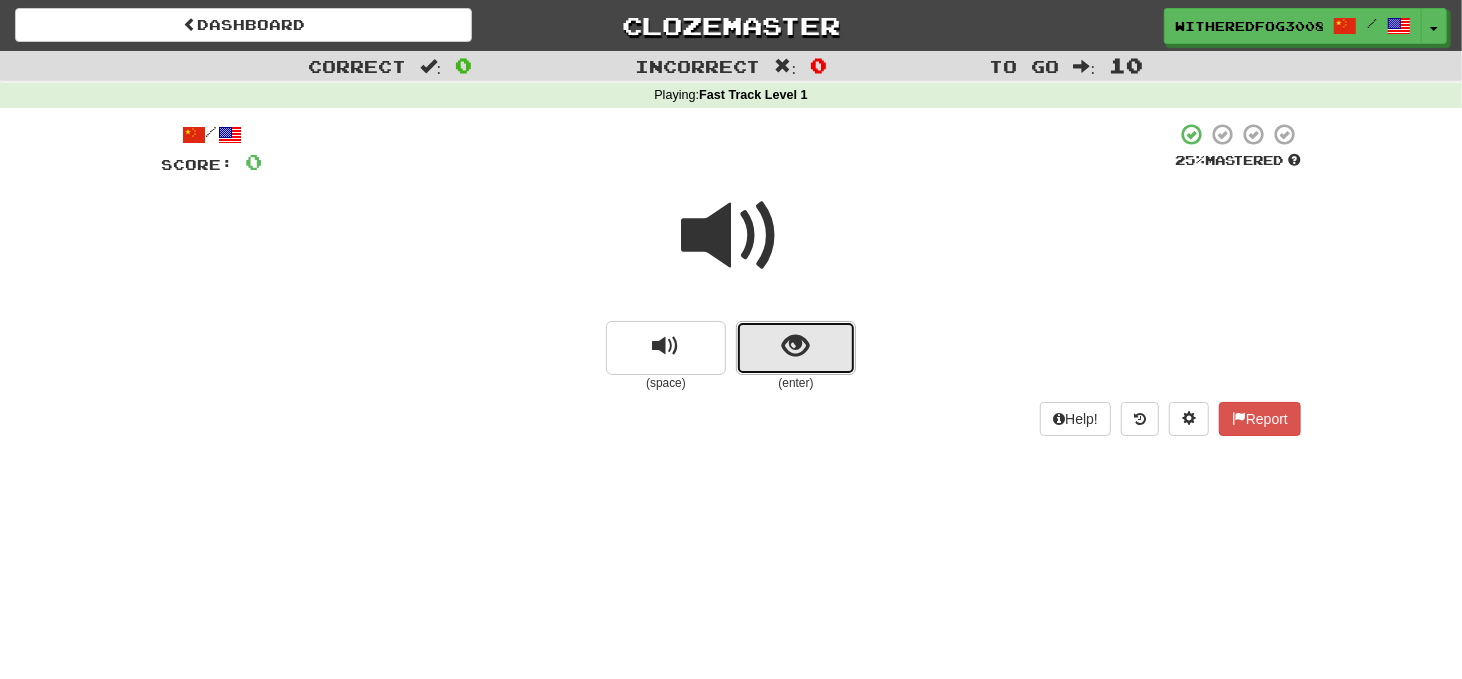 click at bounding box center (796, 348) 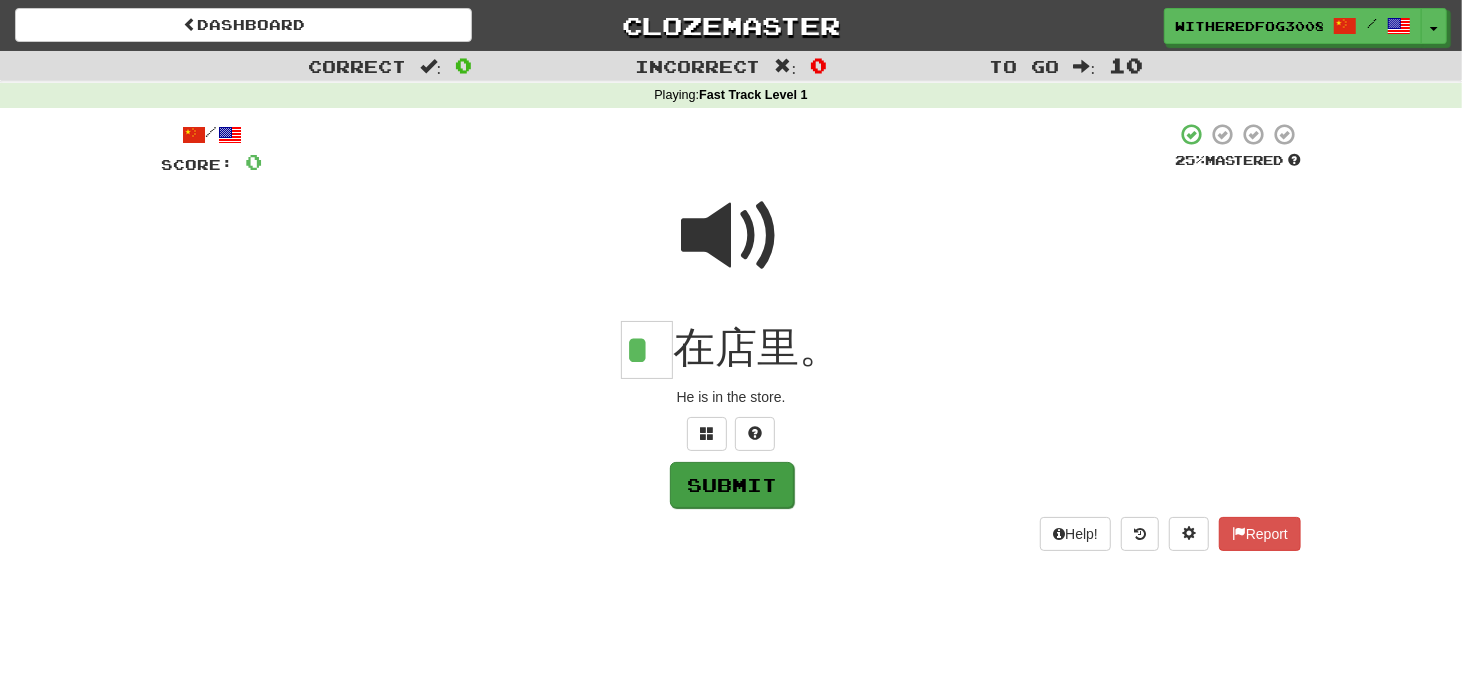 type on "*" 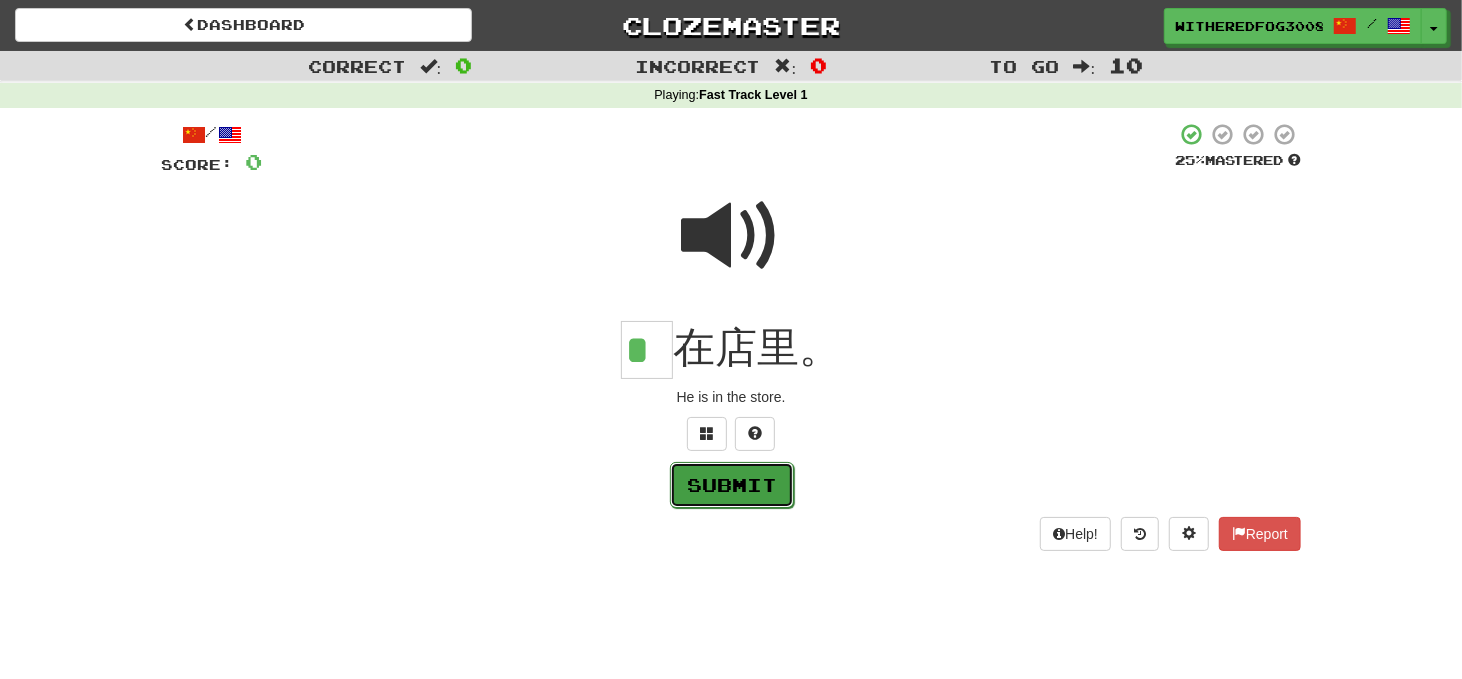 click on "Submit" at bounding box center (732, 485) 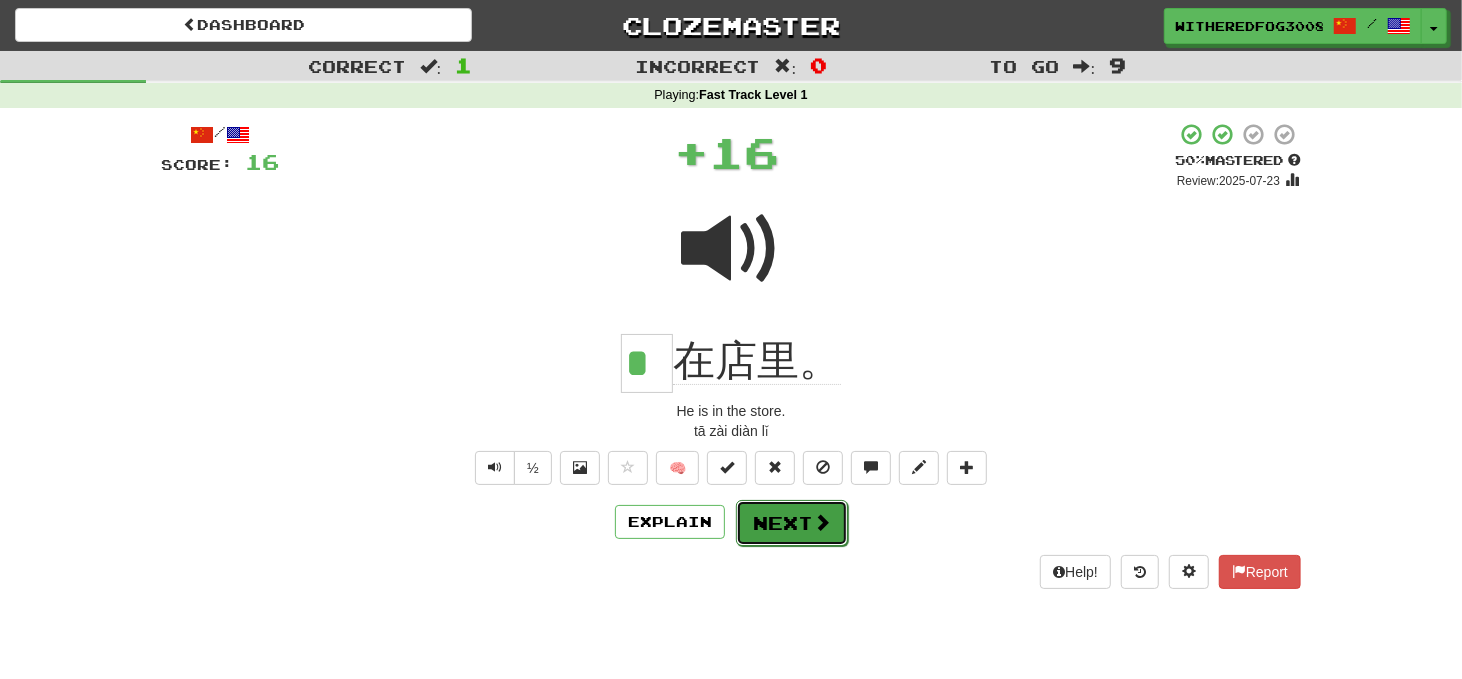 click on "Next" at bounding box center (792, 523) 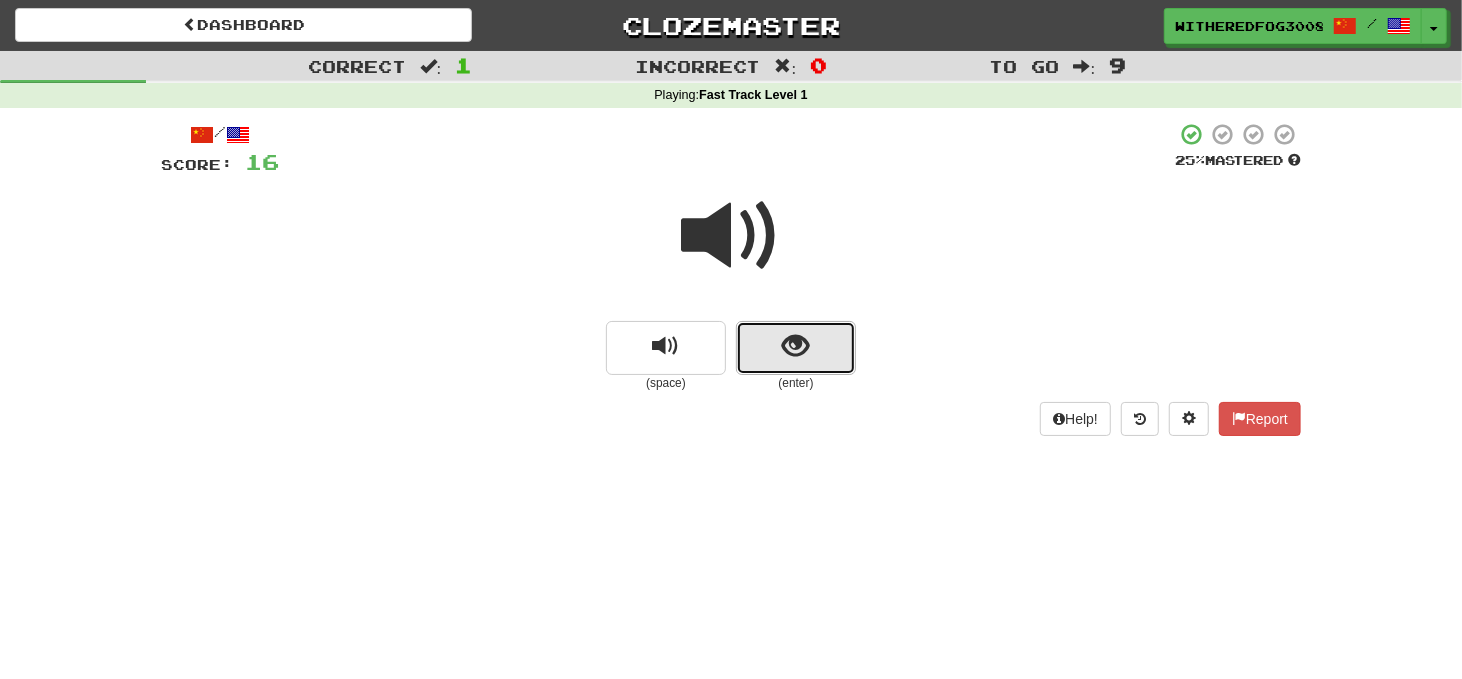 click at bounding box center (796, 348) 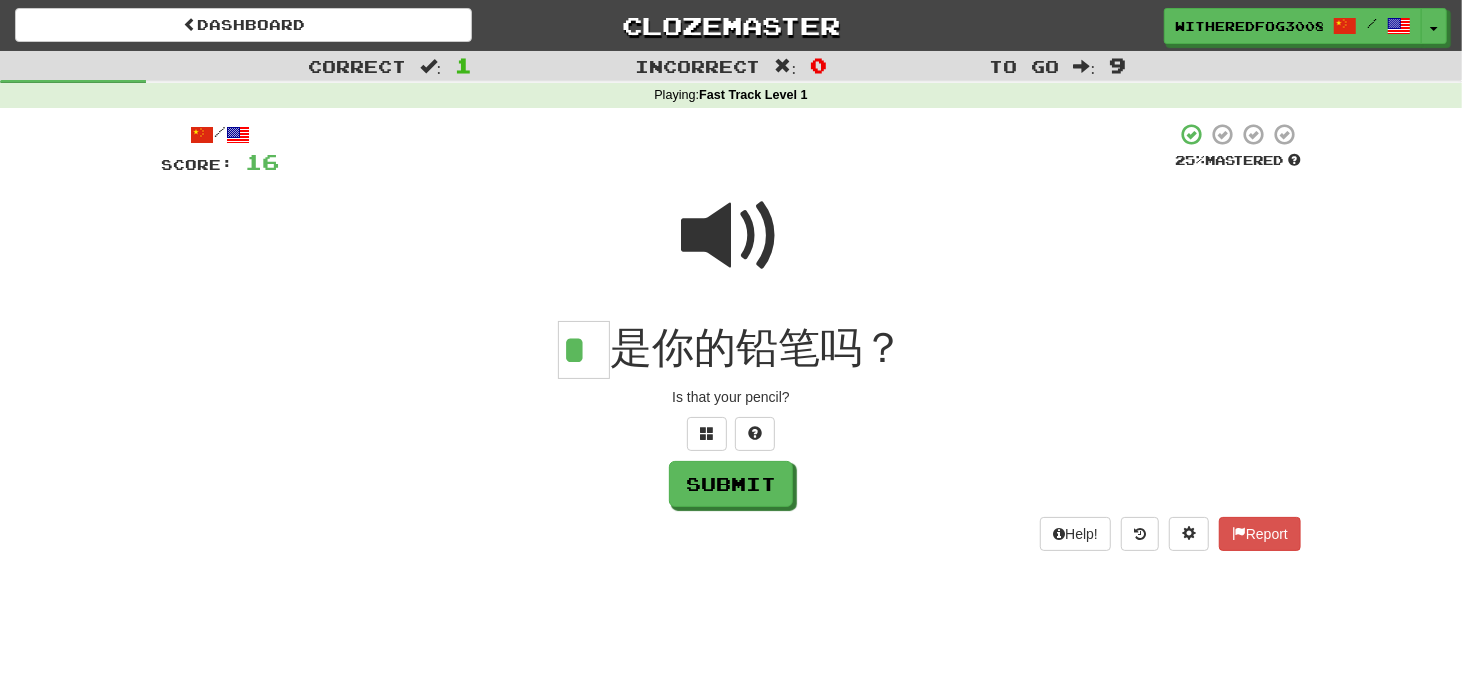 scroll, scrollTop: 0, scrollLeft: 0, axis: both 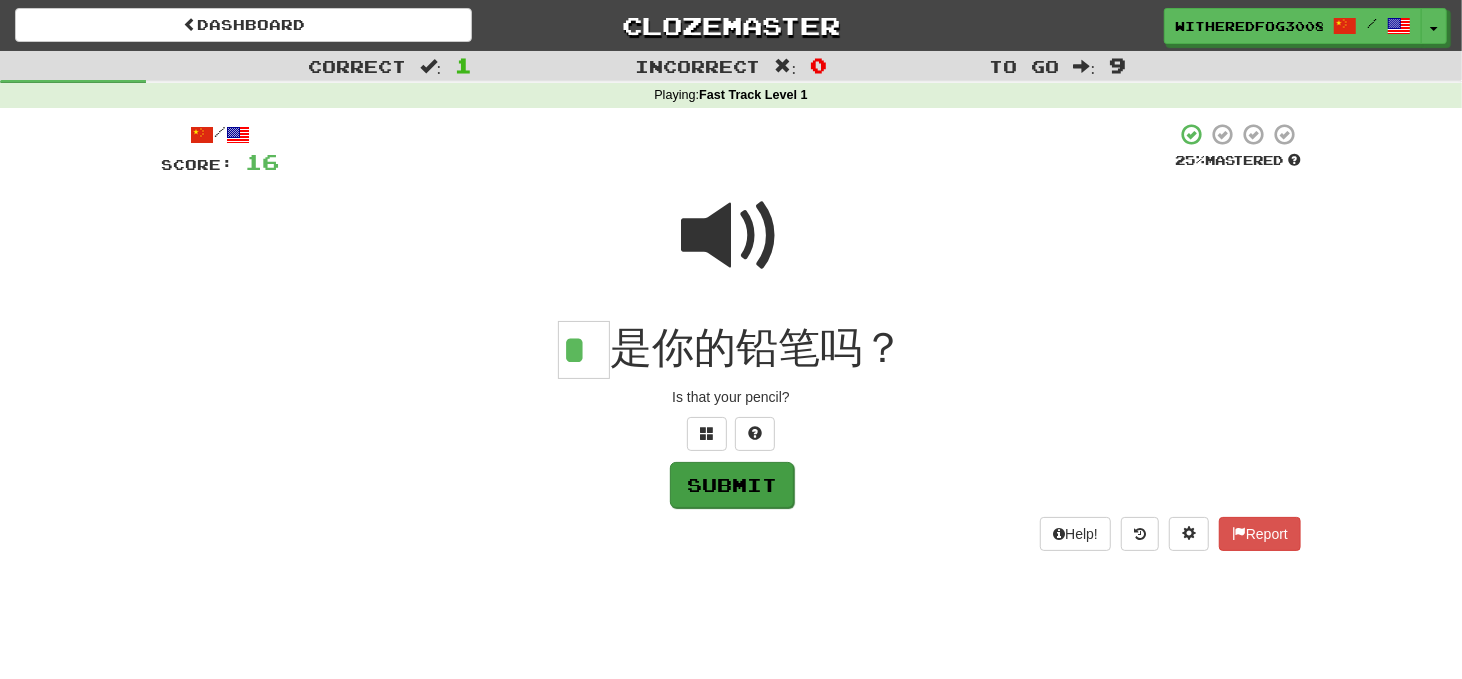 type on "*" 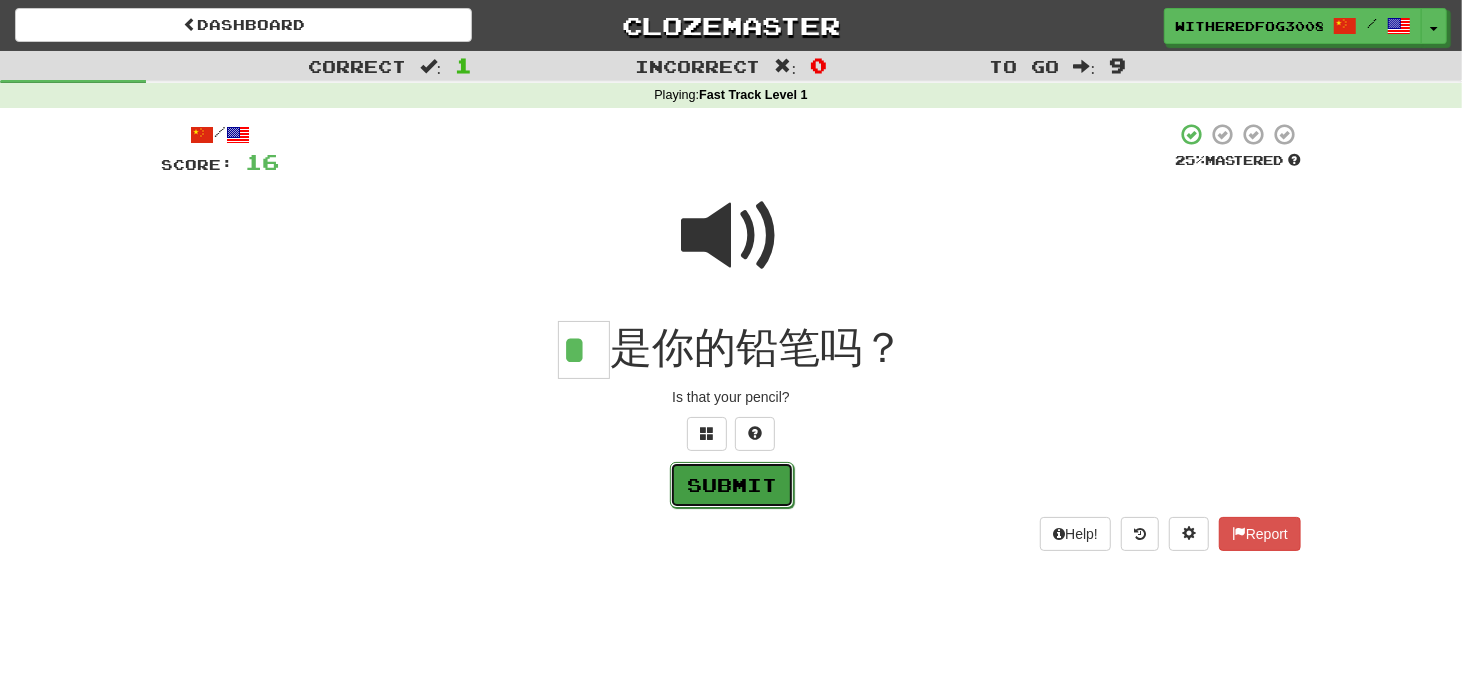 click on "Submit" at bounding box center [732, 485] 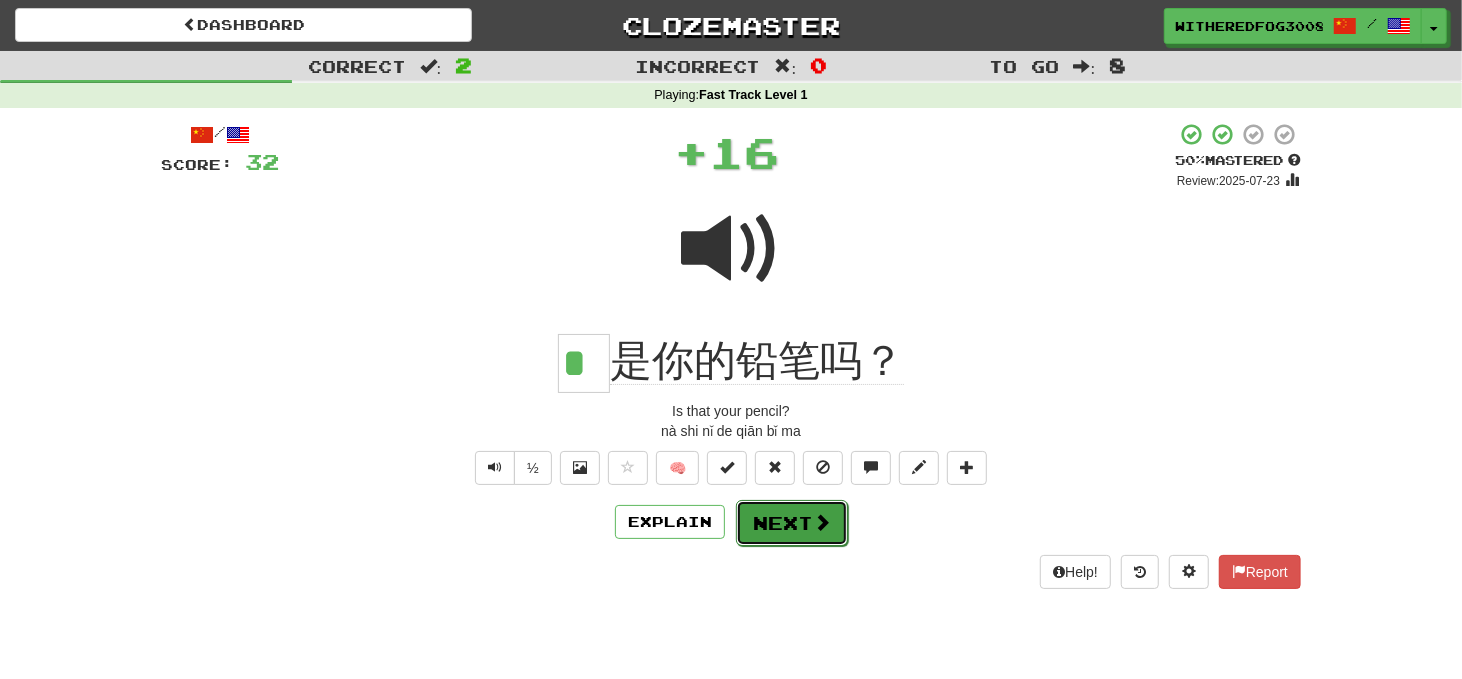 click on "Next" at bounding box center [792, 523] 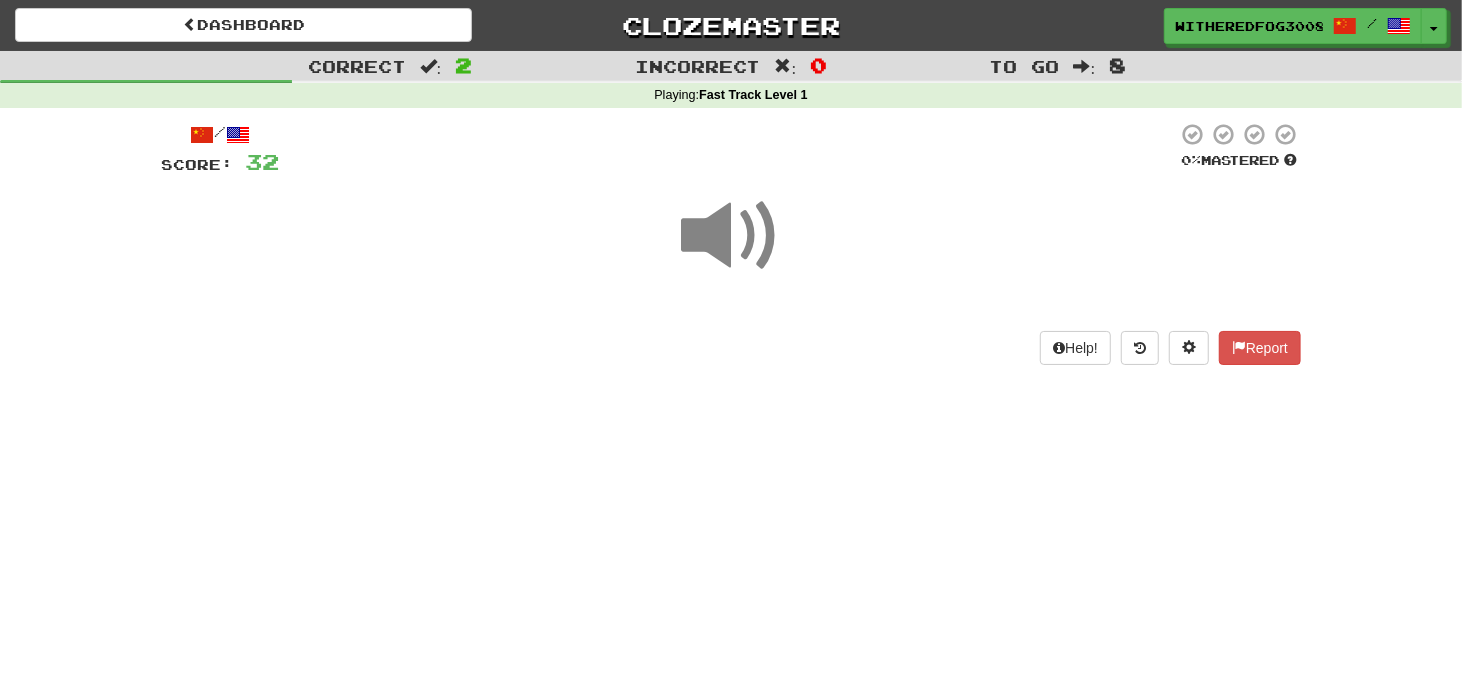 click at bounding box center [731, 236] 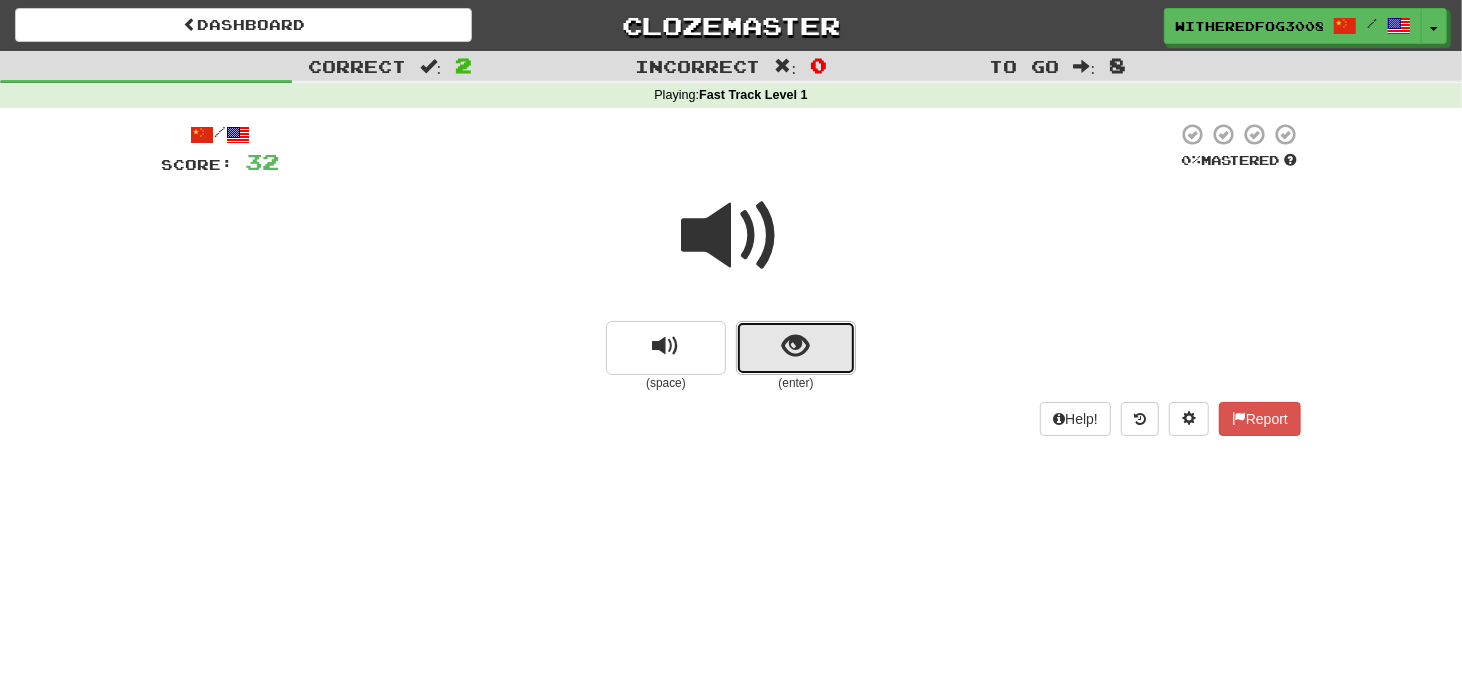 click at bounding box center [796, 346] 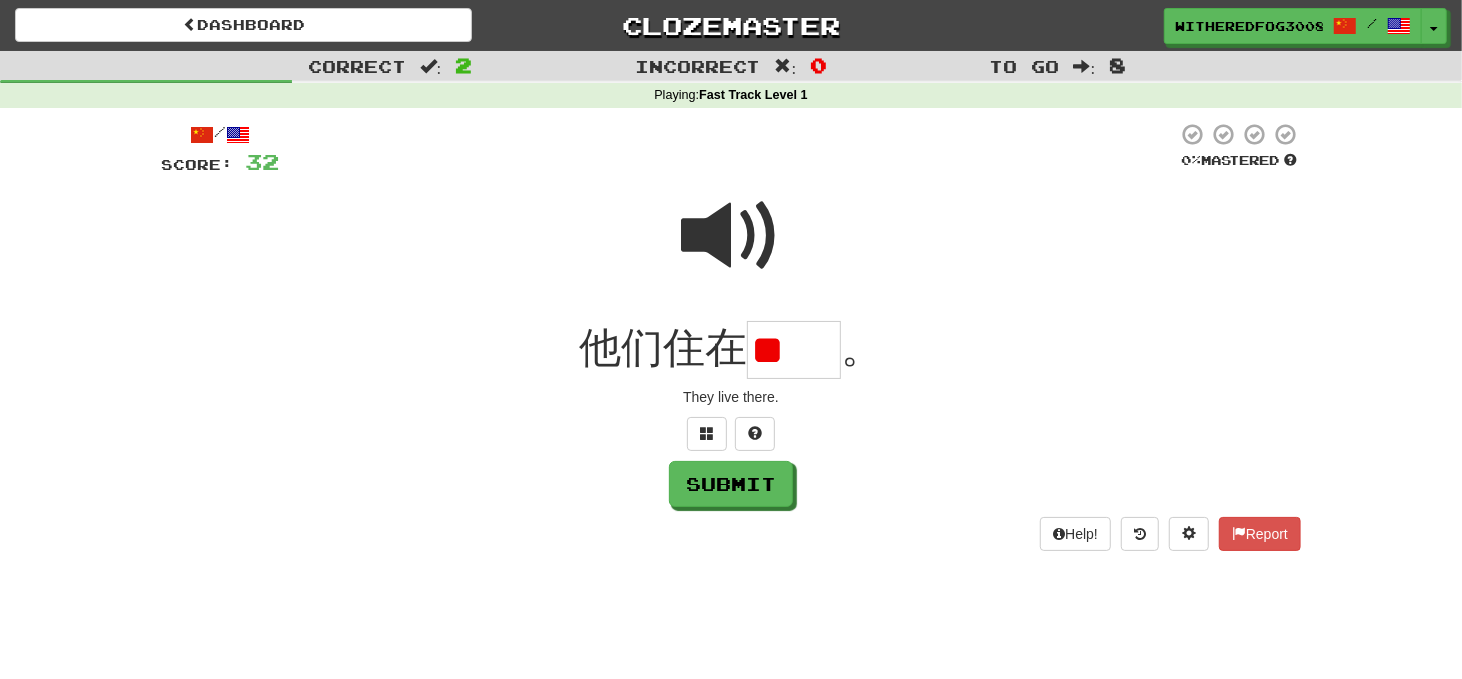 type on "*" 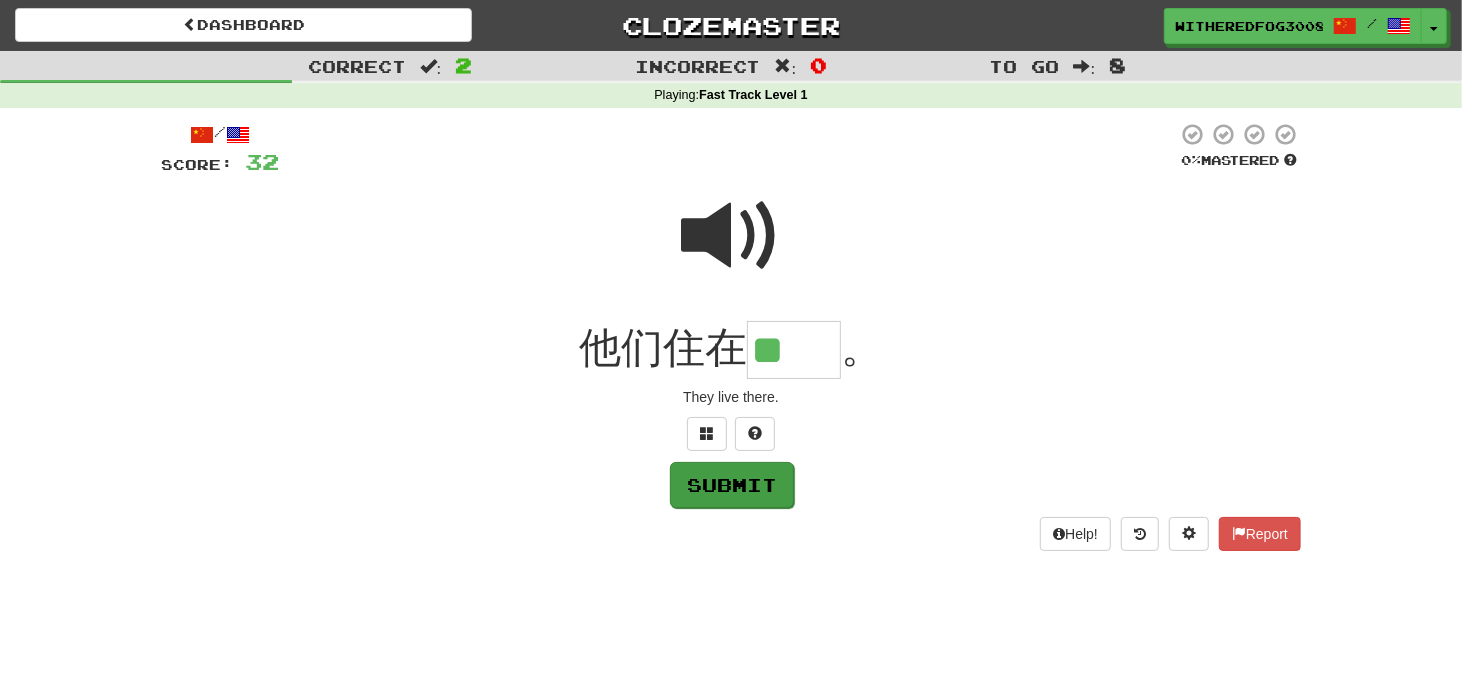type on "**" 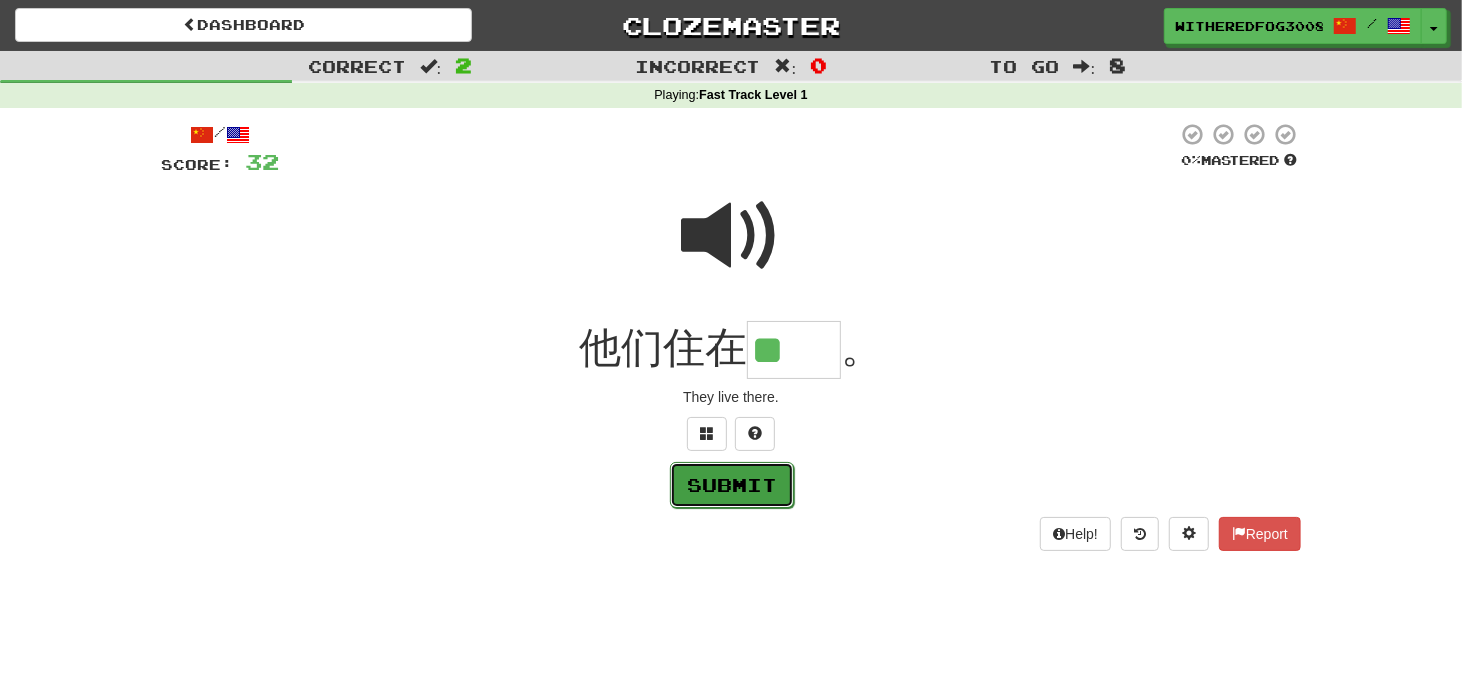 click on "Submit" at bounding box center (732, 485) 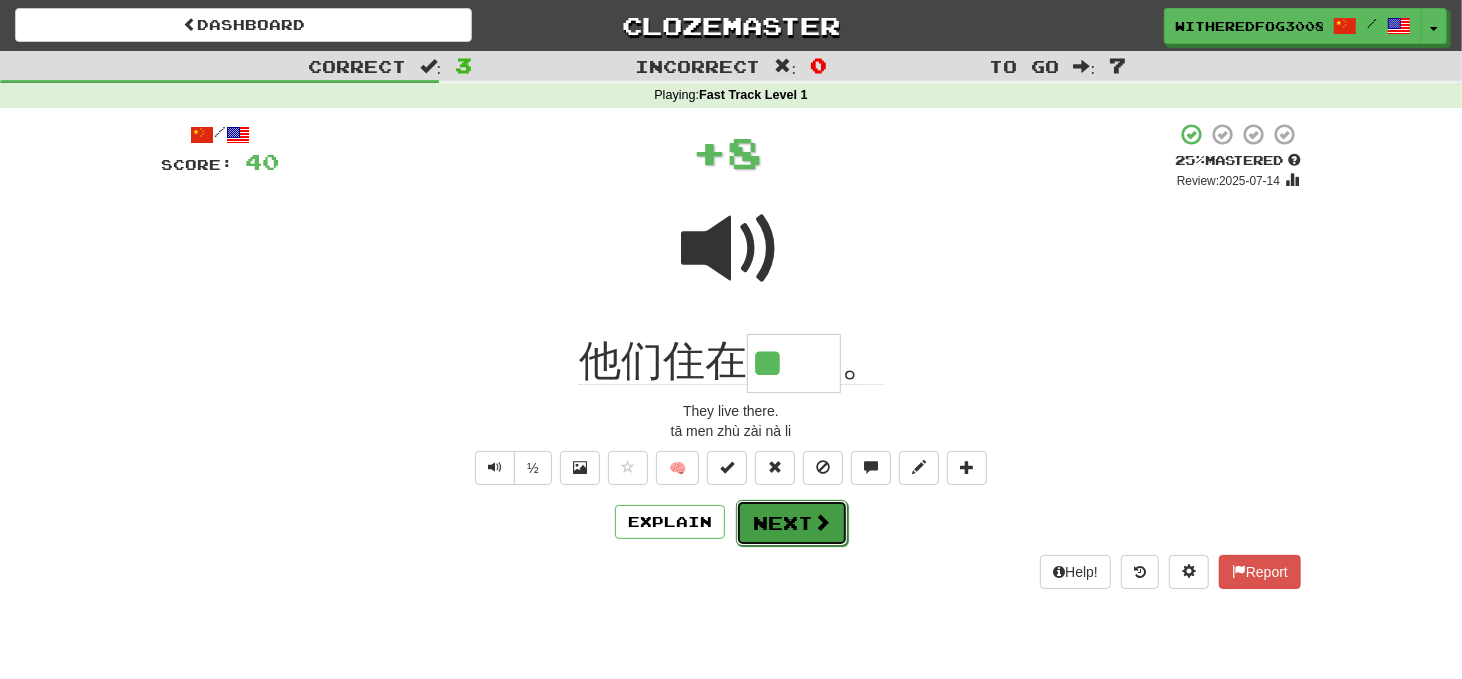 click on "Next" at bounding box center [792, 523] 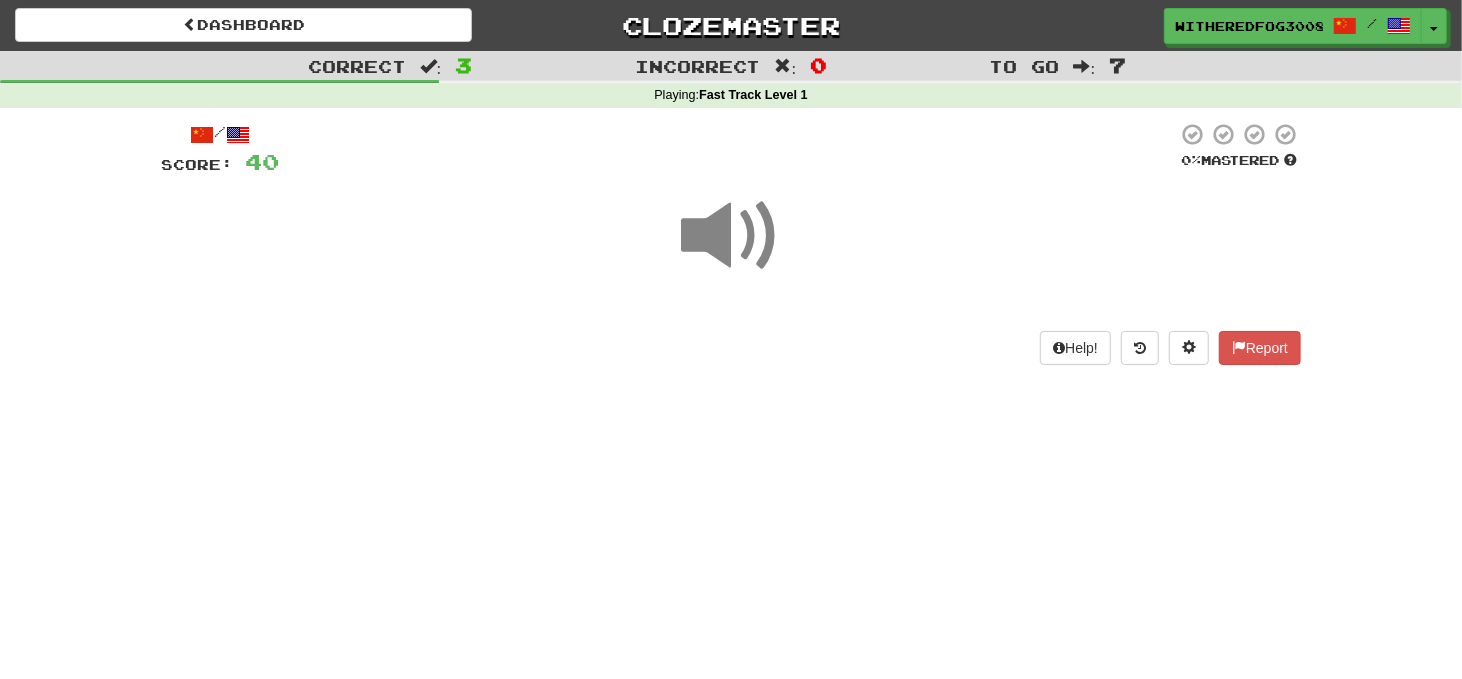 click at bounding box center [731, 236] 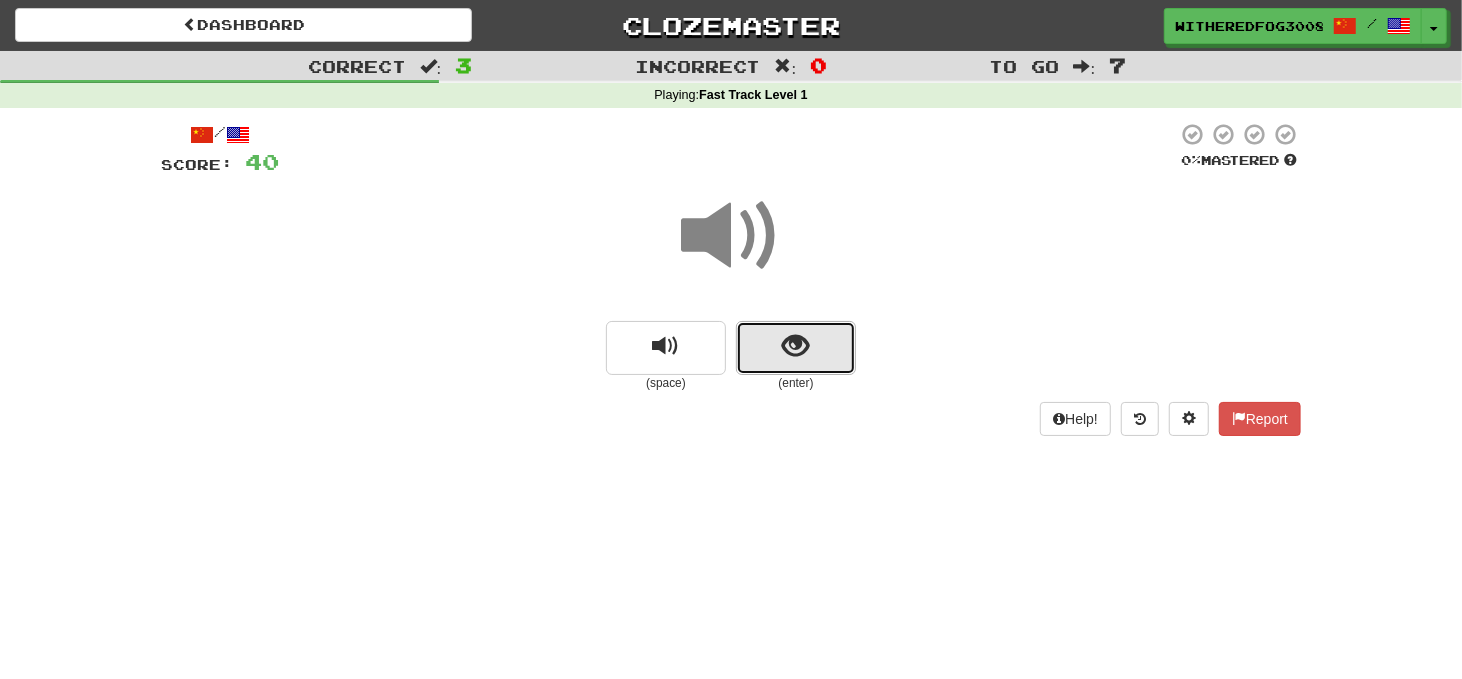 click at bounding box center (796, 346) 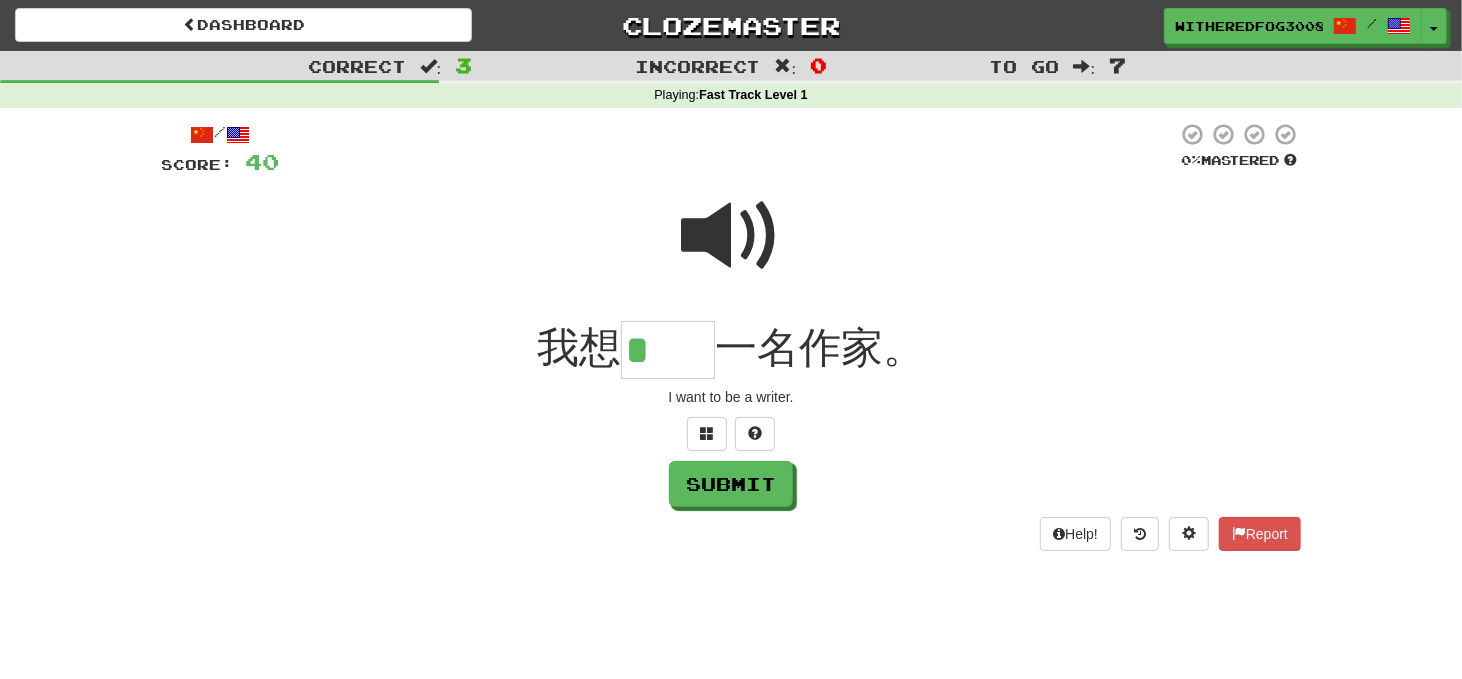 scroll, scrollTop: 0, scrollLeft: 0, axis: both 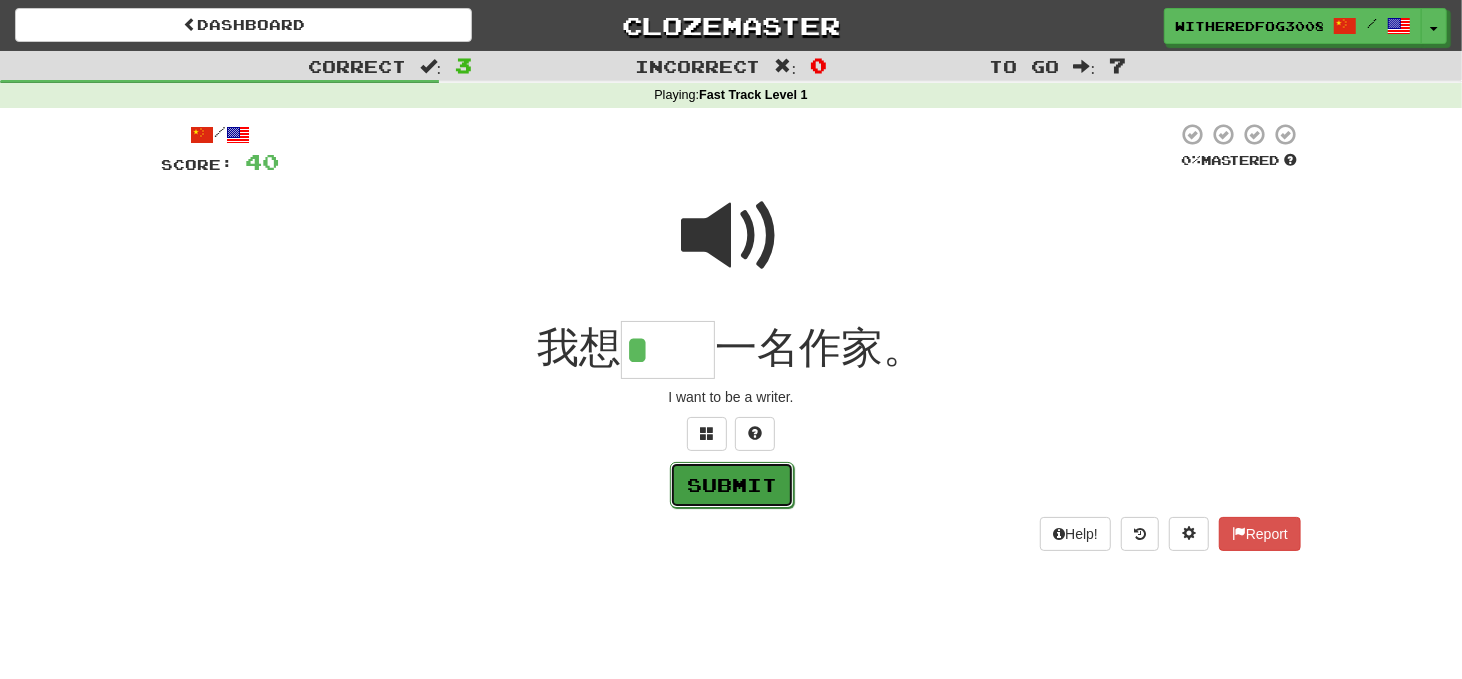 click on "Submit" at bounding box center (732, 485) 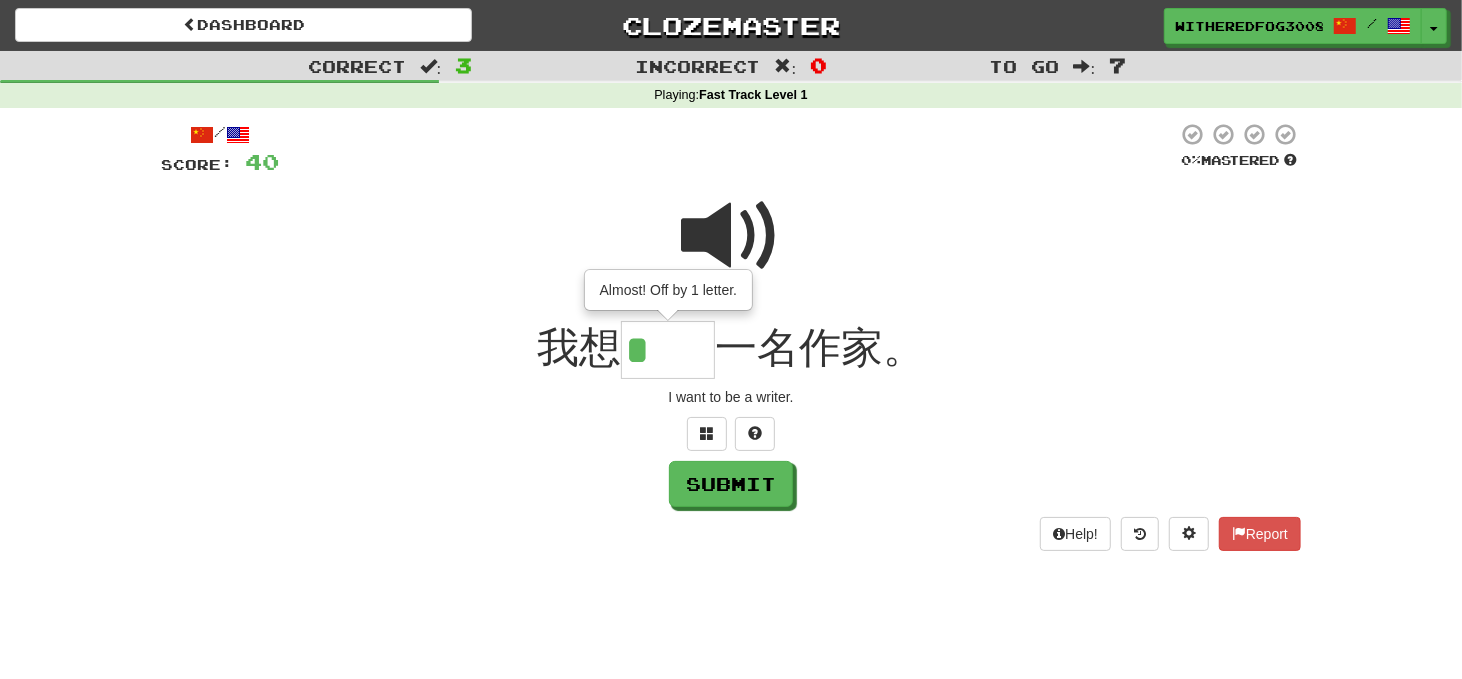 drag, startPoint x: 680, startPoint y: 340, endPoint x: 615, endPoint y: 355, distance: 66.70832 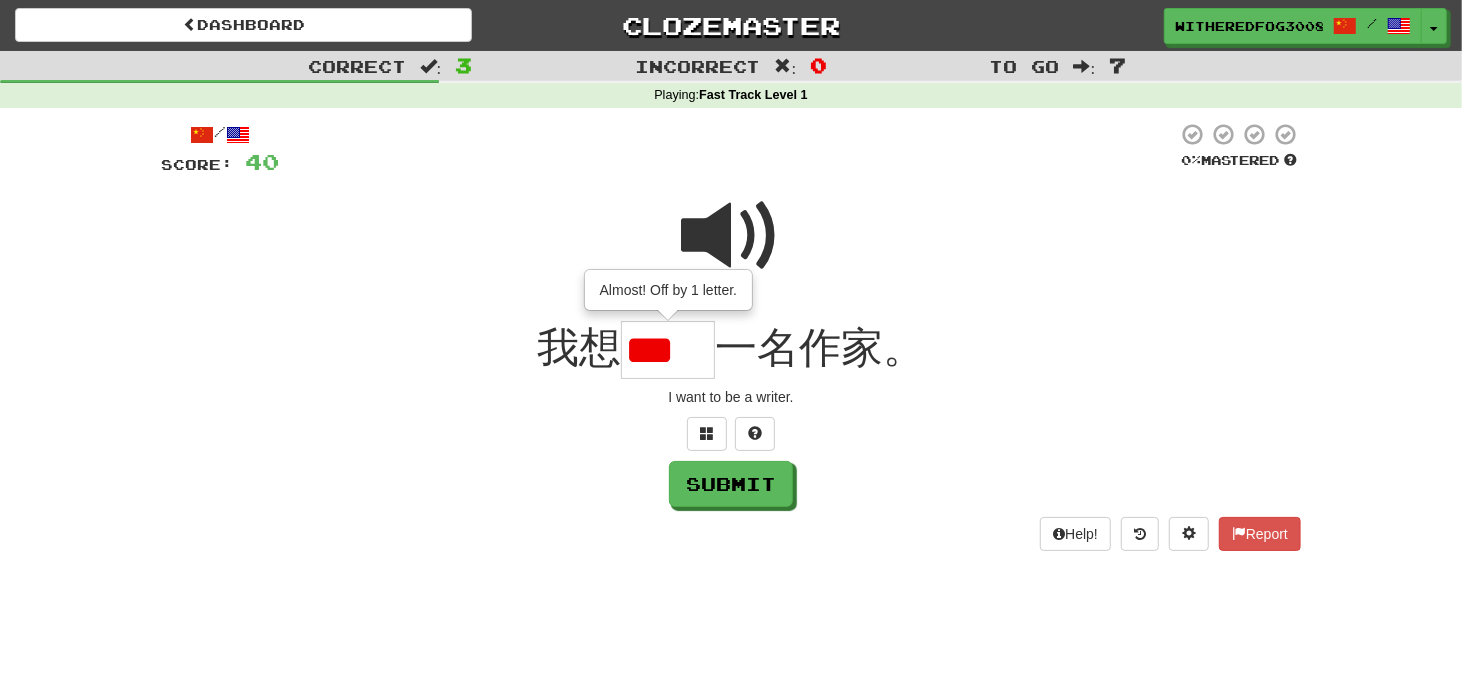 scroll, scrollTop: 0, scrollLeft: 0, axis: both 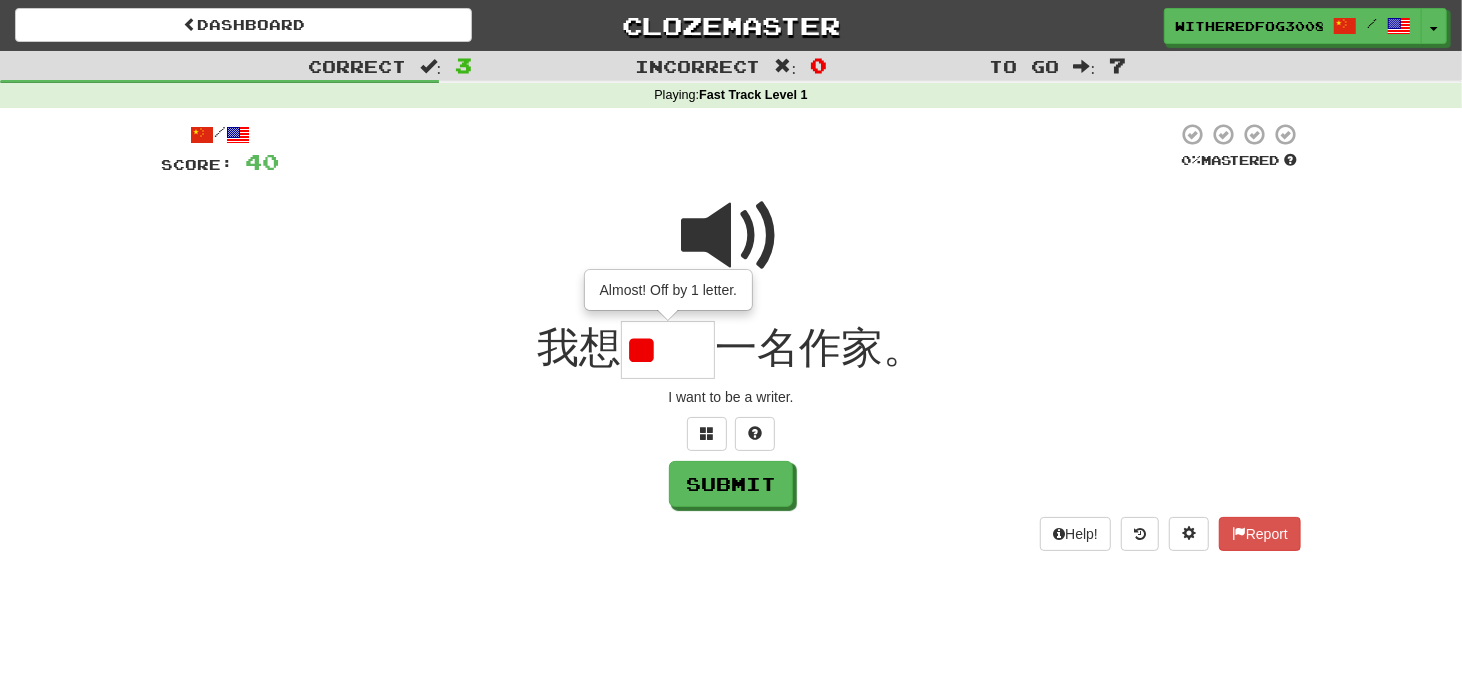 type on "*" 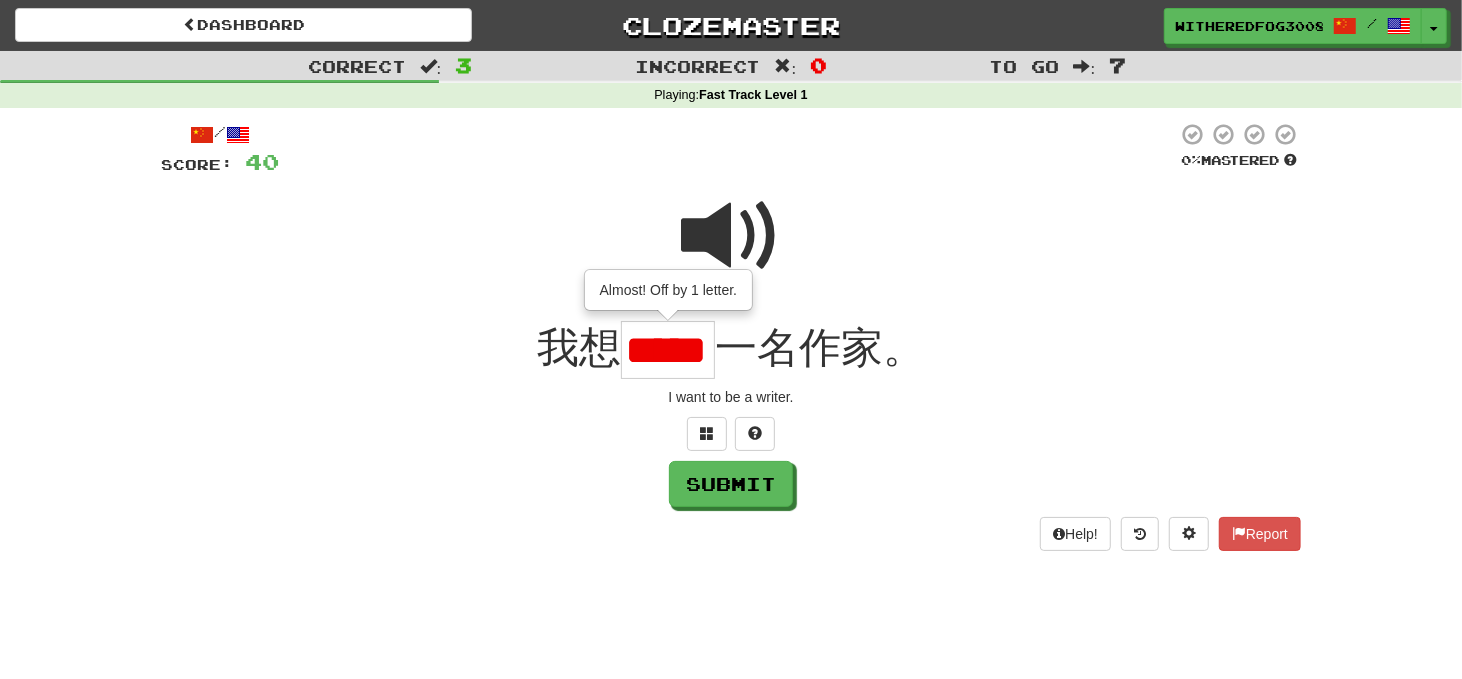 scroll, scrollTop: 0, scrollLeft: 27, axis: horizontal 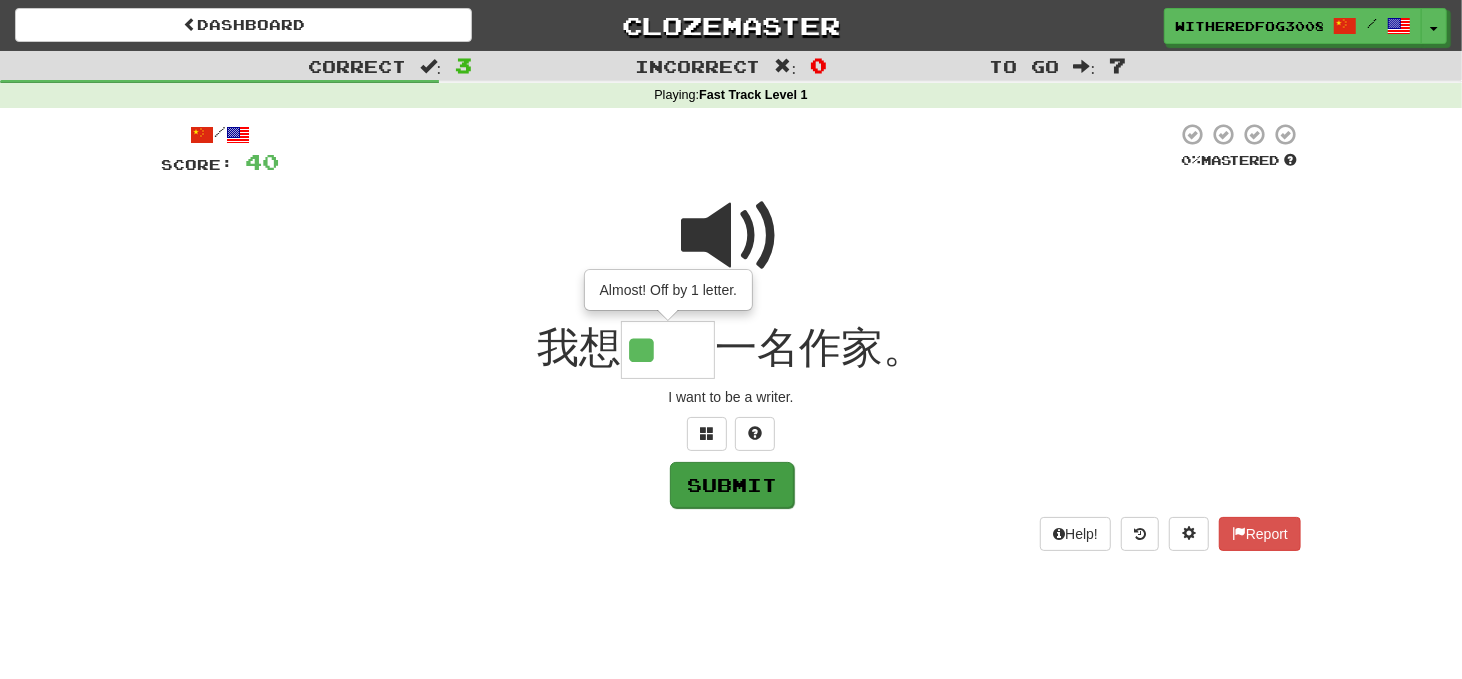 type on "**" 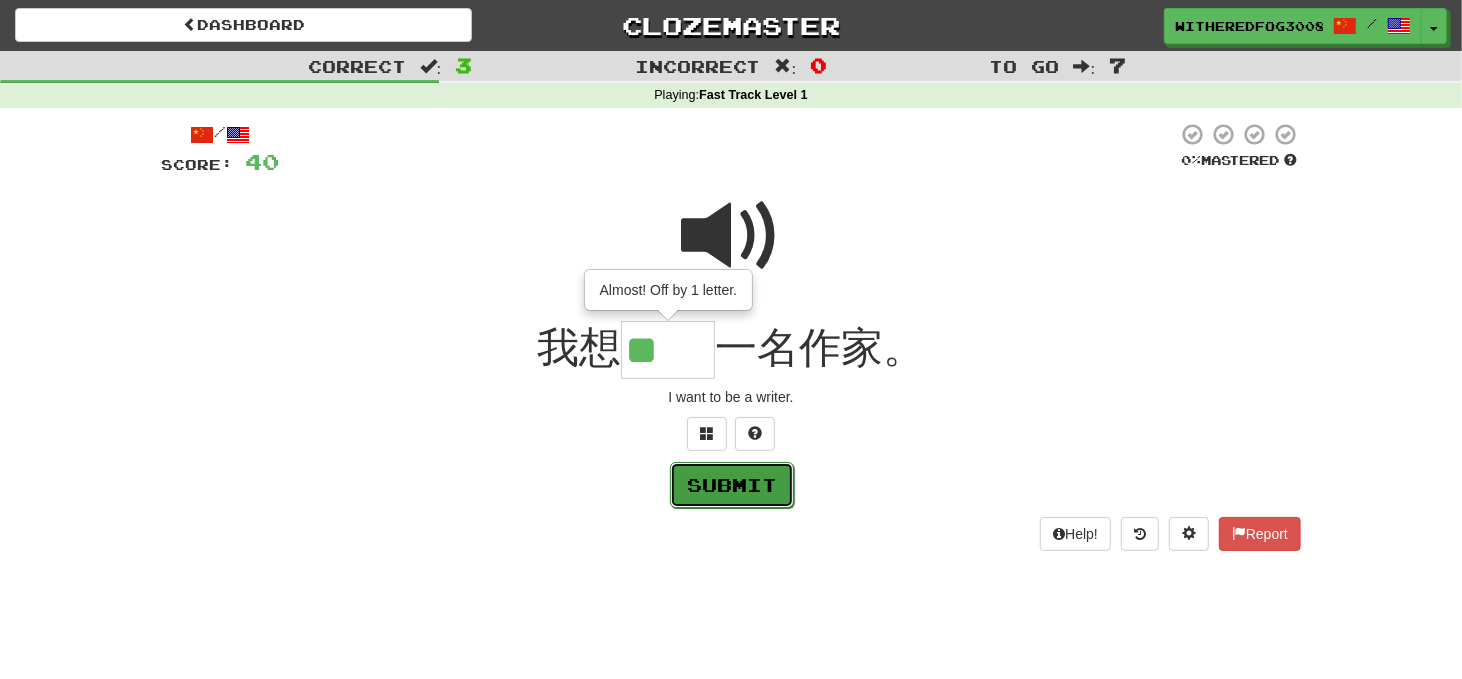 click on "Submit" at bounding box center [732, 485] 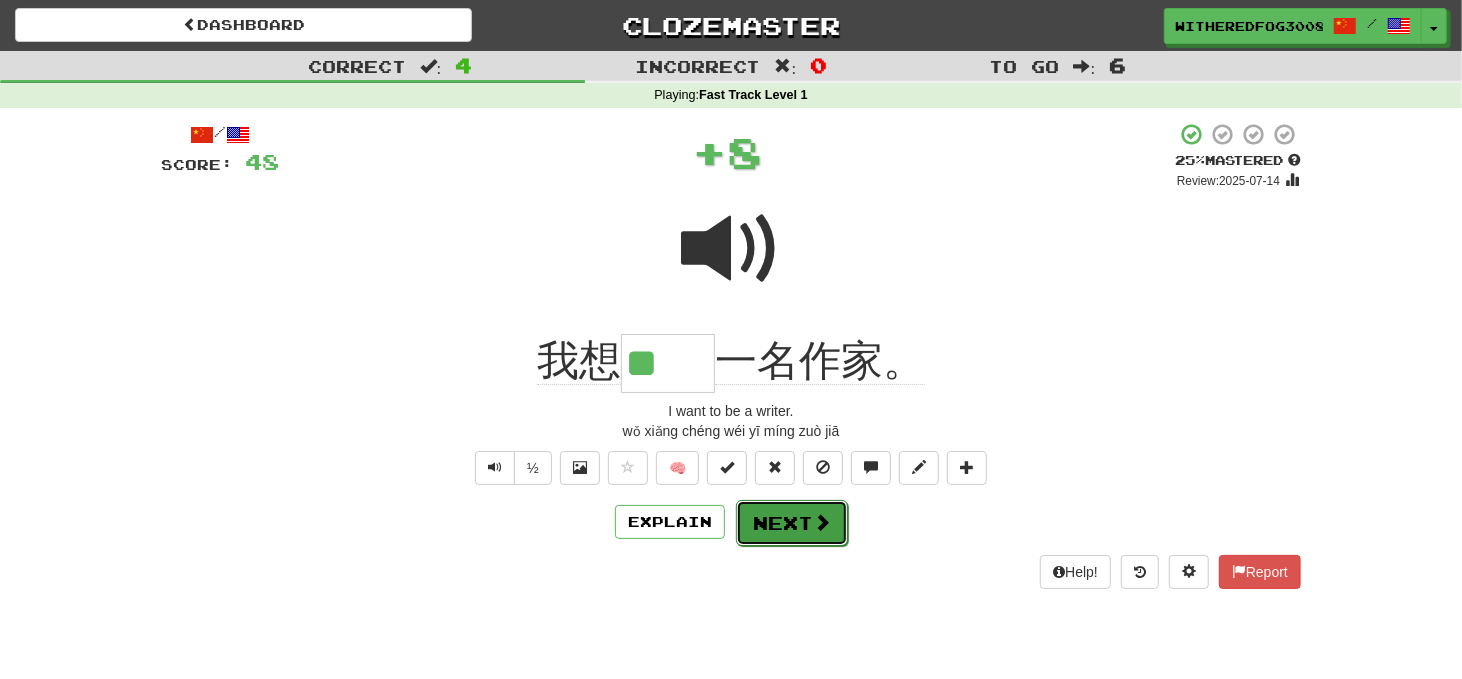 click at bounding box center (822, 522) 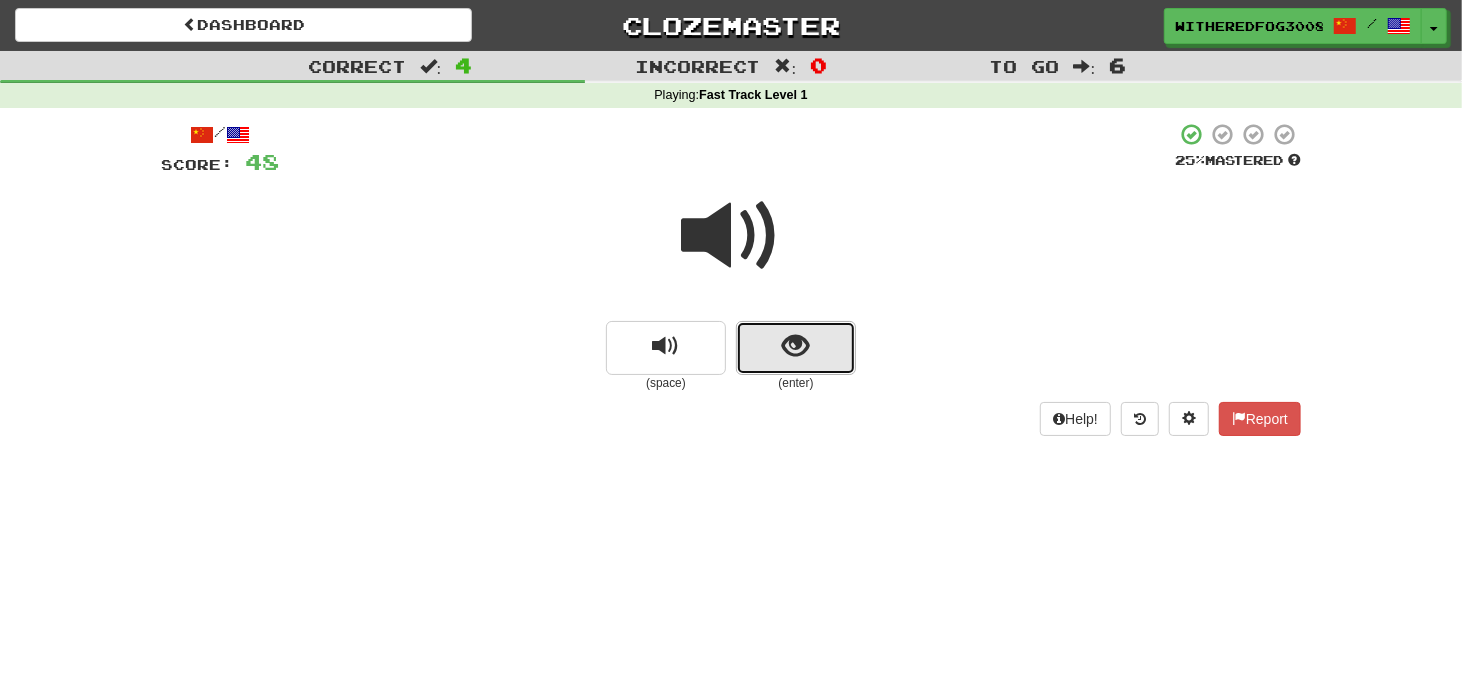 click at bounding box center (796, 346) 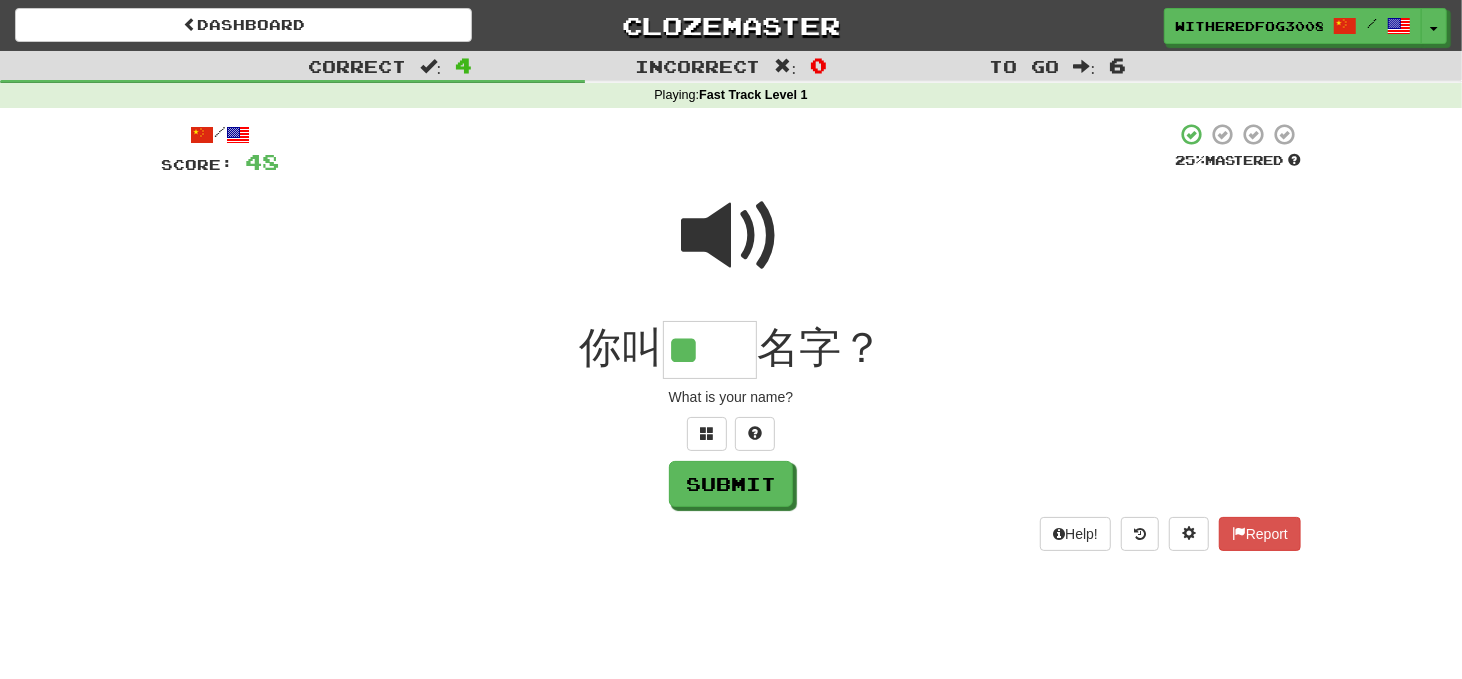 scroll, scrollTop: 0, scrollLeft: 0, axis: both 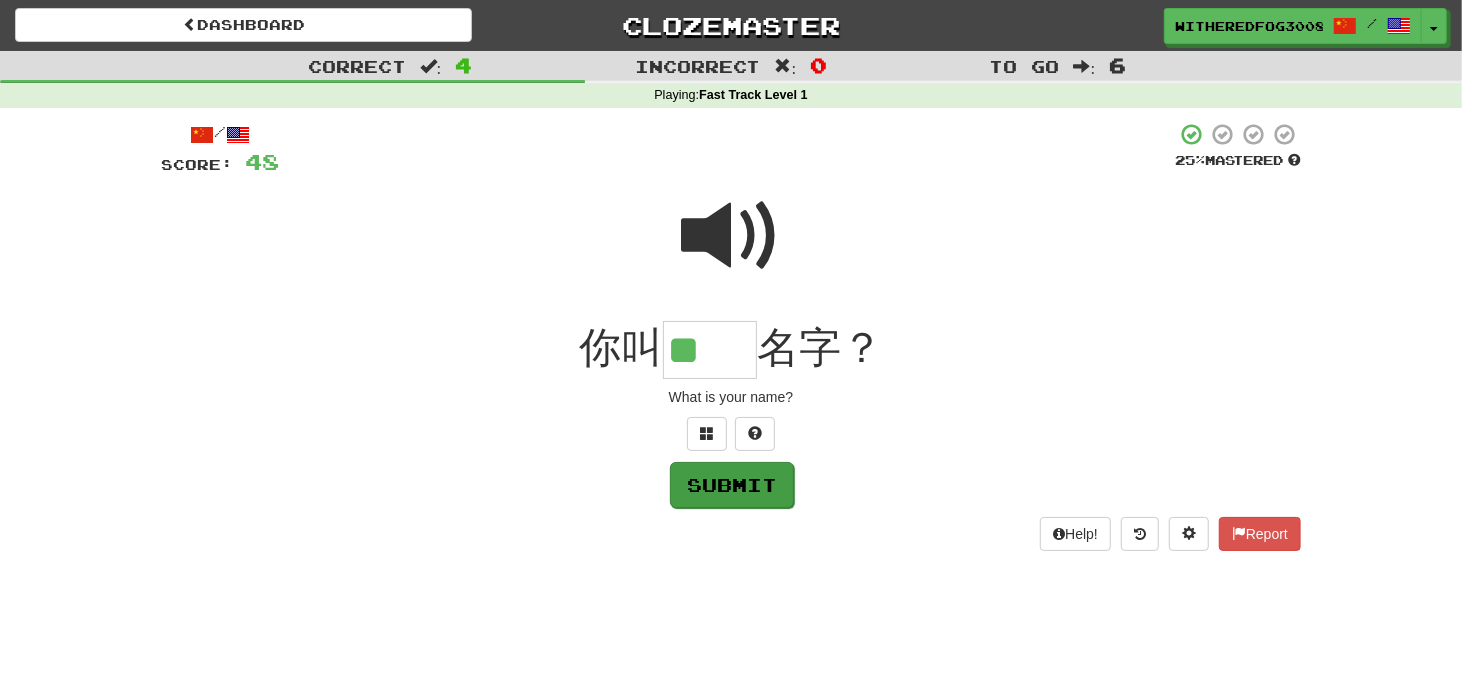 type on "**" 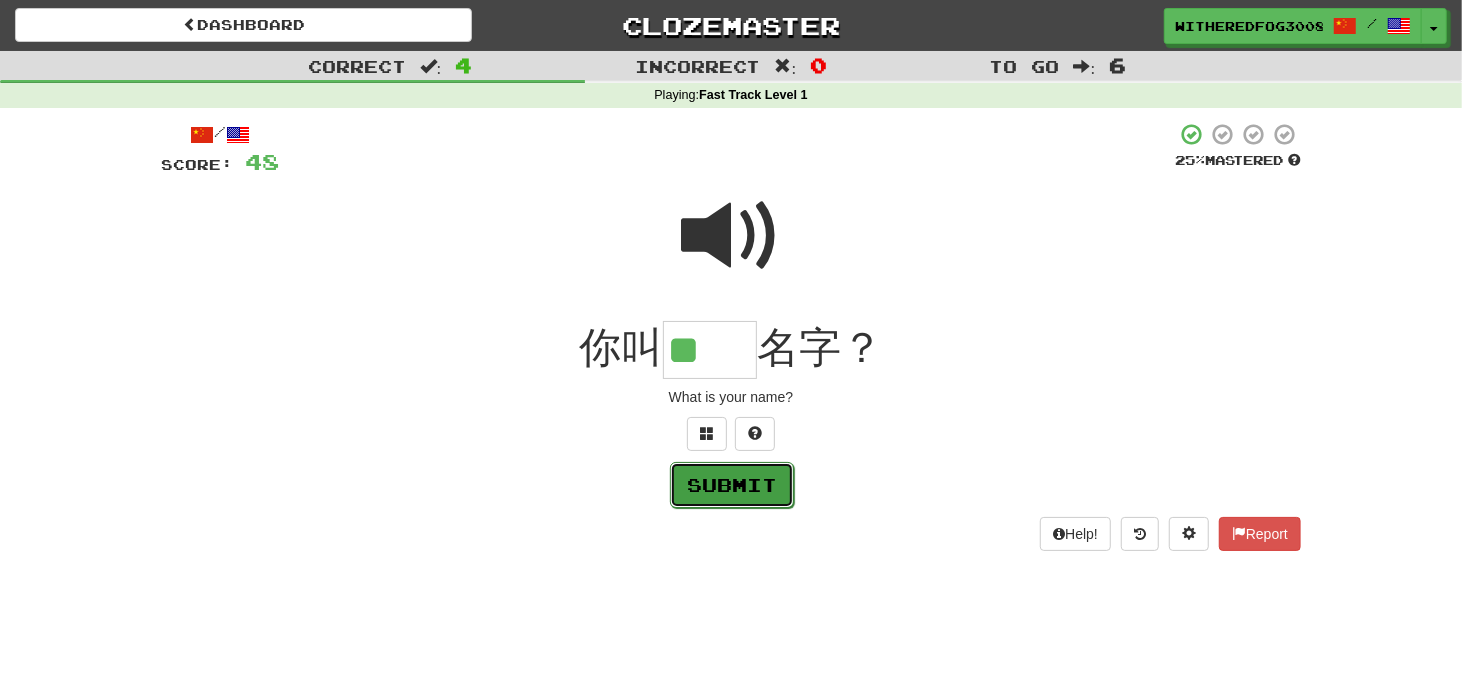 click on "Submit" at bounding box center (732, 485) 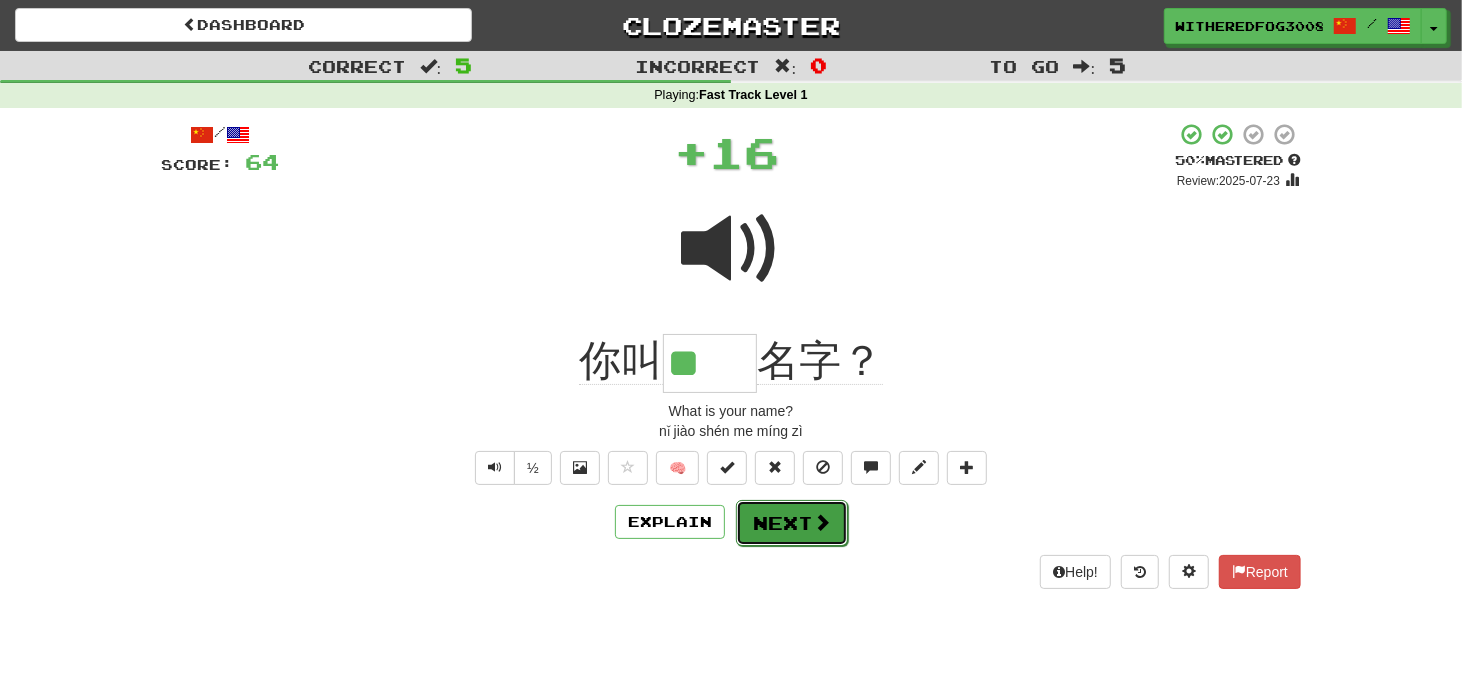 click at bounding box center (822, 522) 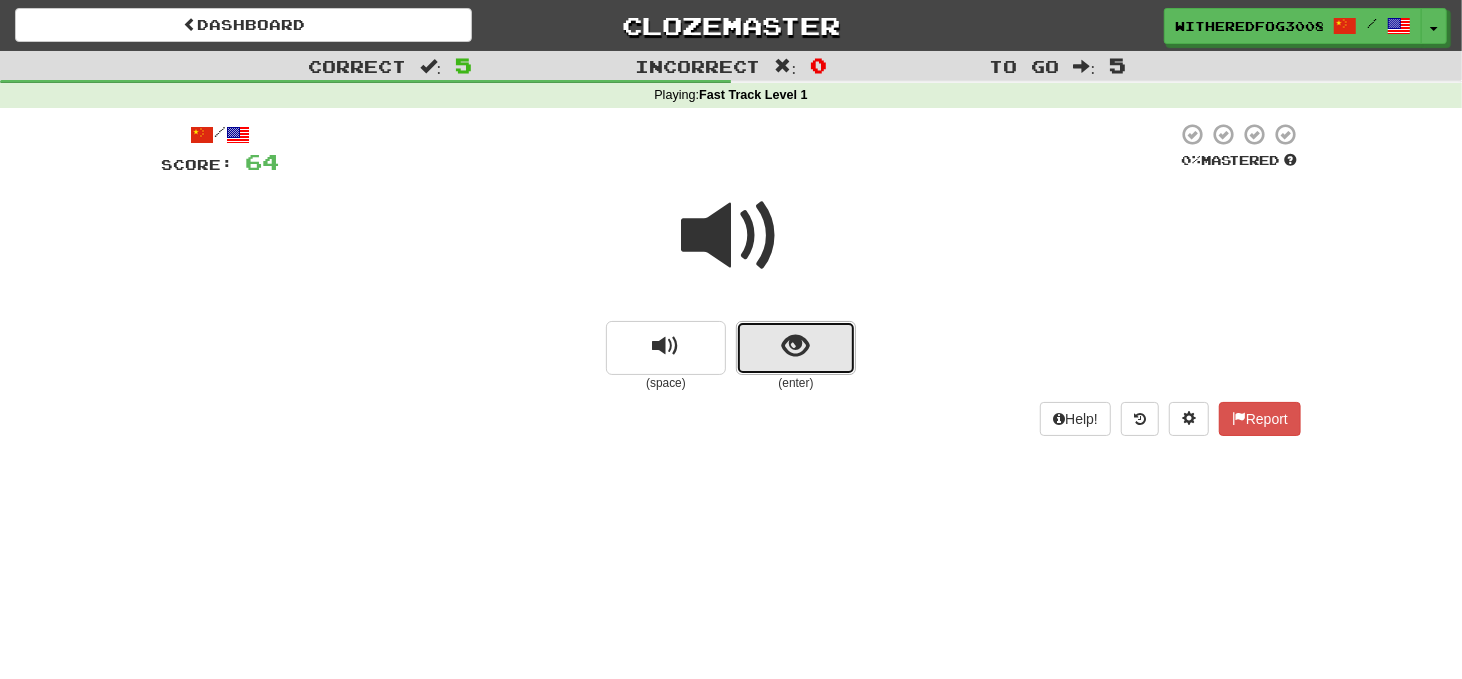 click at bounding box center (796, 346) 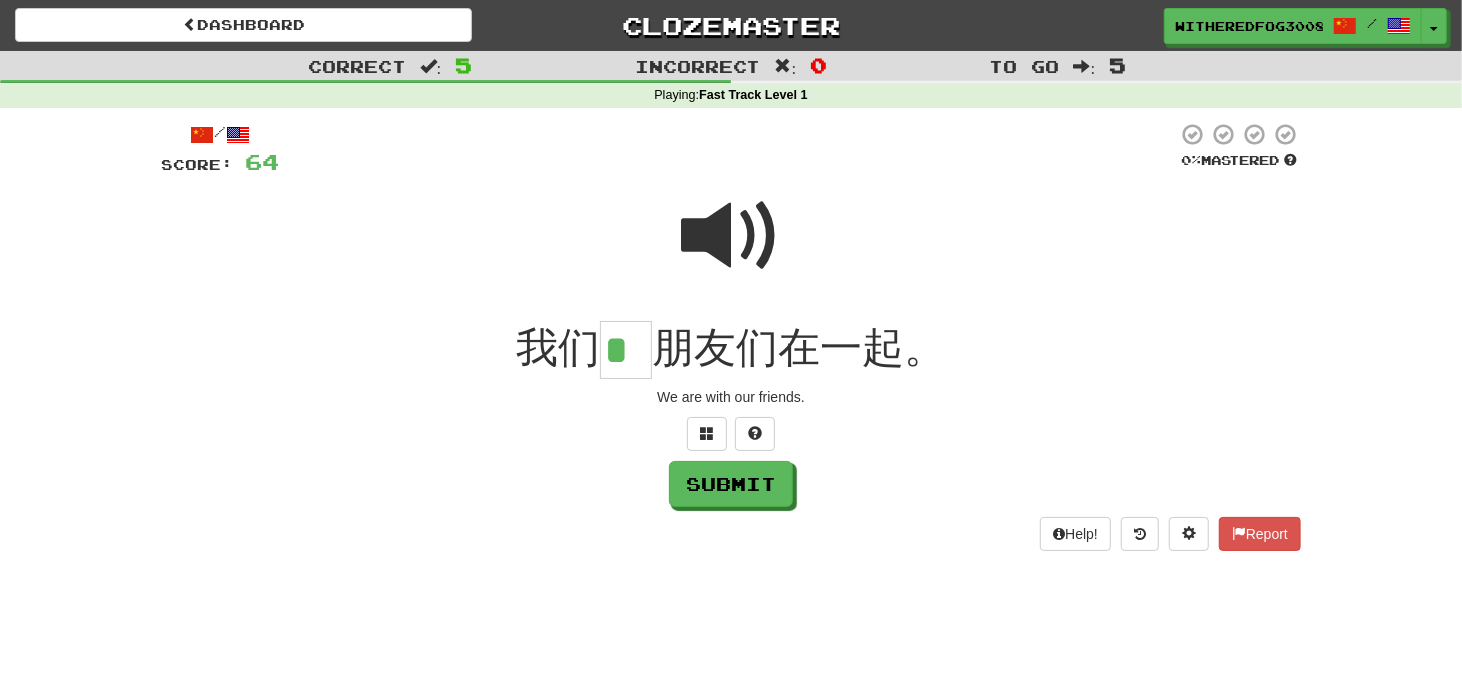 scroll, scrollTop: 0, scrollLeft: 0, axis: both 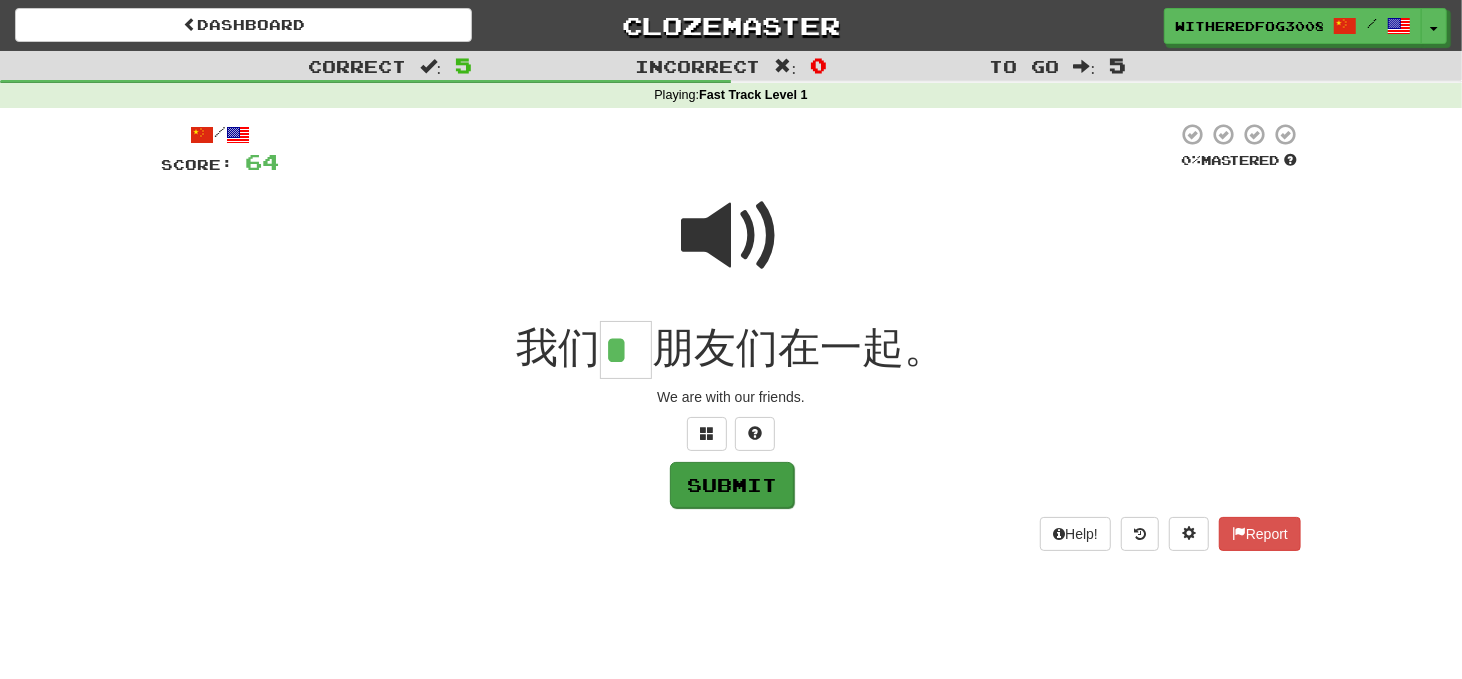 type on "*" 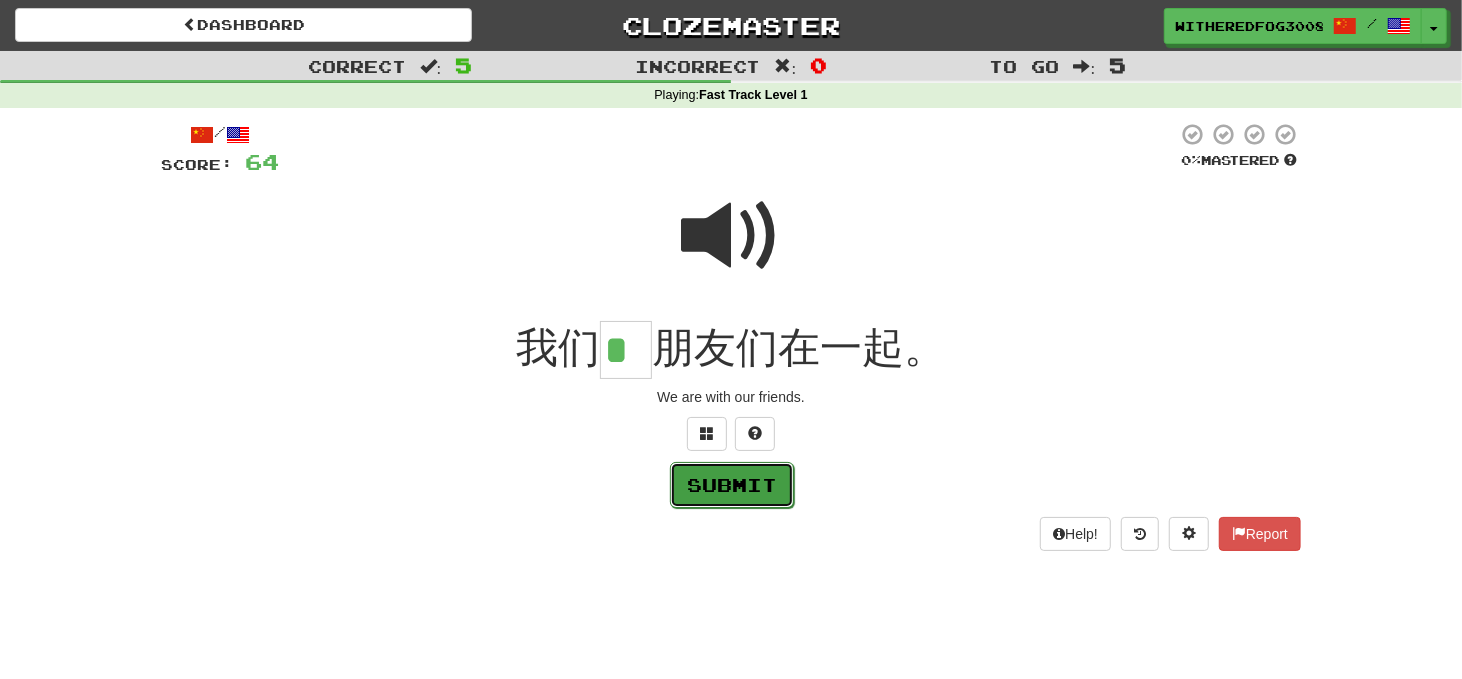 click on "Submit" at bounding box center (732, 485) 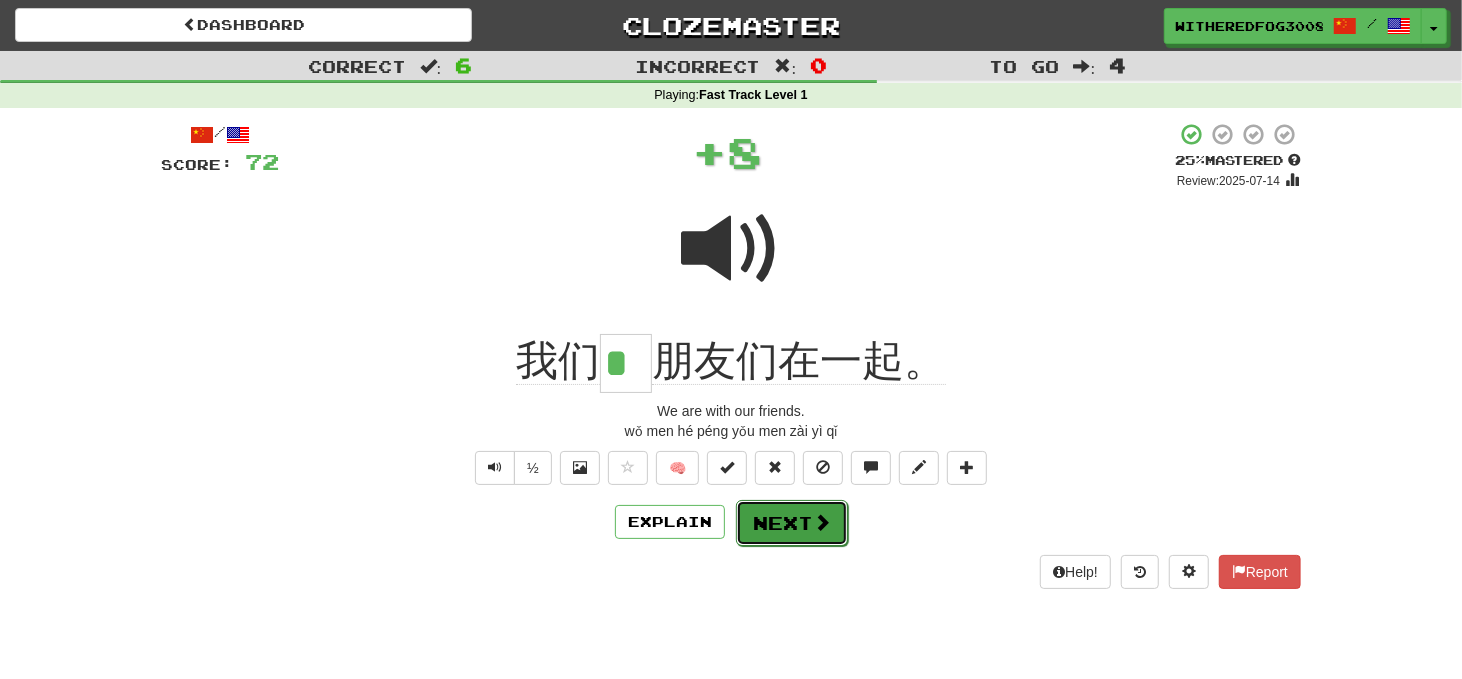 click on "Next" at bounding box center [792, 523] 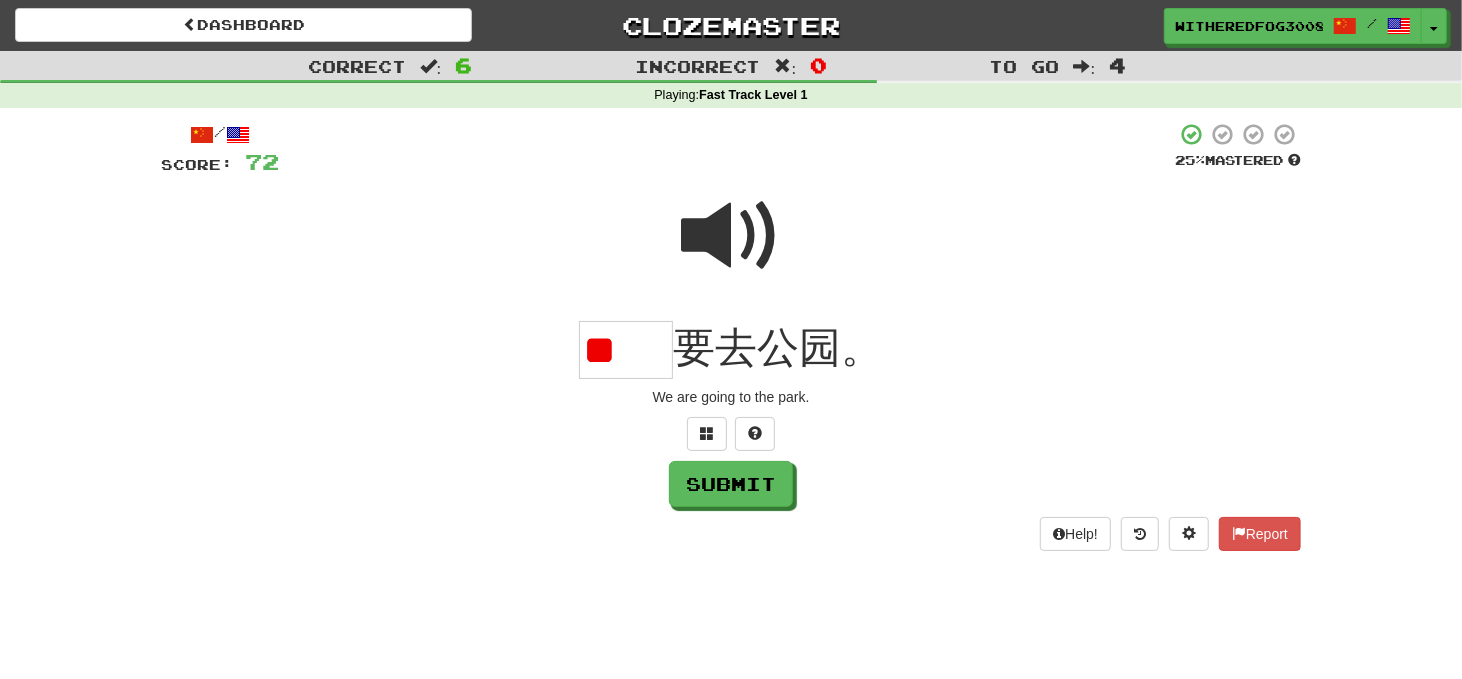 scroll, scrollTop: 0, scrollLeft: 0, axis: both 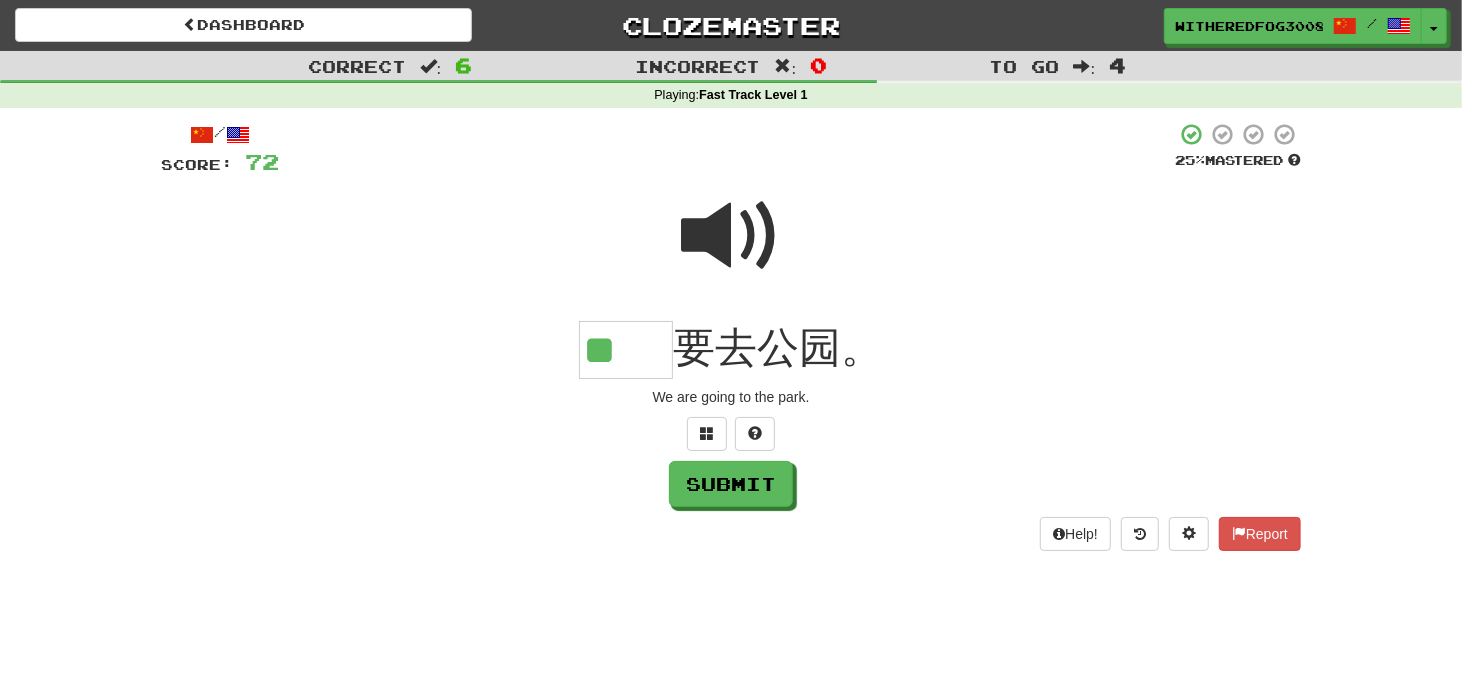 type on "**" 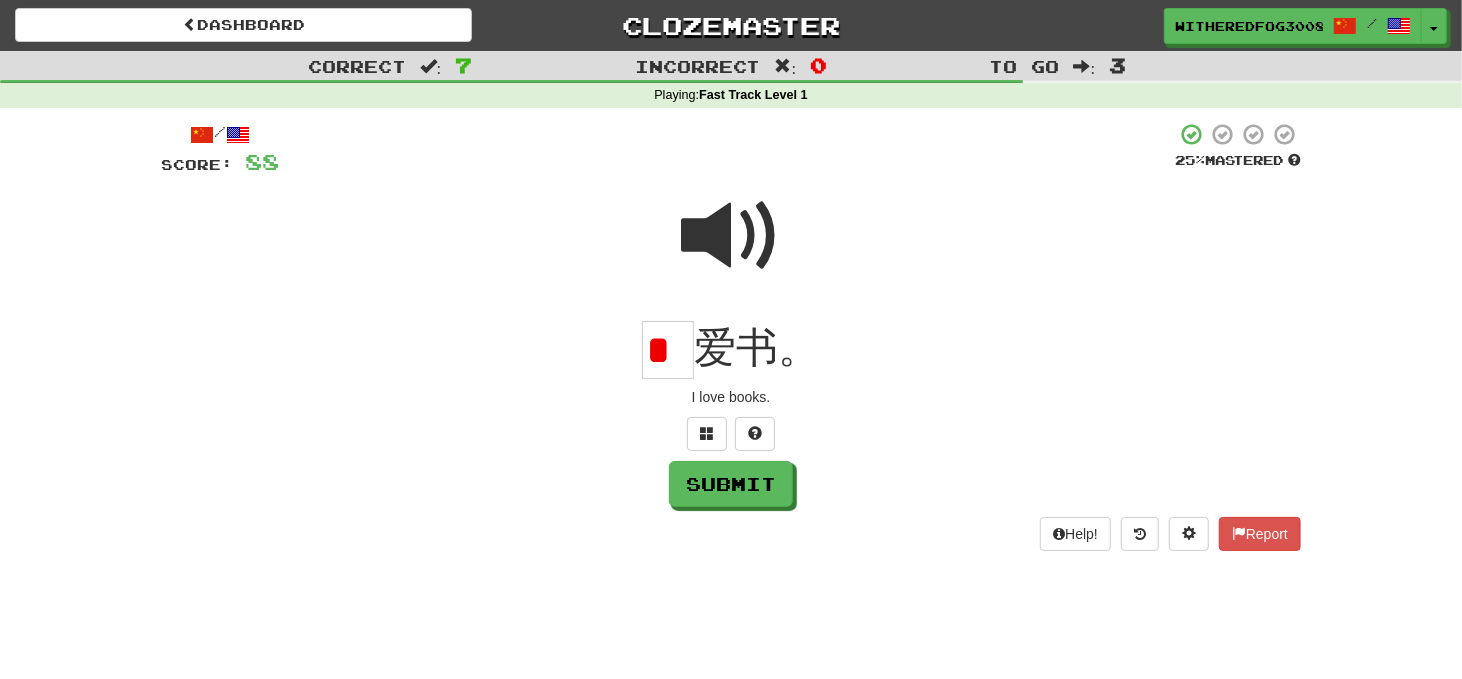 scroll, scrollTop: 0, scrollLeft: 0, axis: both 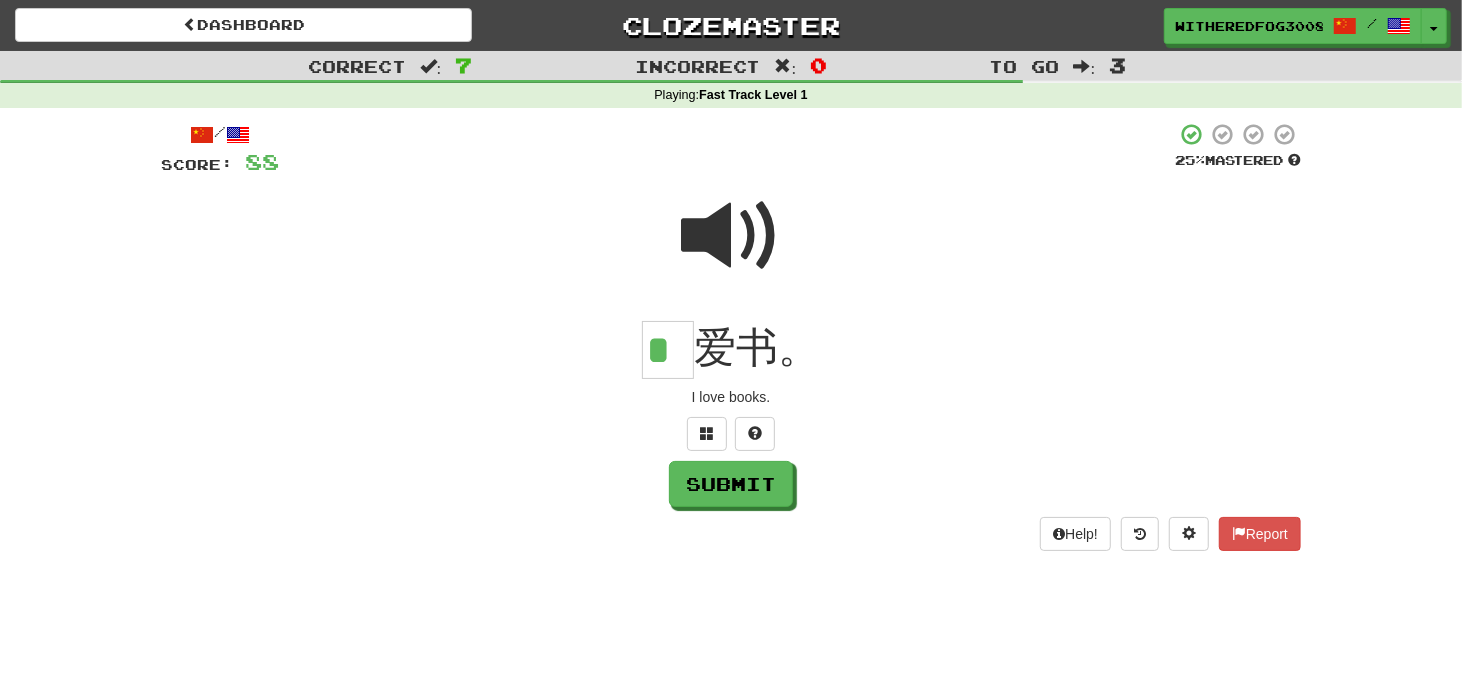 type on "*" 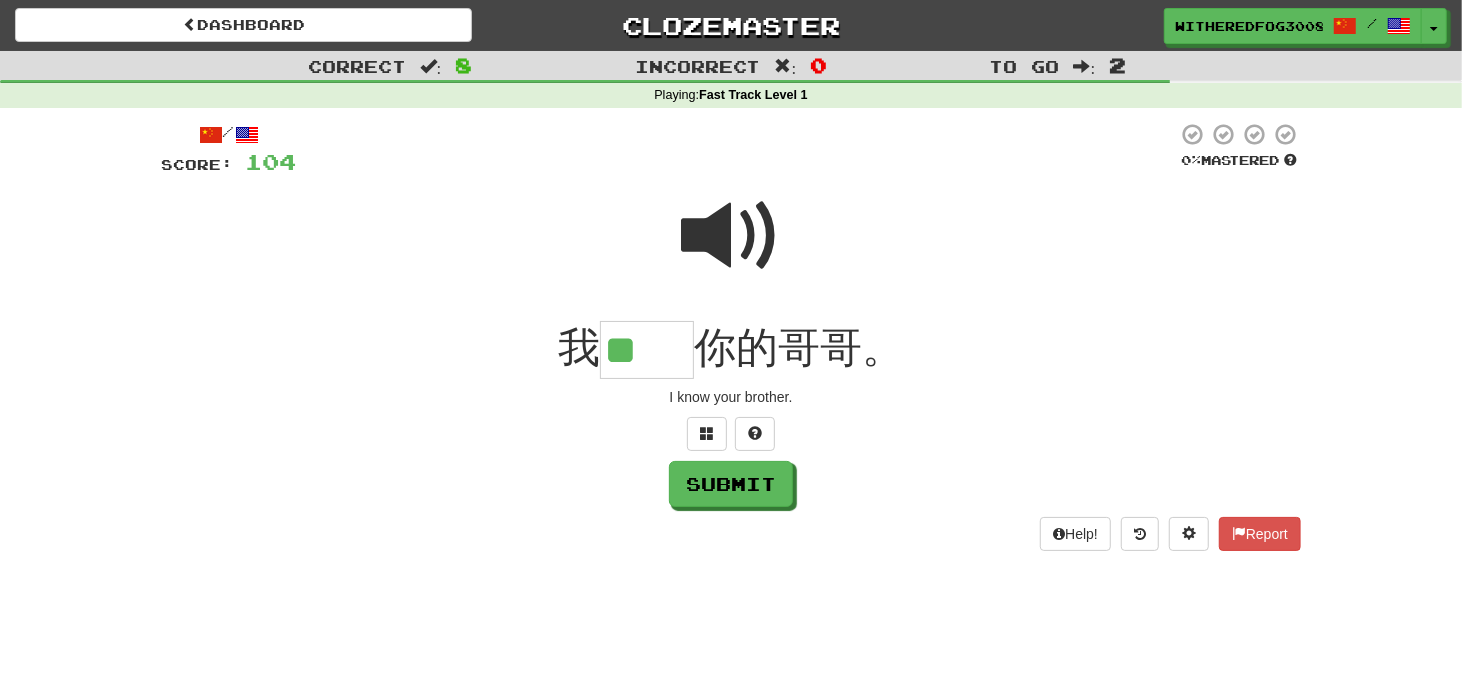 scroll, scrollTop: 0, scrollLeft: 0, axis: both 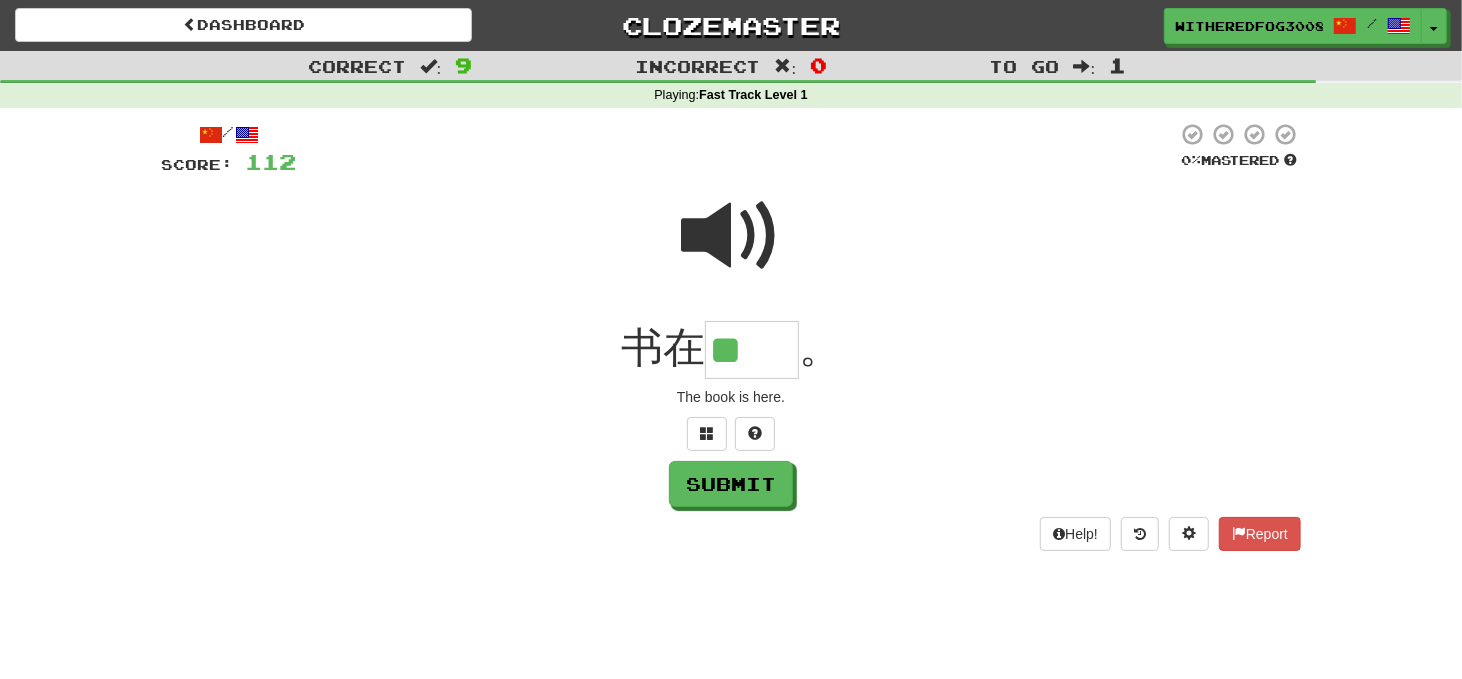 type on "**" 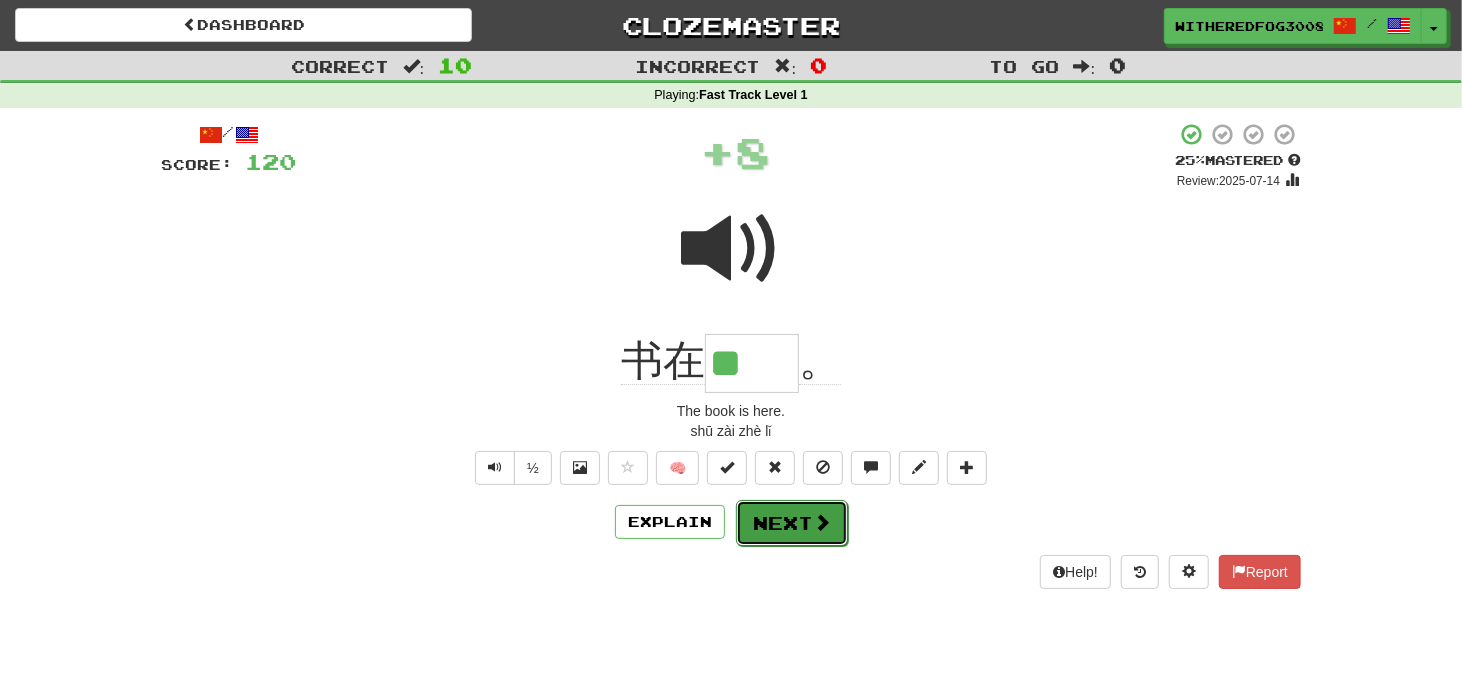 click on "Next" at bounding box center [792, 523] 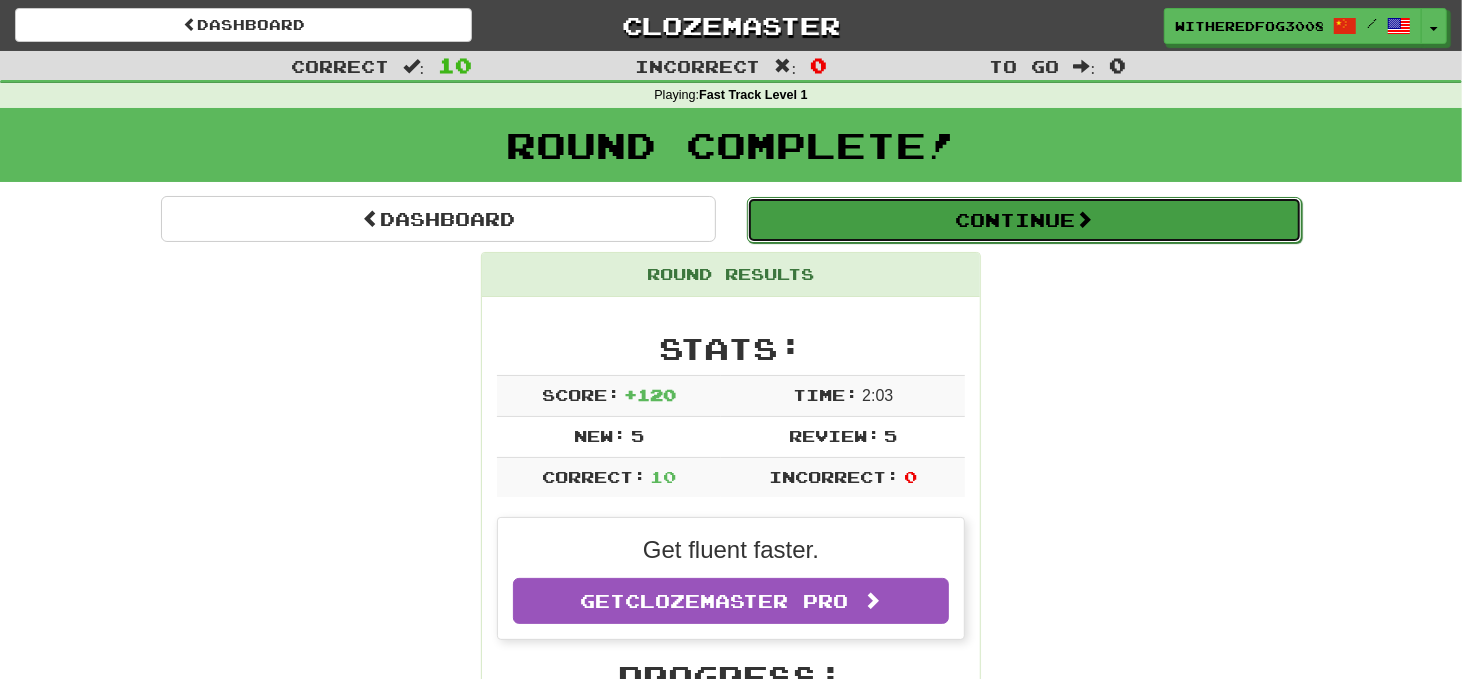 click on "Continue" at bounding box center [1024, 220] 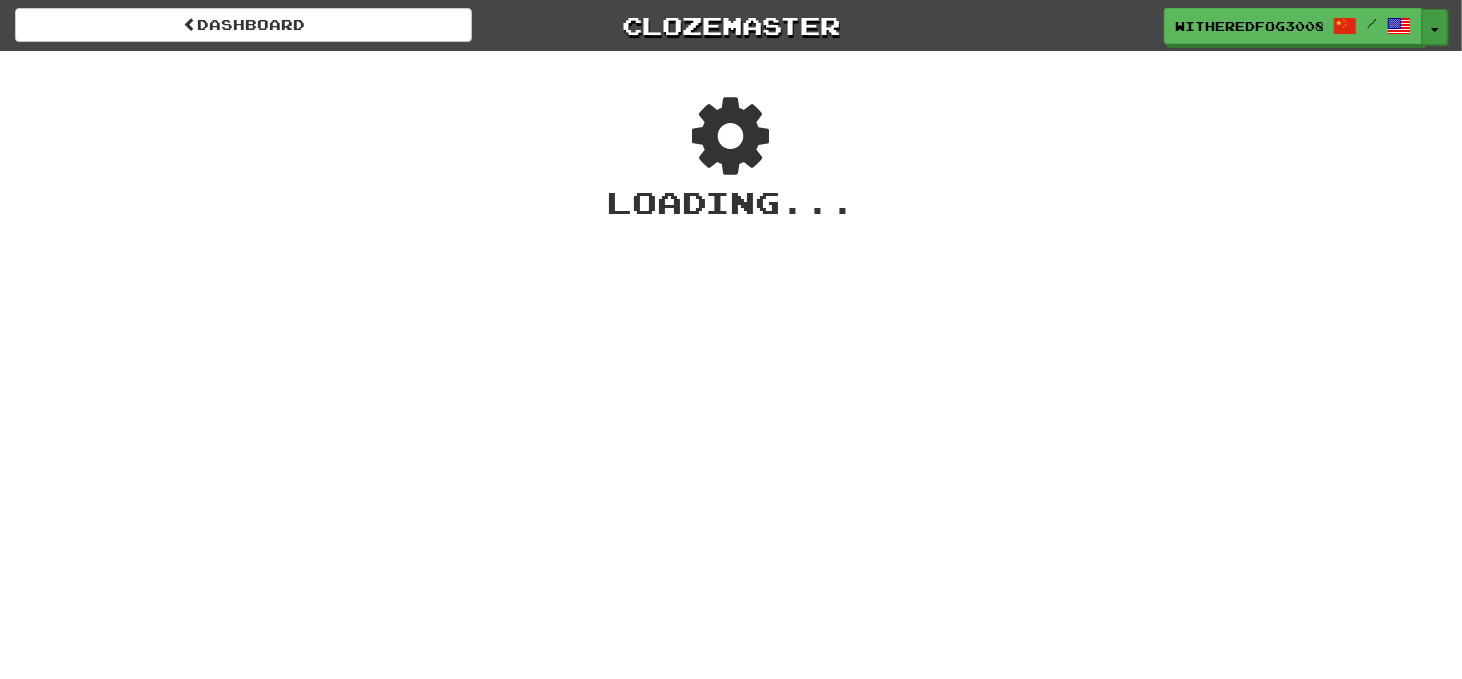 click on "Toggle Dropdown" at bounding box center [1435, 27] 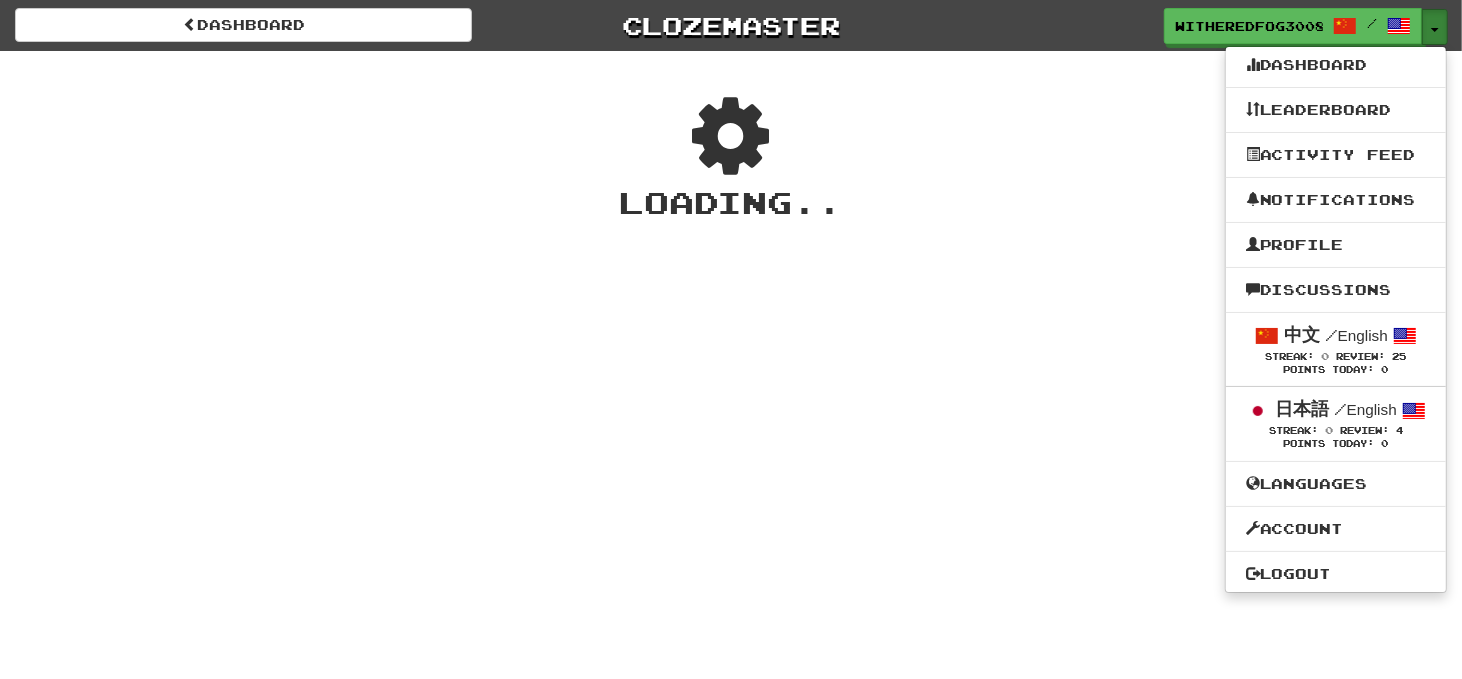 click on "Toggle Dropdown" at bounding box center [1435, 27] 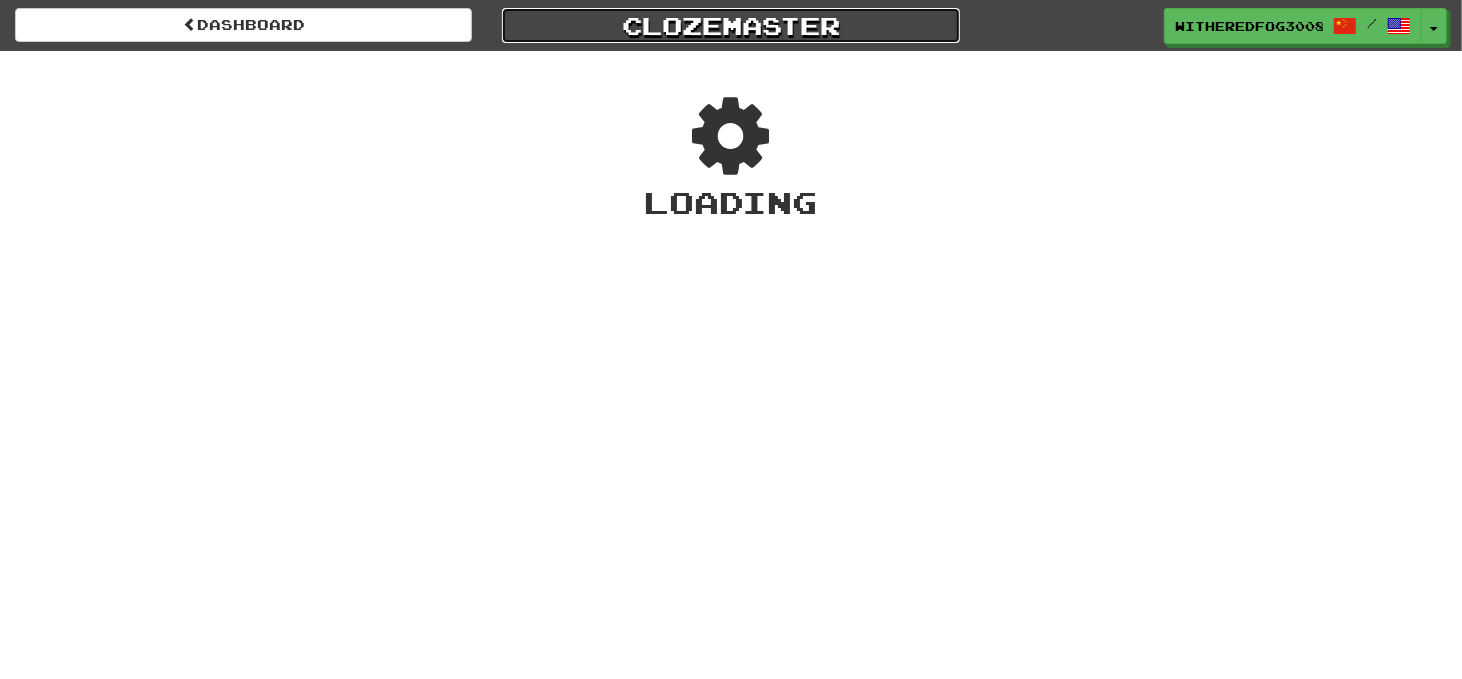 click on "Clozemaster" at bounding box center (730, 25) 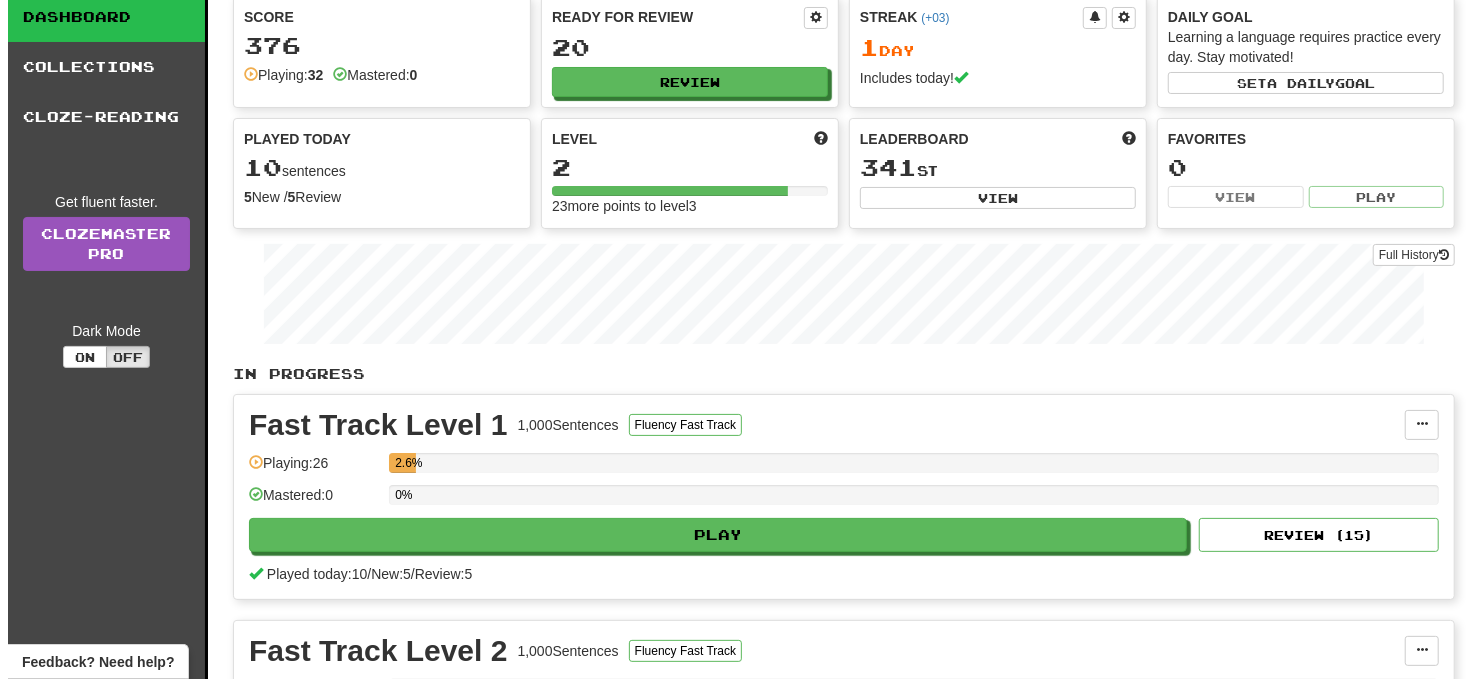 scroll, scrollTop: 133, scrollLeft: 0, axis: vertical 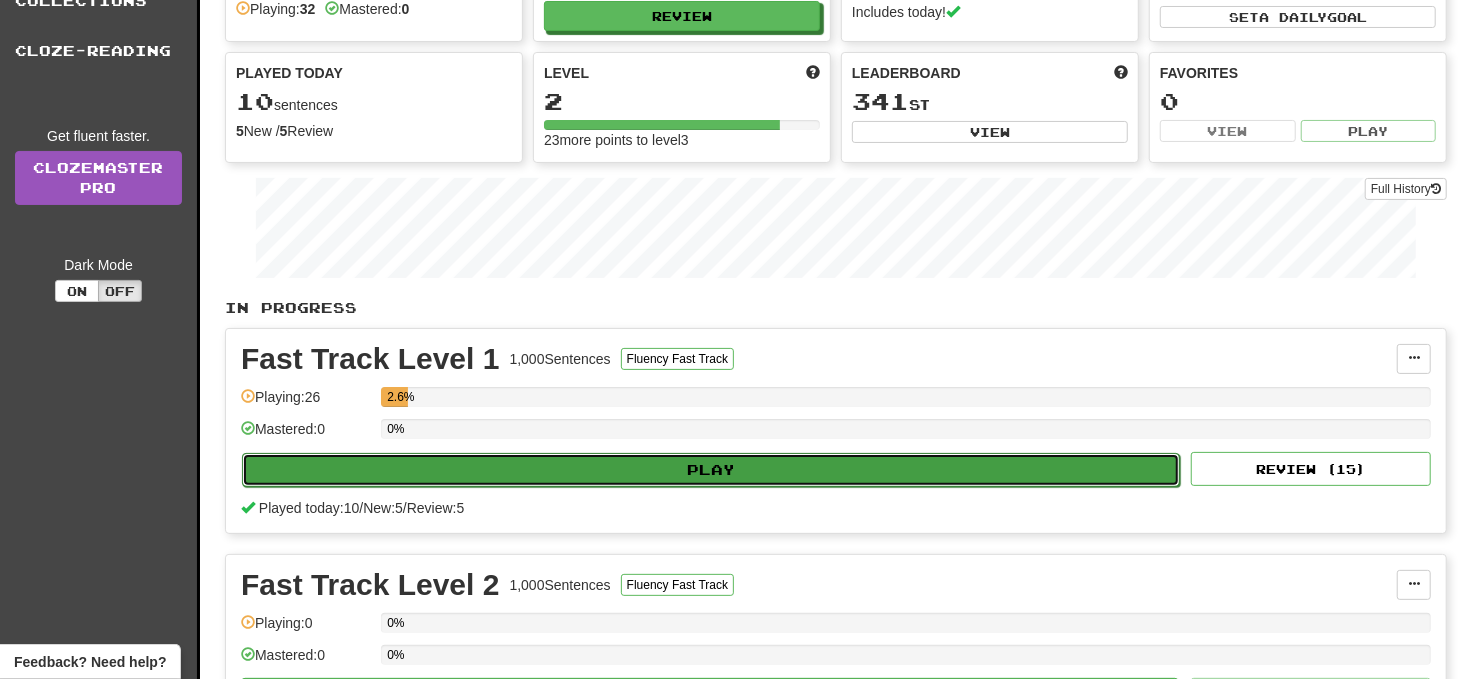 click on "Play" at bounding box center (711, 470) 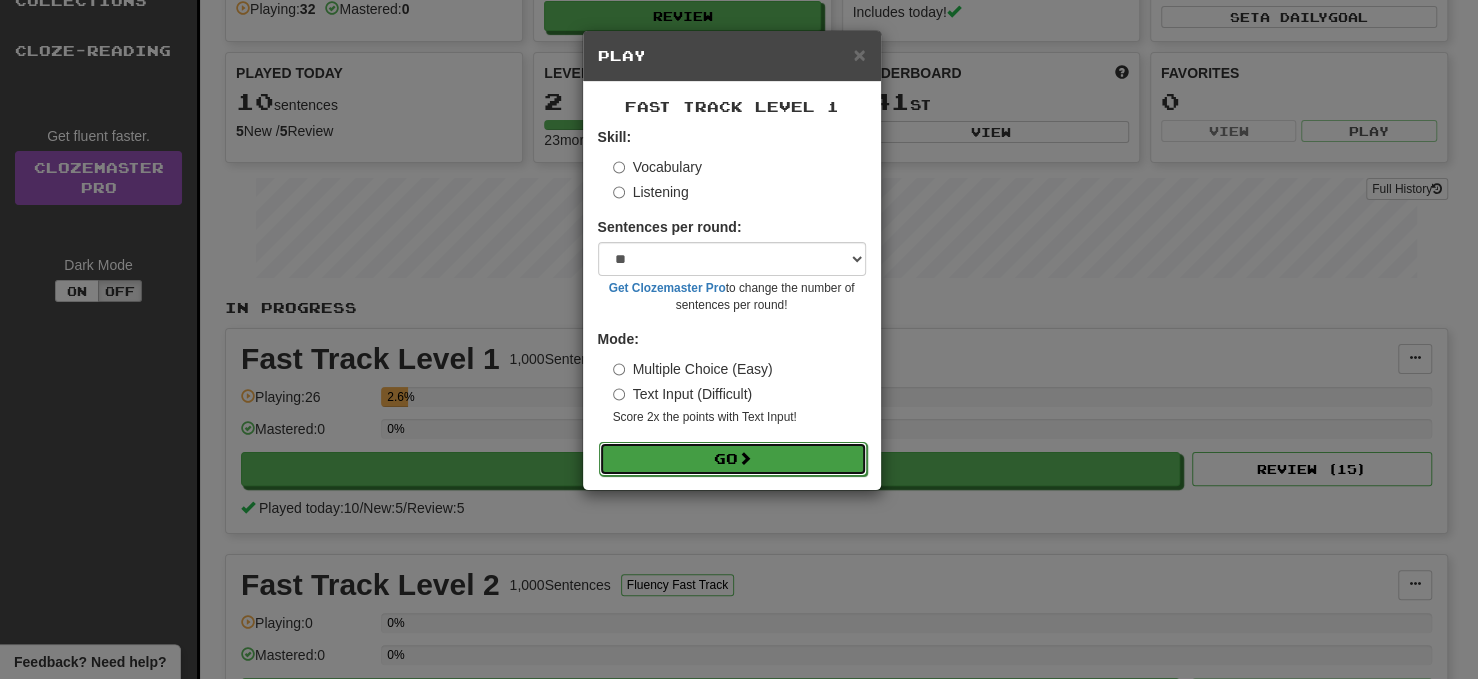 click on "Go" at bounding box center (733, 459) 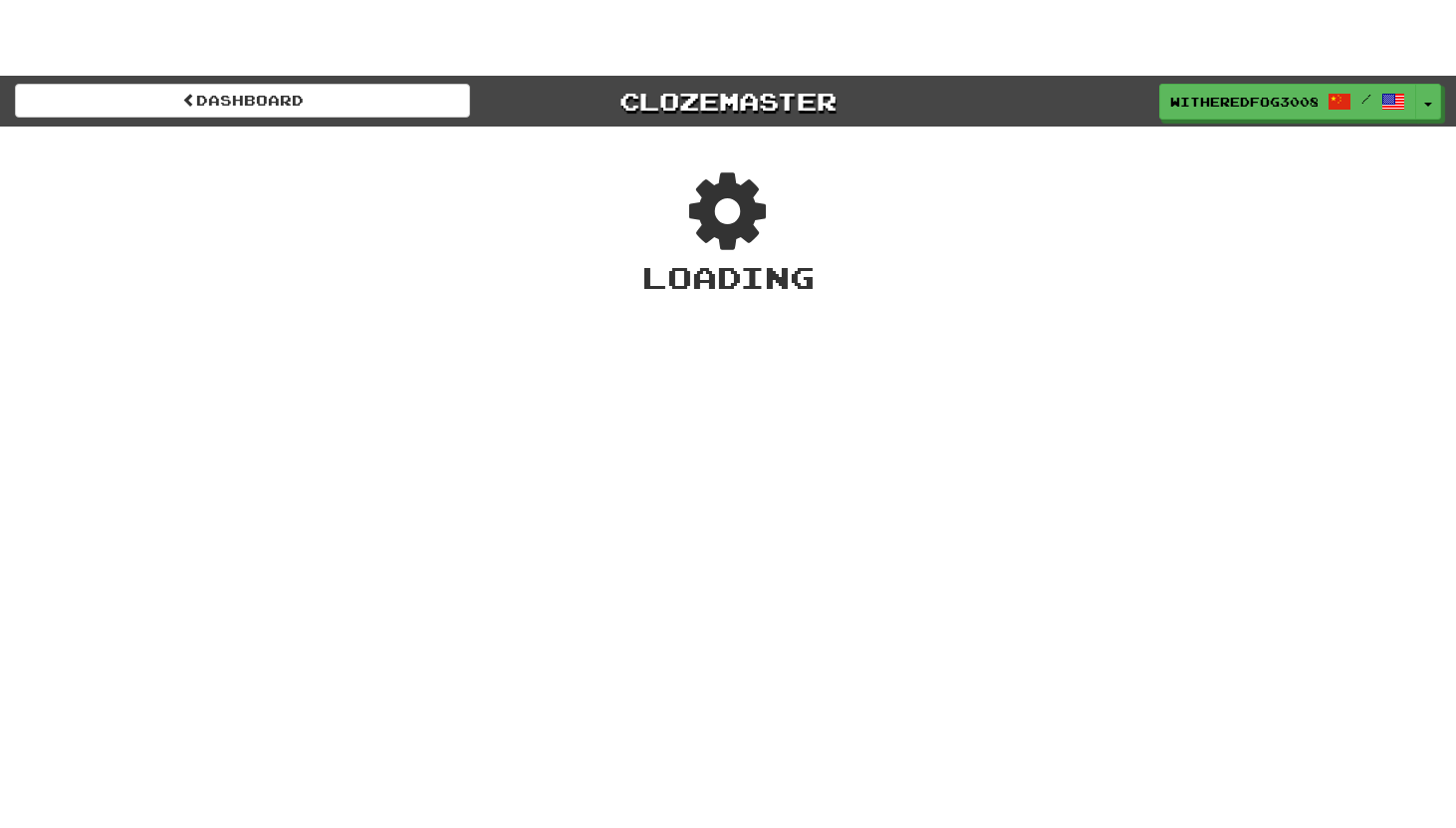 scroll, scrollTop: 0, scrollLeft: 0, axis: both 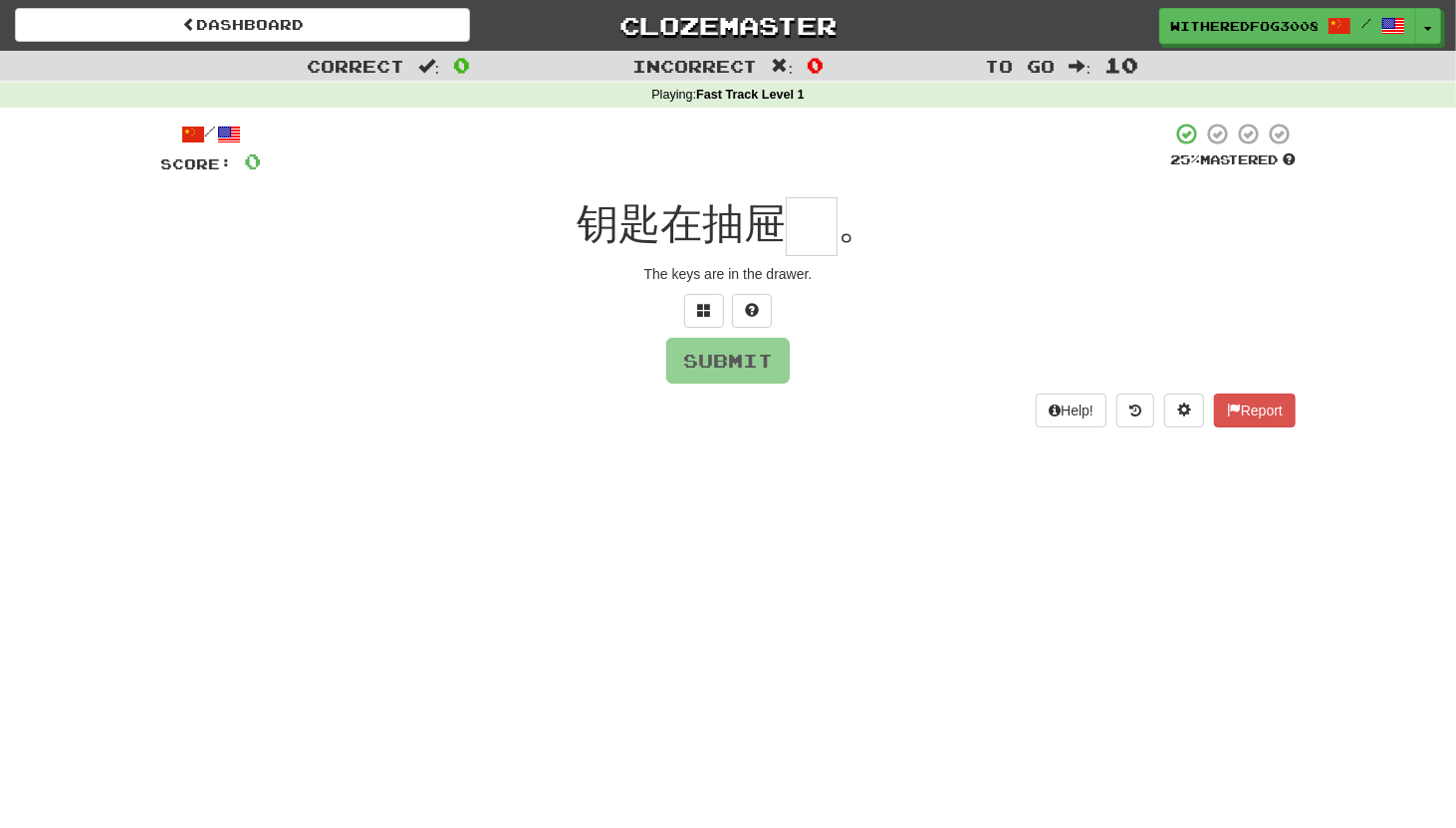 type on "*" 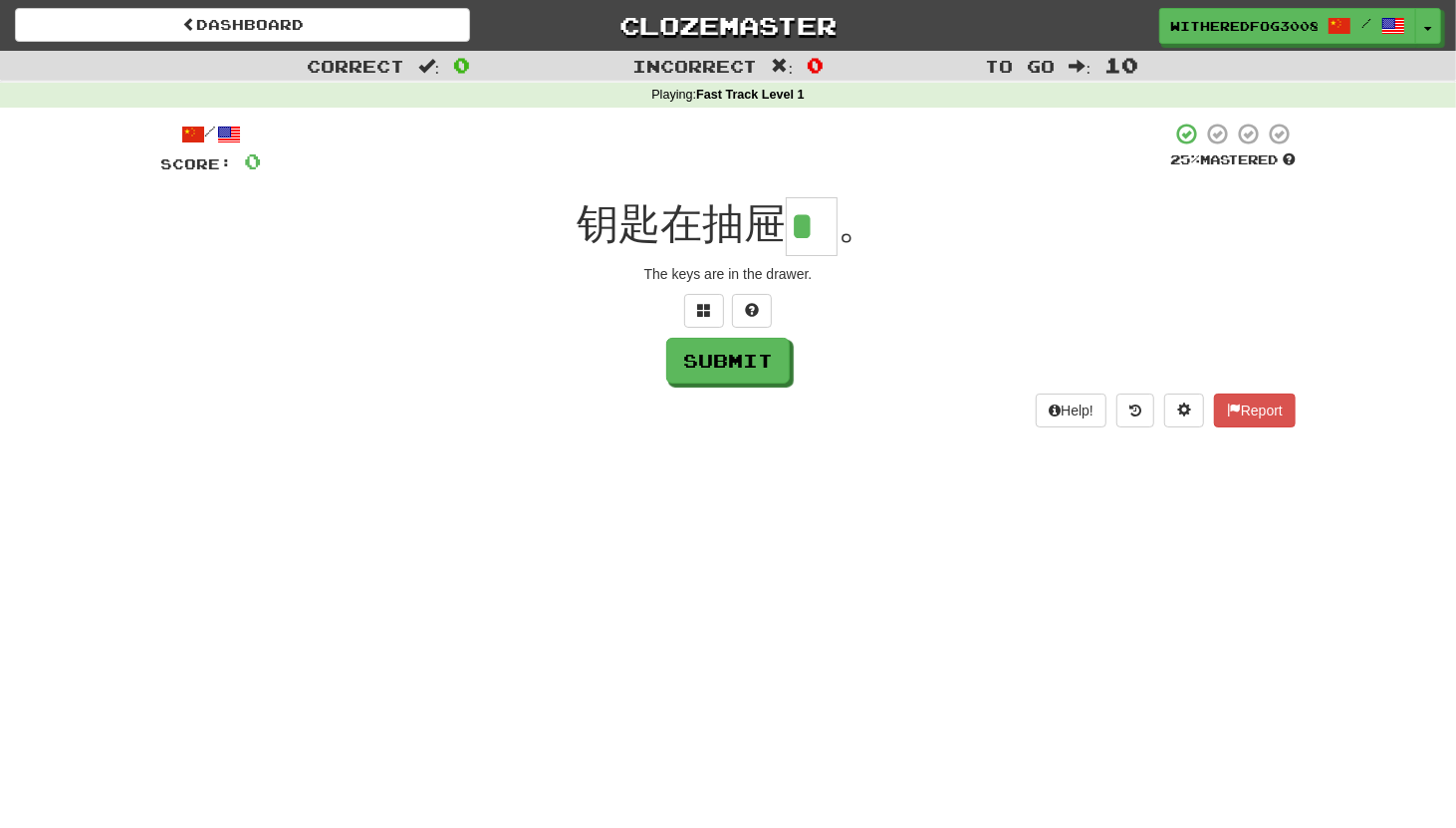 type on "*" 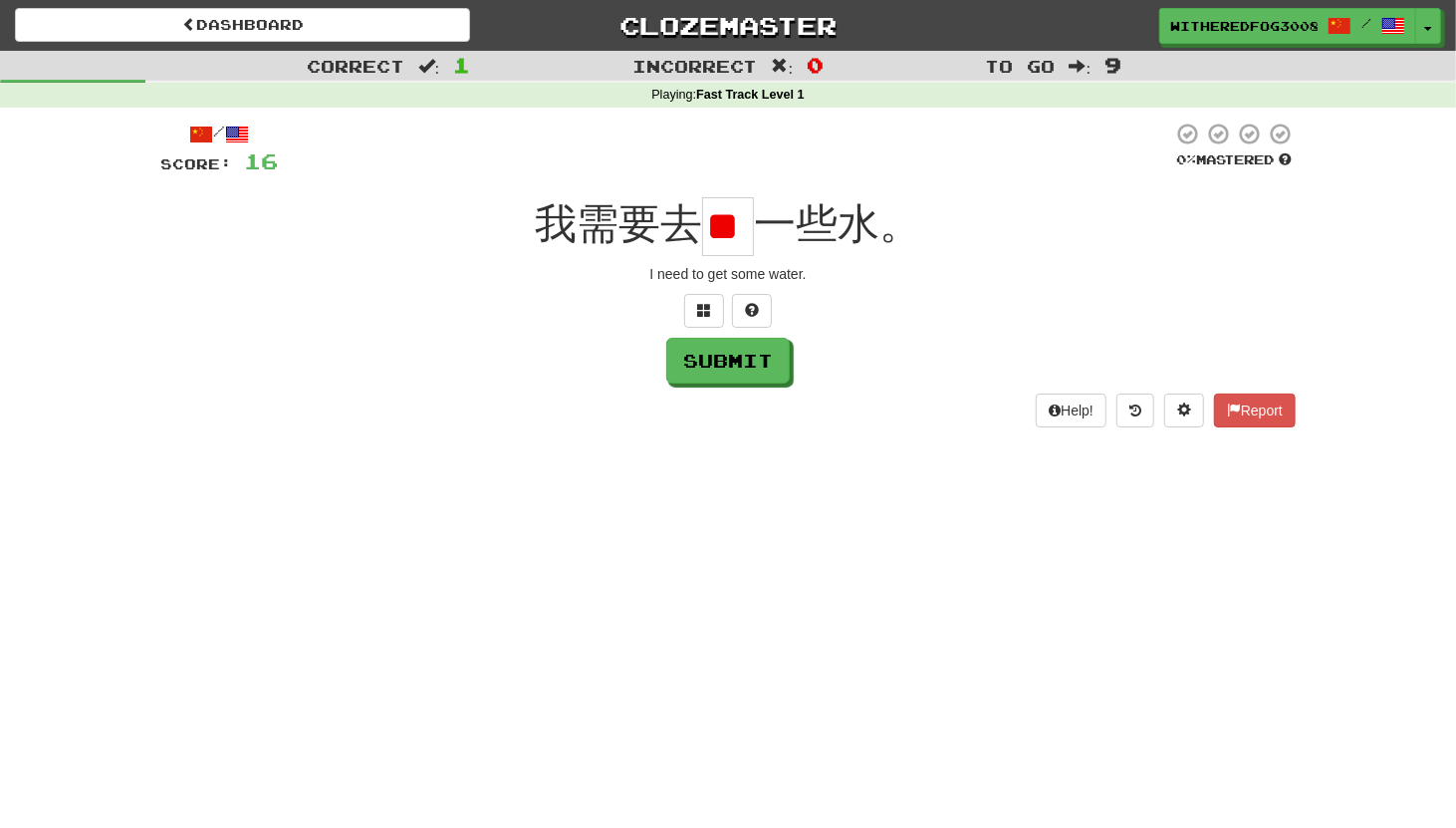 scroll, scrollTop: 0, scrollLeft: 2, axis: horizontal 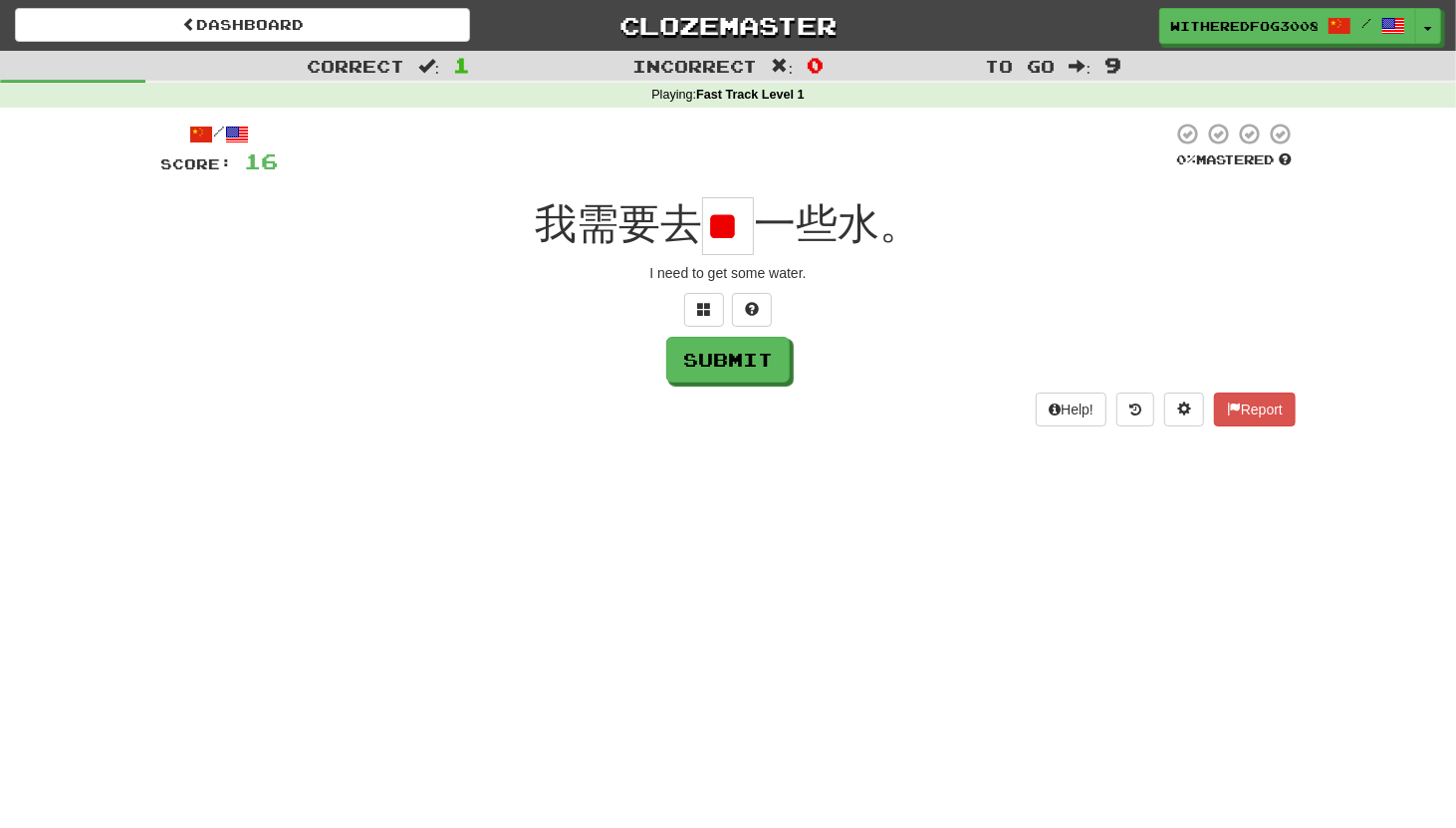 type on "*" 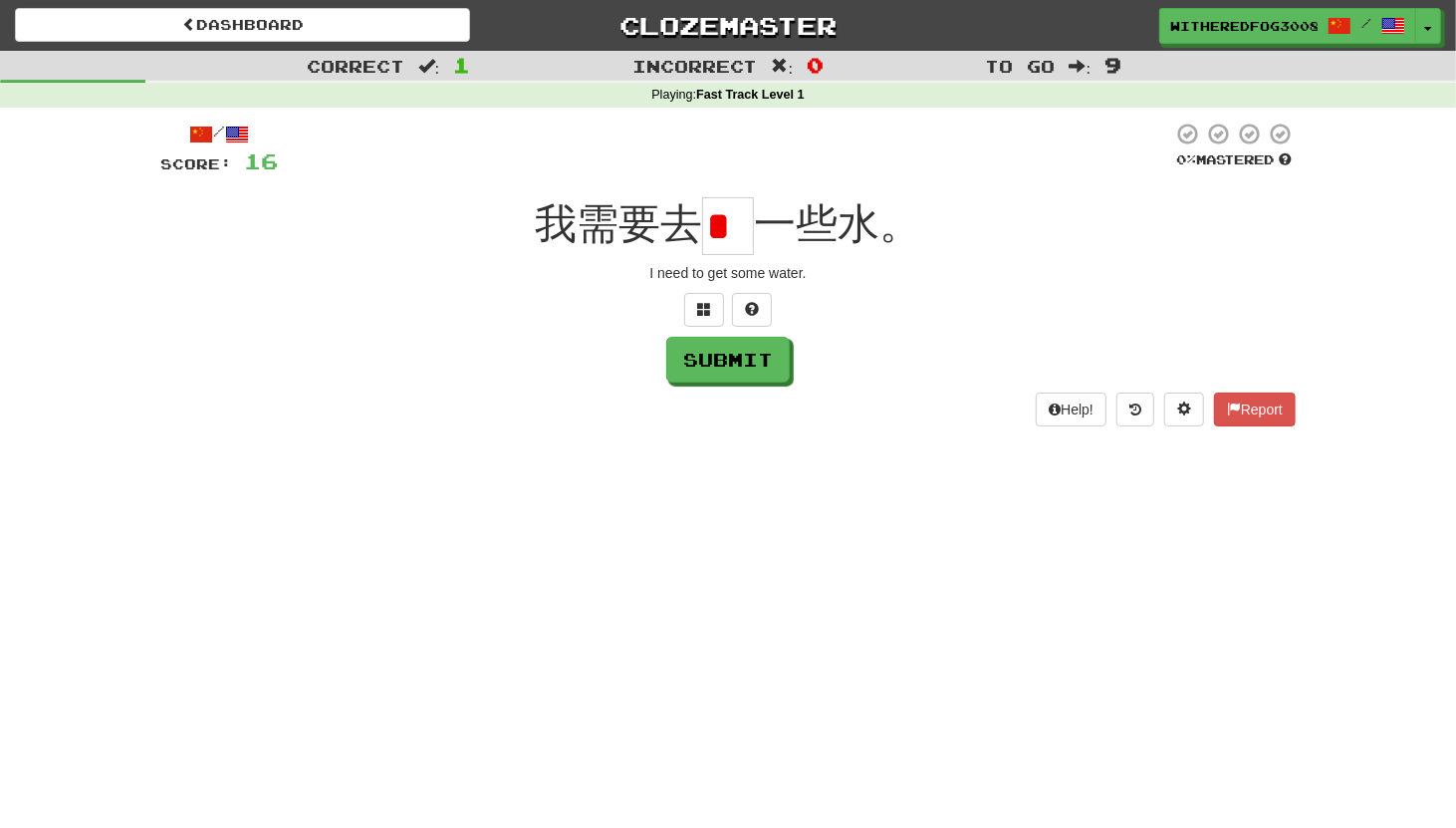 scroll, scrollTop: 0, scrollLeft: 0, axis: both 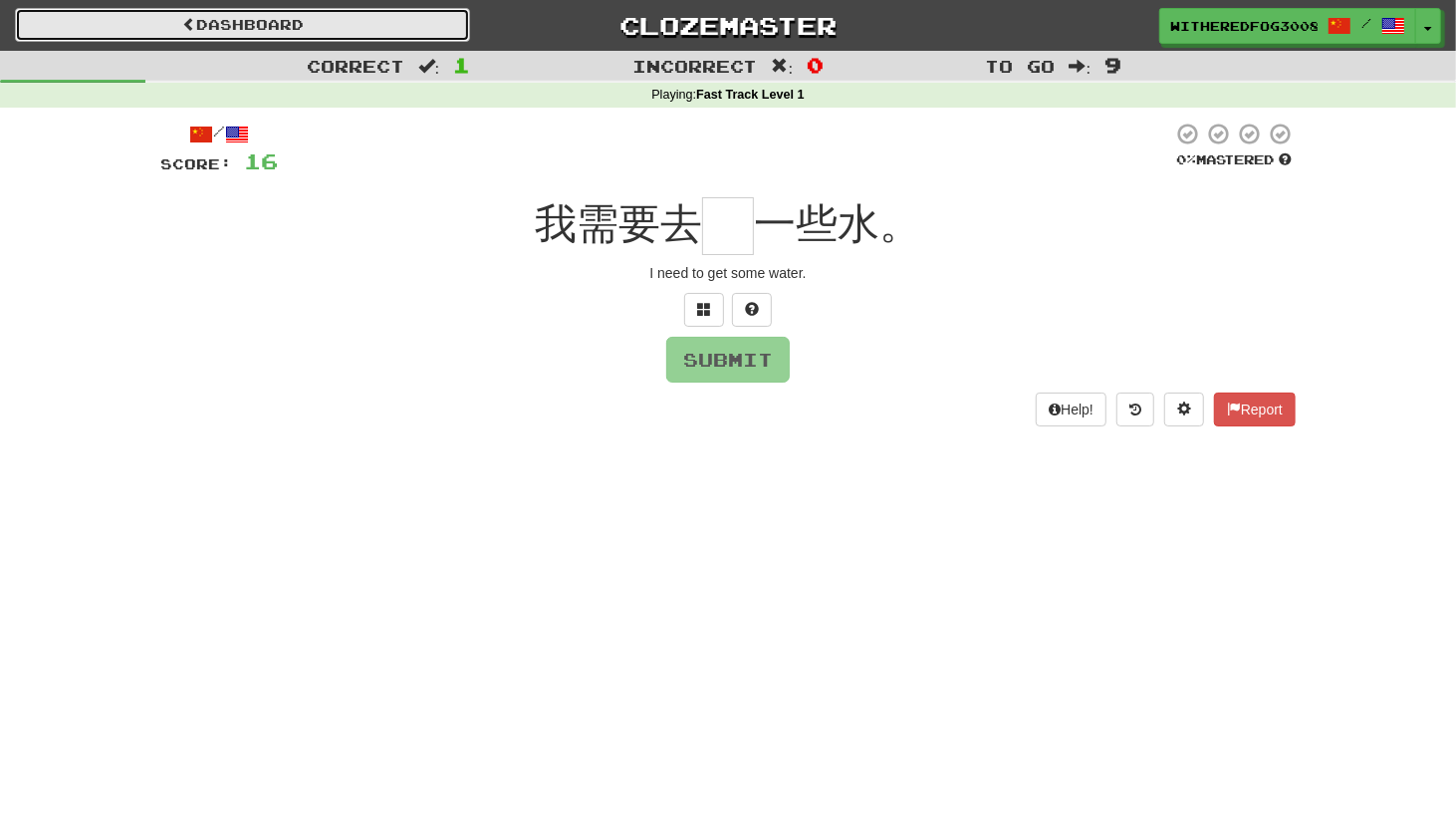 click on "Dashboard" at bounding box center (242, 25) 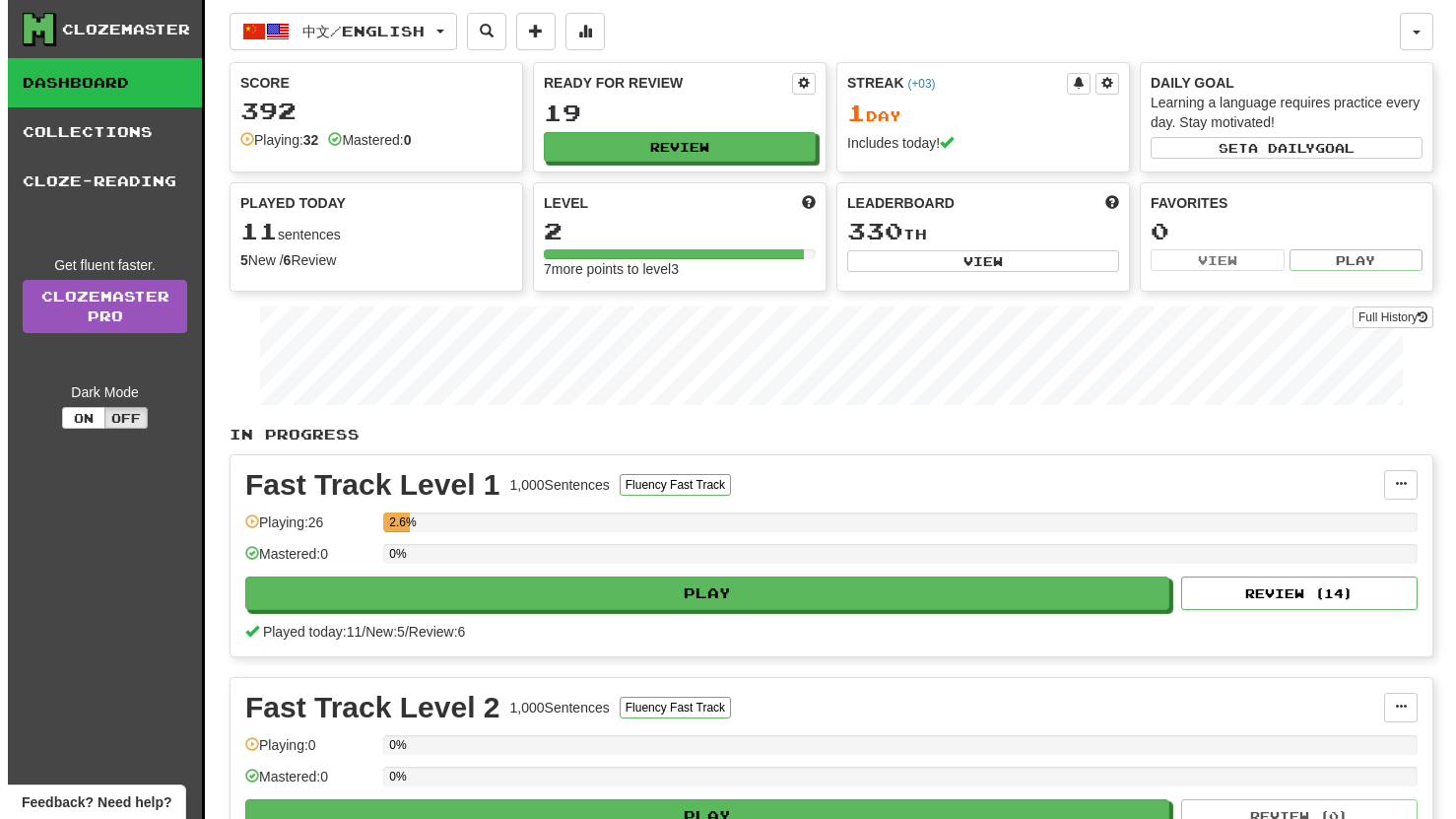 scroll, scrollTop: 0, scrollLeft: 0, axis: both 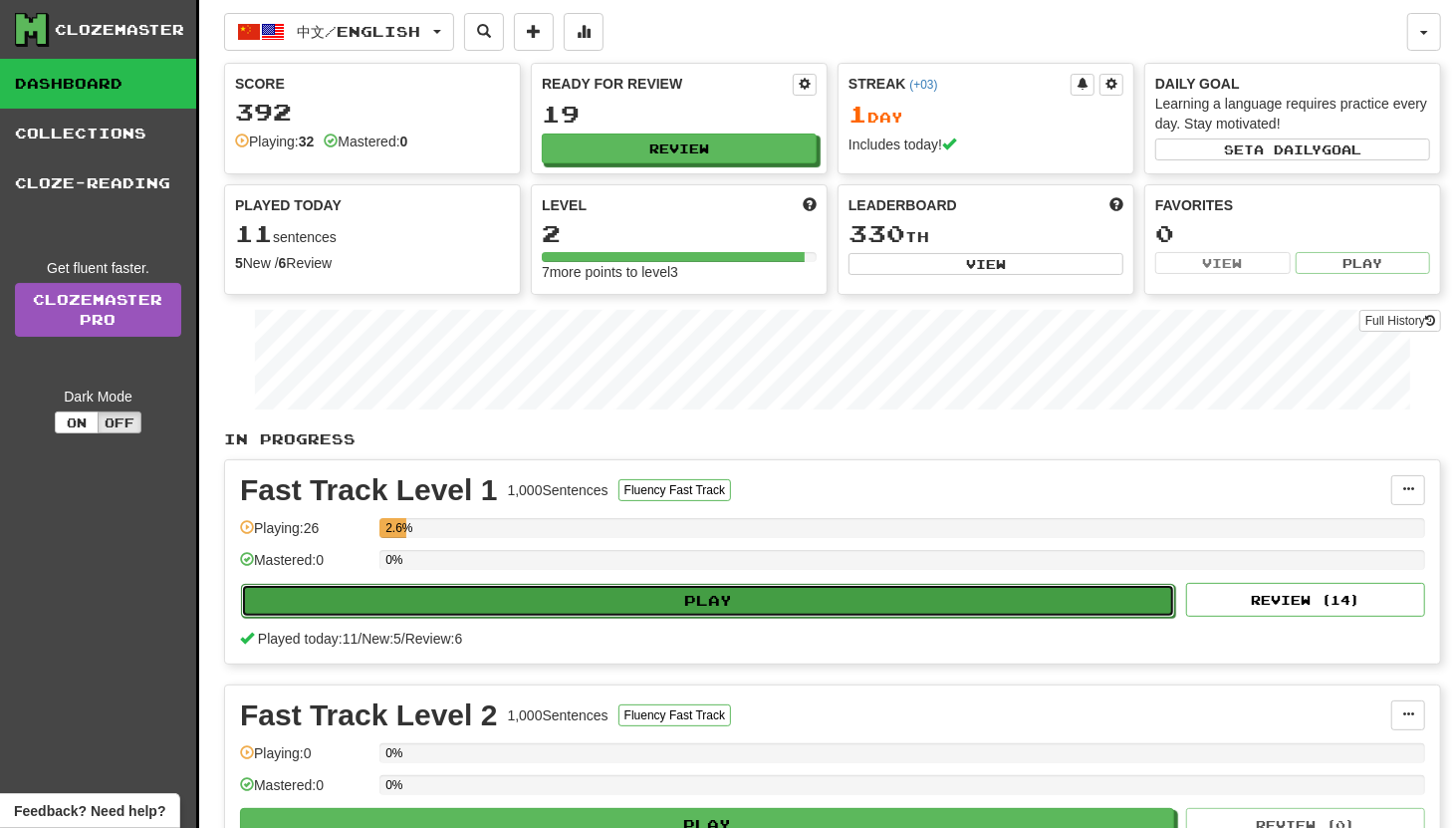 click on "Play" at bounding box center (708, 601) 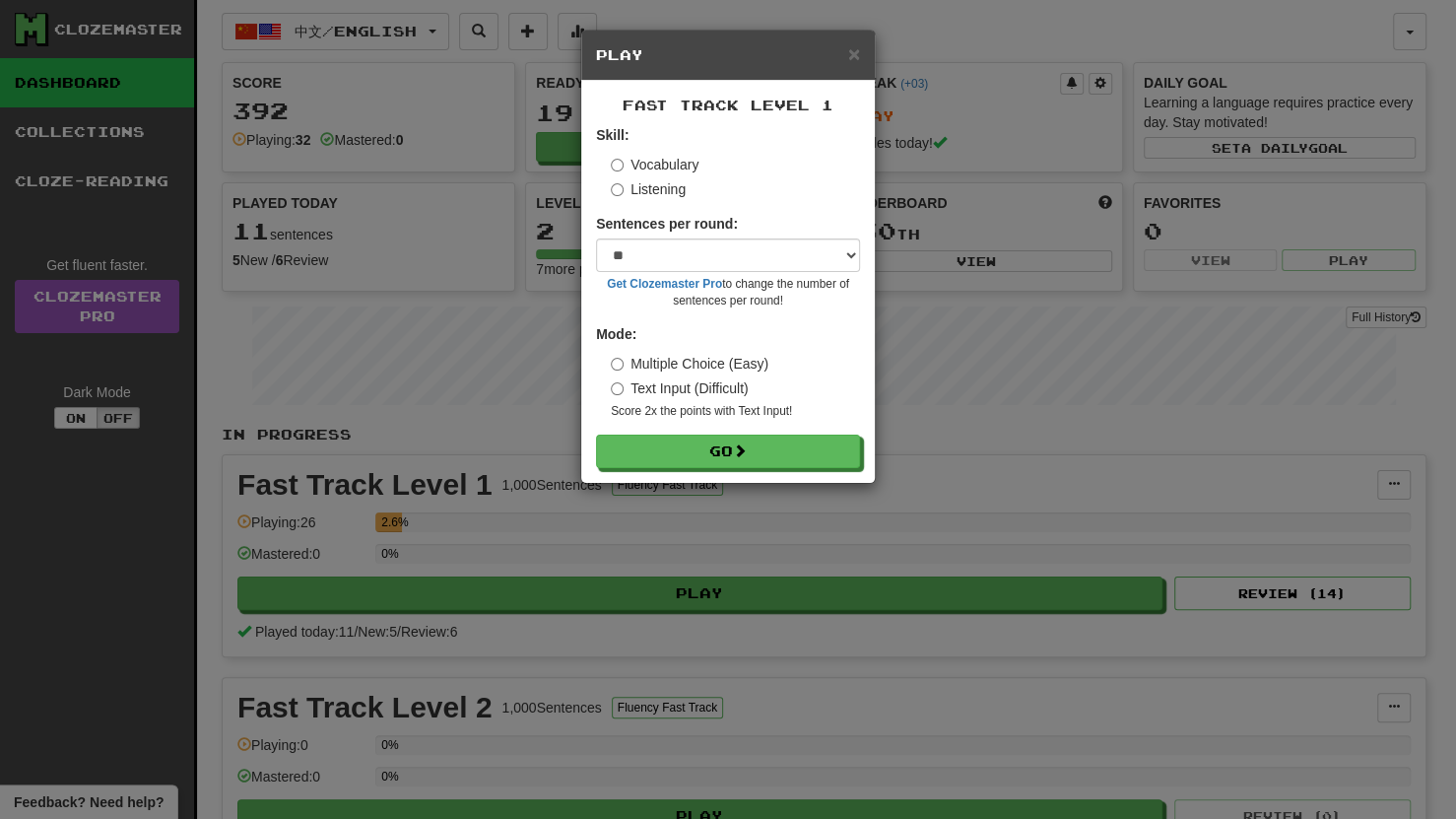 click on "Listening" at bounding box center (648, 189) 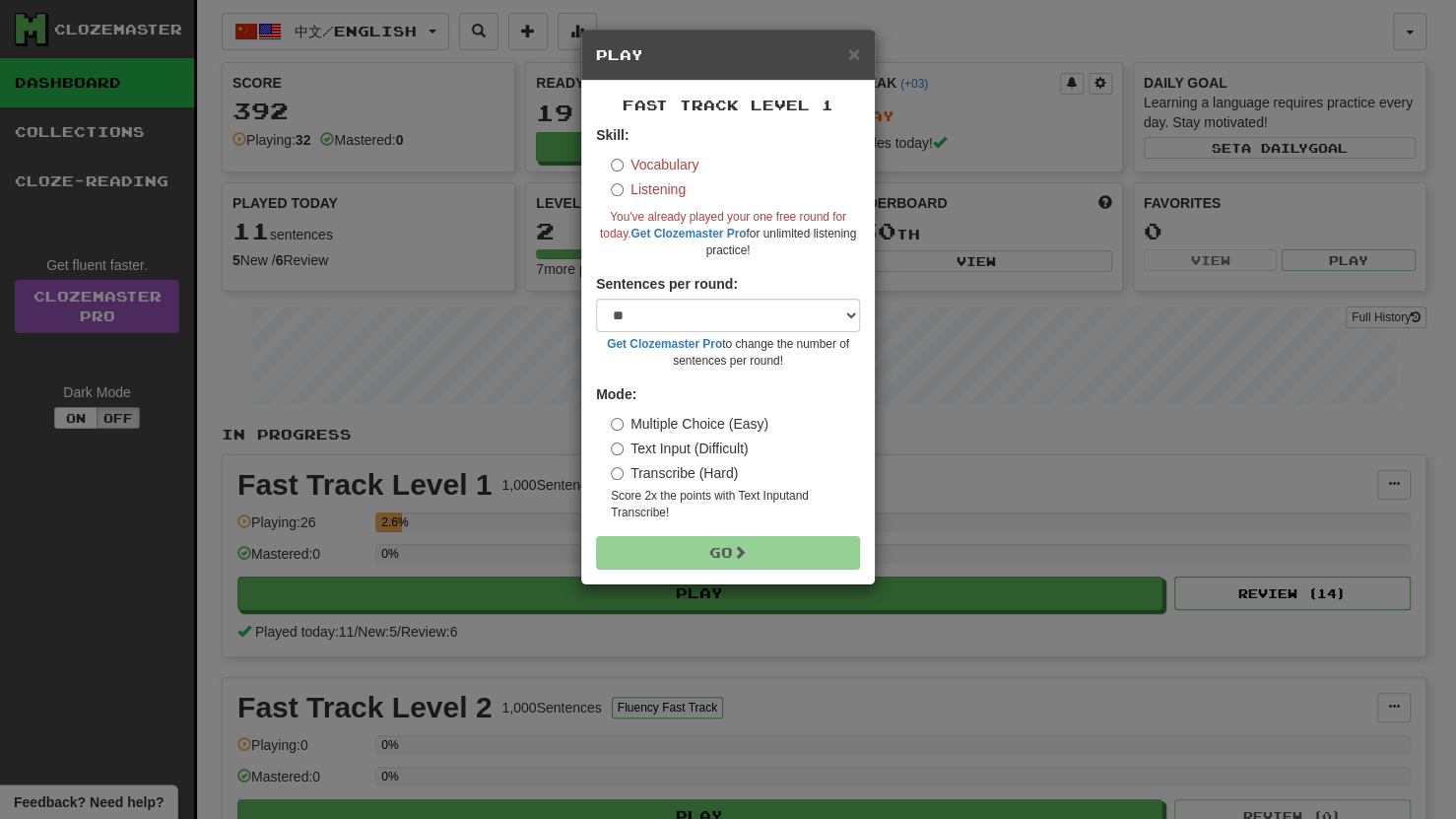 click on "Vocabulary" at bounding box center [654, 165] 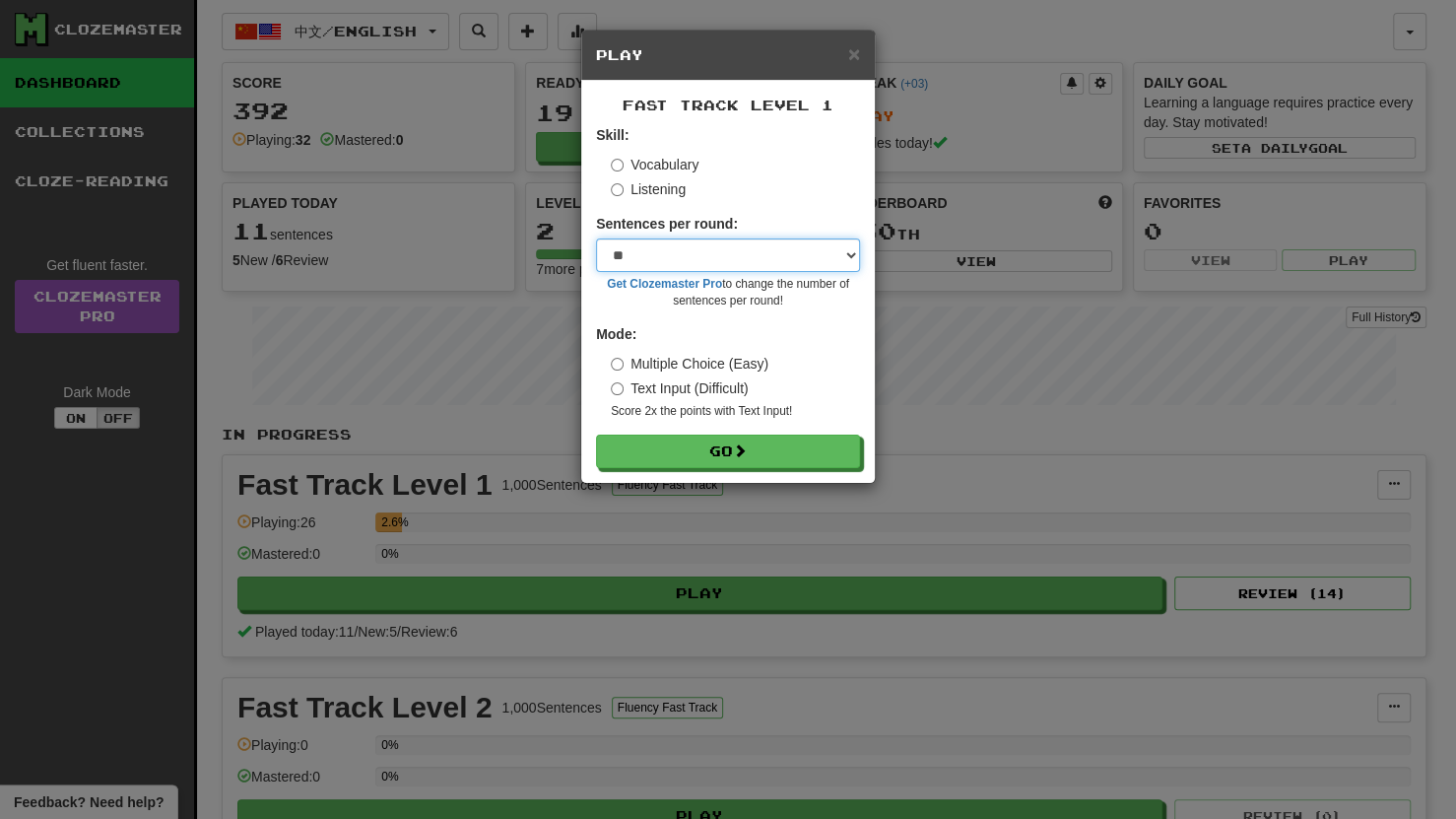 click on "* ** ** ** ** ** *** ********" at bounding box center (728, 255) 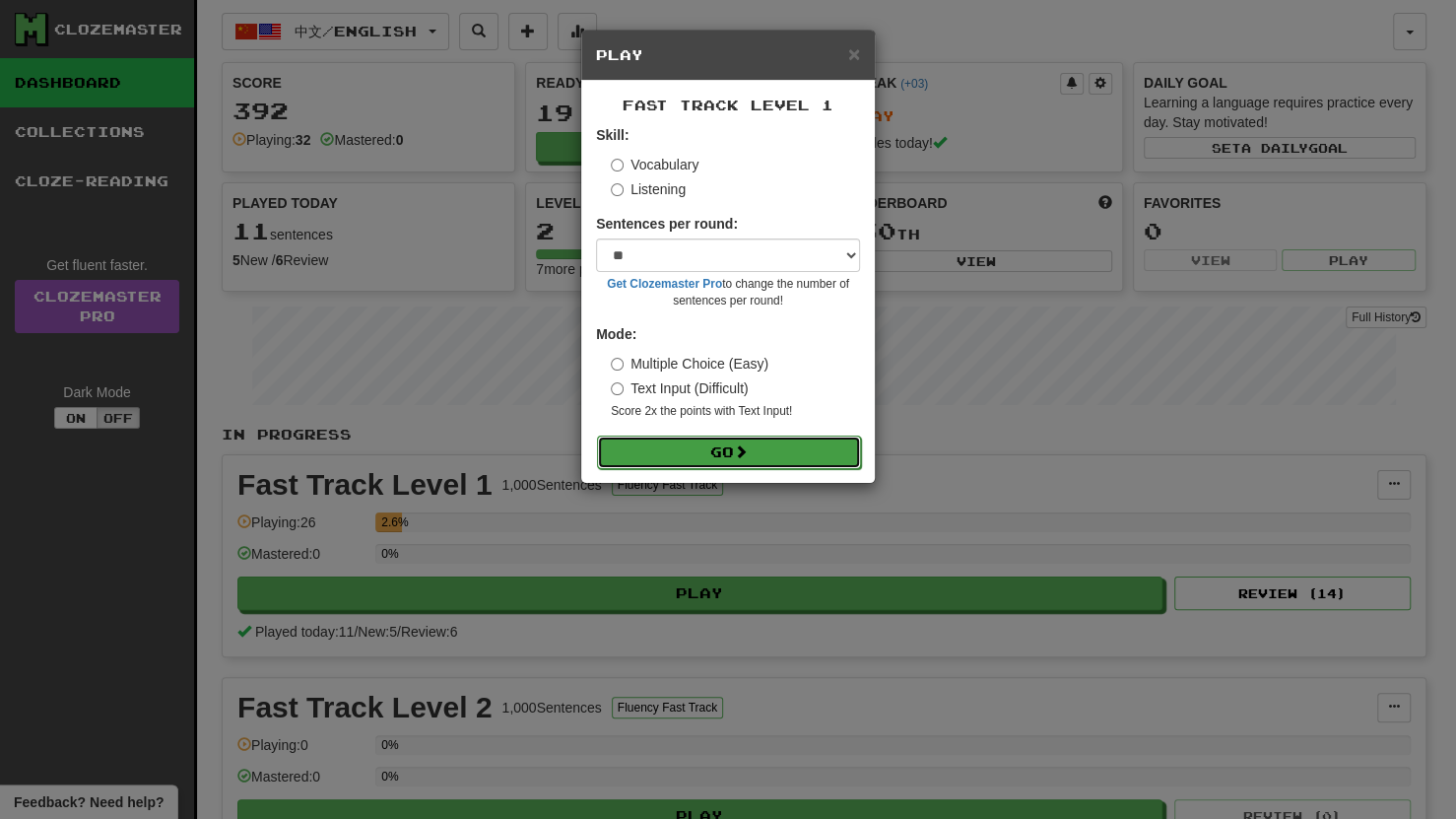 click on "Go" at bounding box center (729, 452) 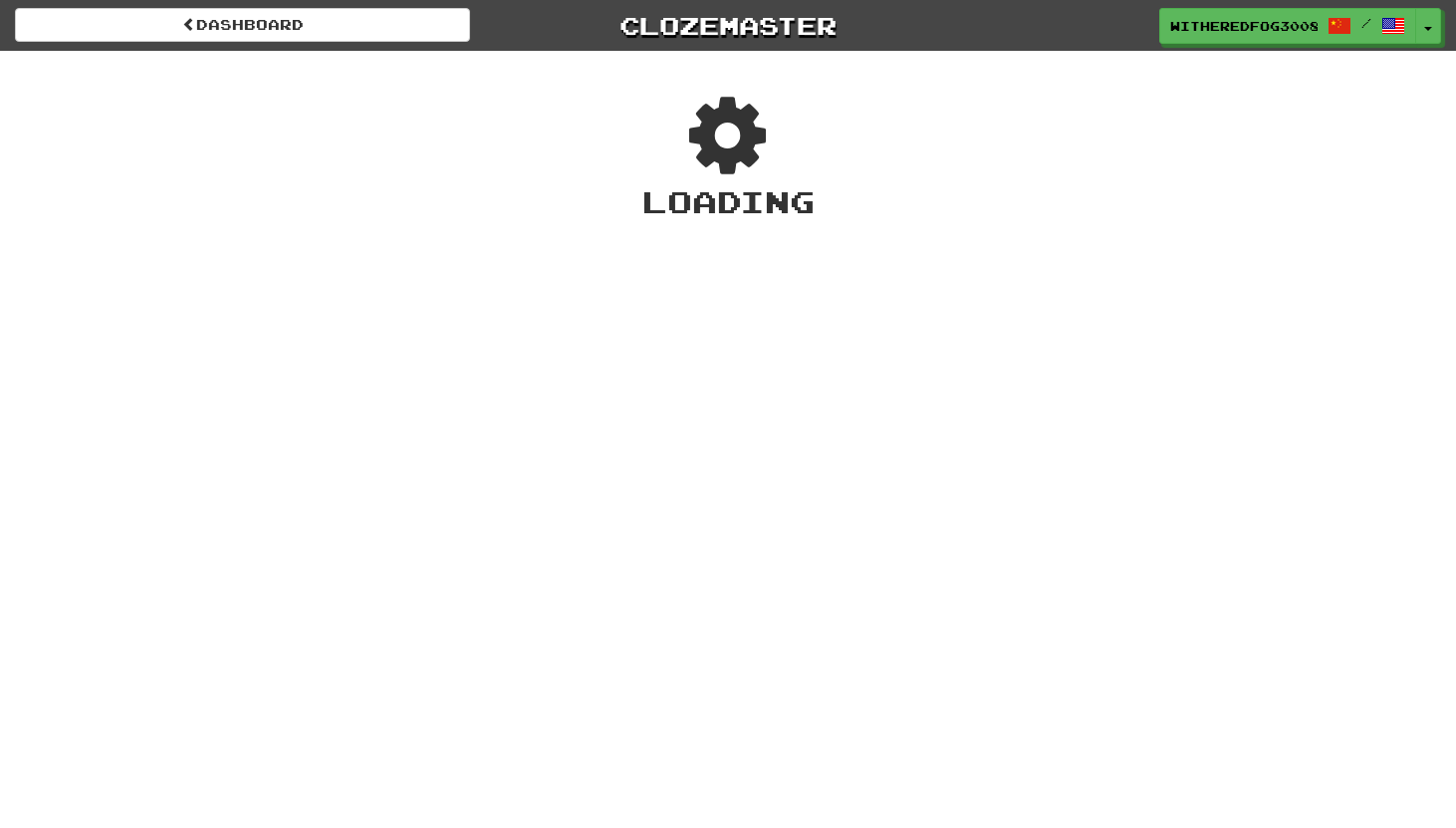 scroll, scrollTop: 0, scrollLeft: 0, axis: both 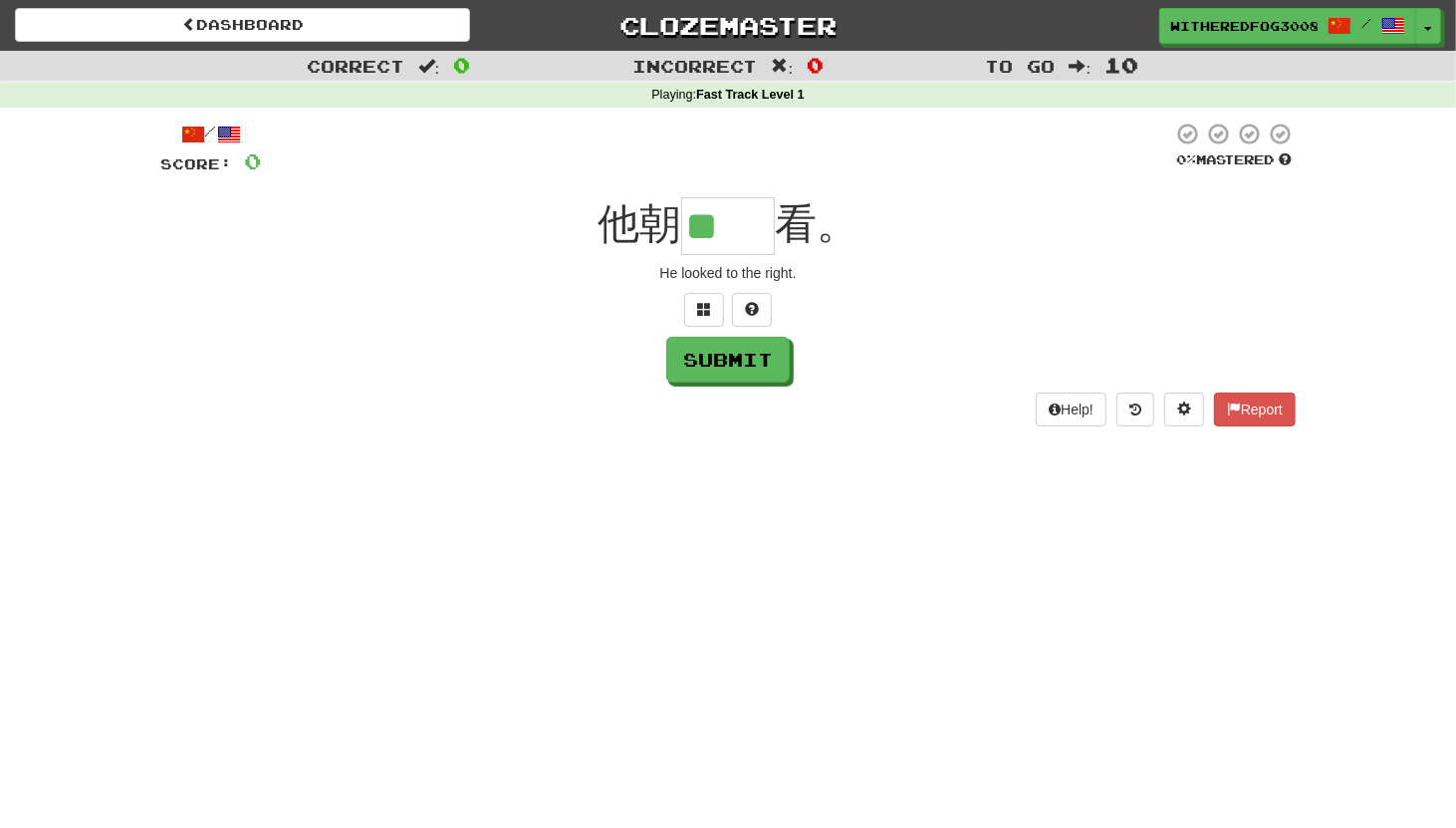 type on "**" 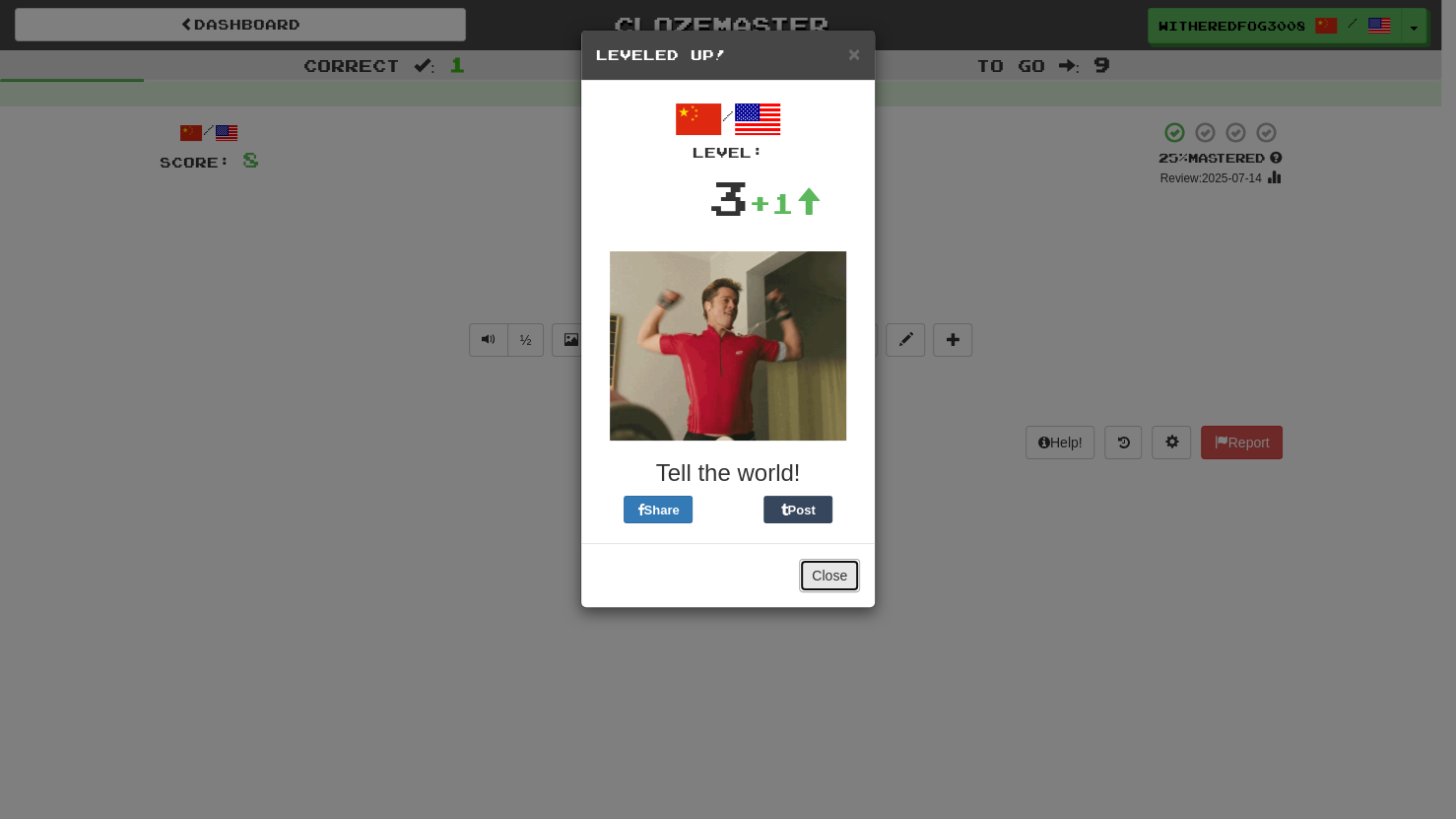 click on "Close" at bounding box center (829, 576) 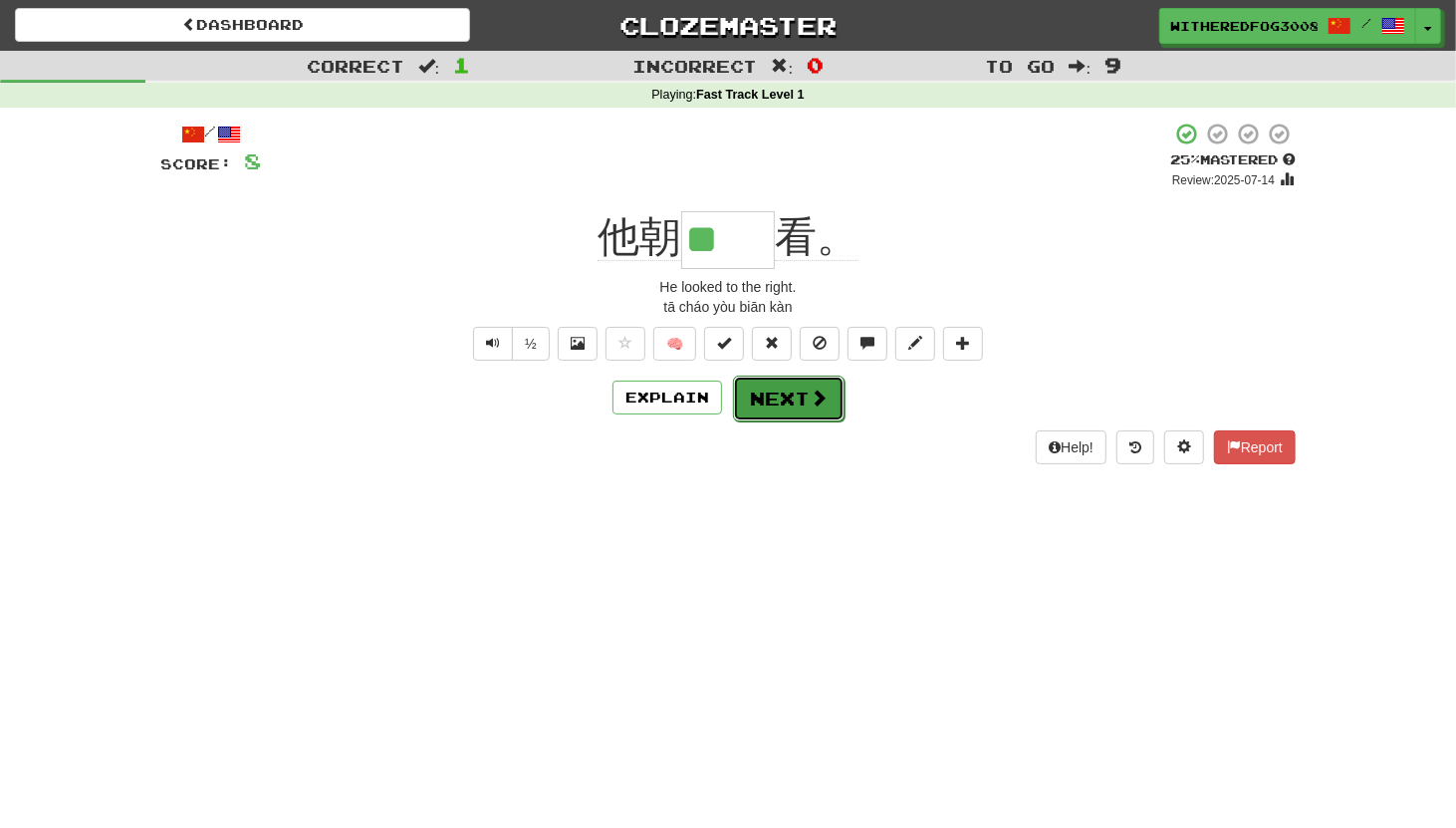 click on "Next" at bounding box center (789, 399) 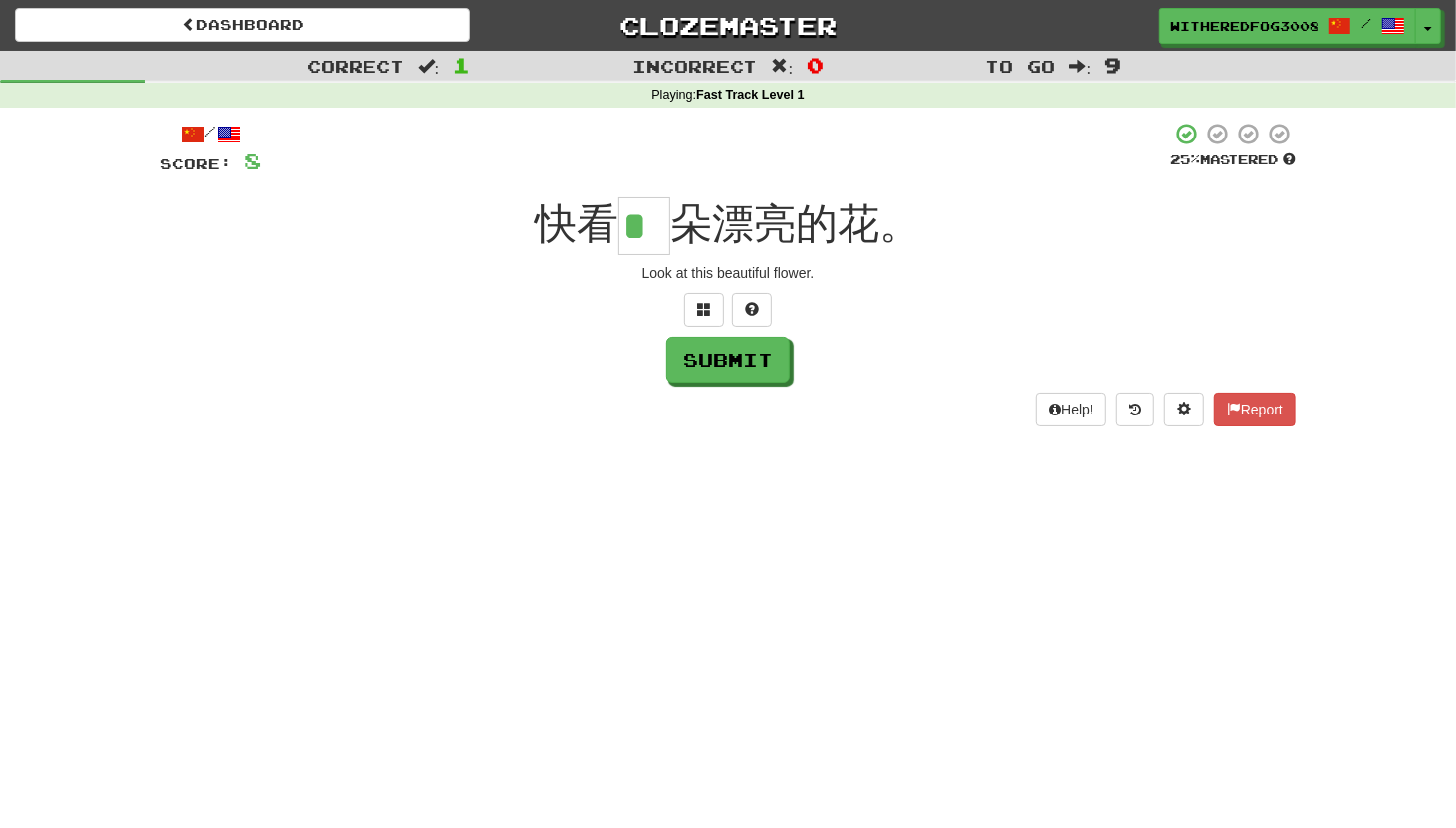 scroll, scrollTop: 0, scrollLeft: 0, axis: both 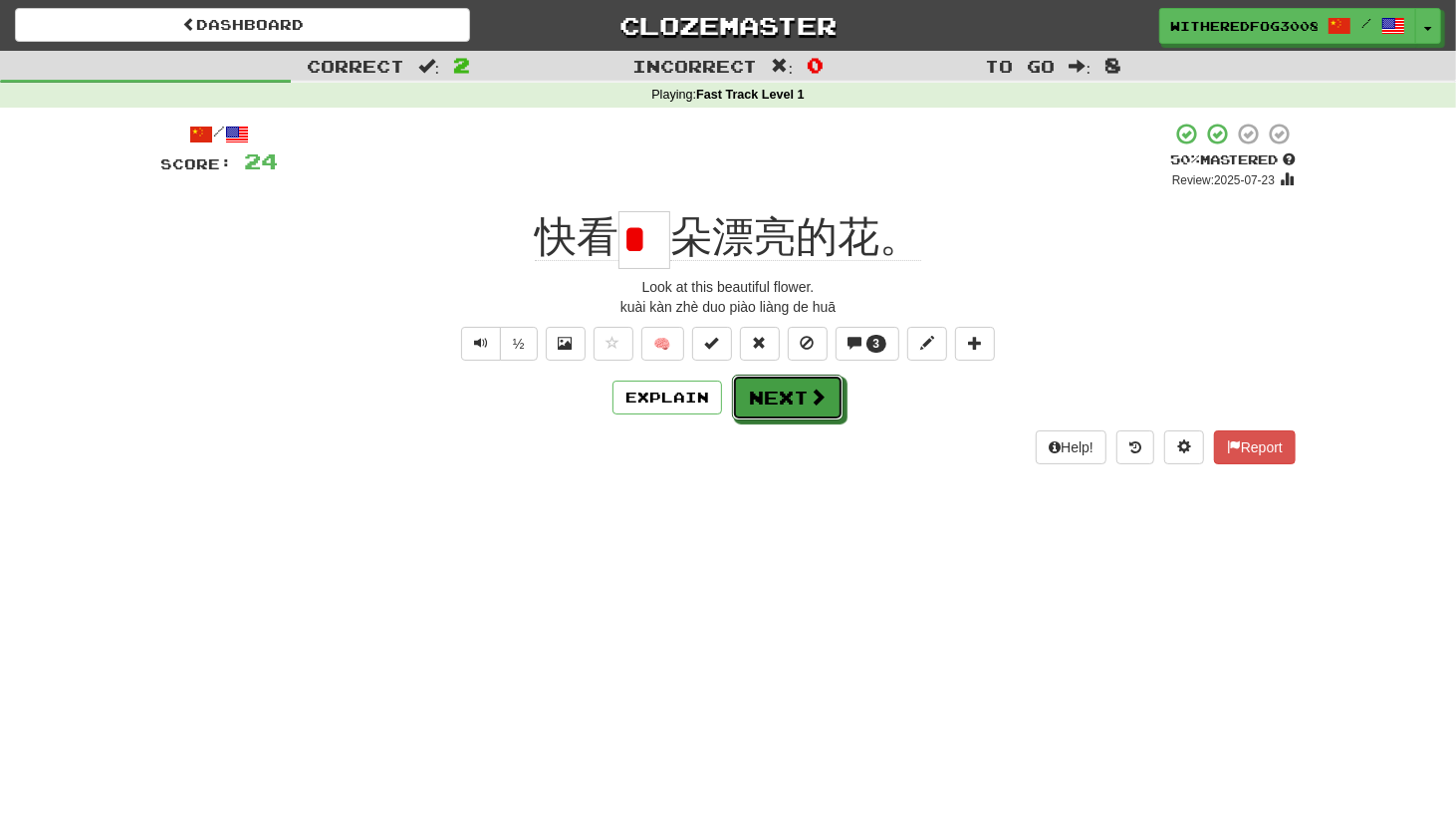 click on "Next" at bounding box center (788, 398) 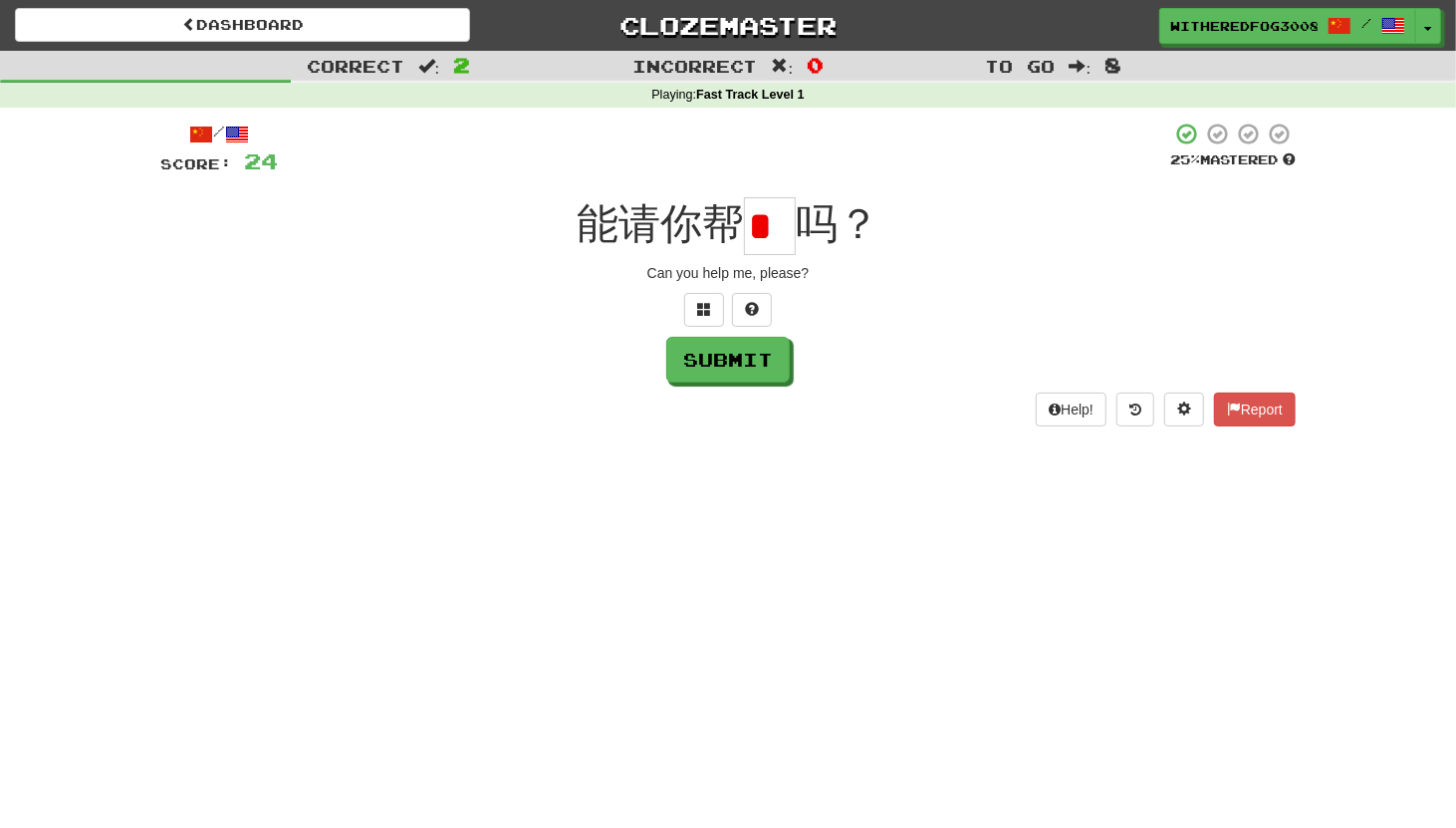 scroll, scrollTop: 0, scrollLeft: 0, axis: both 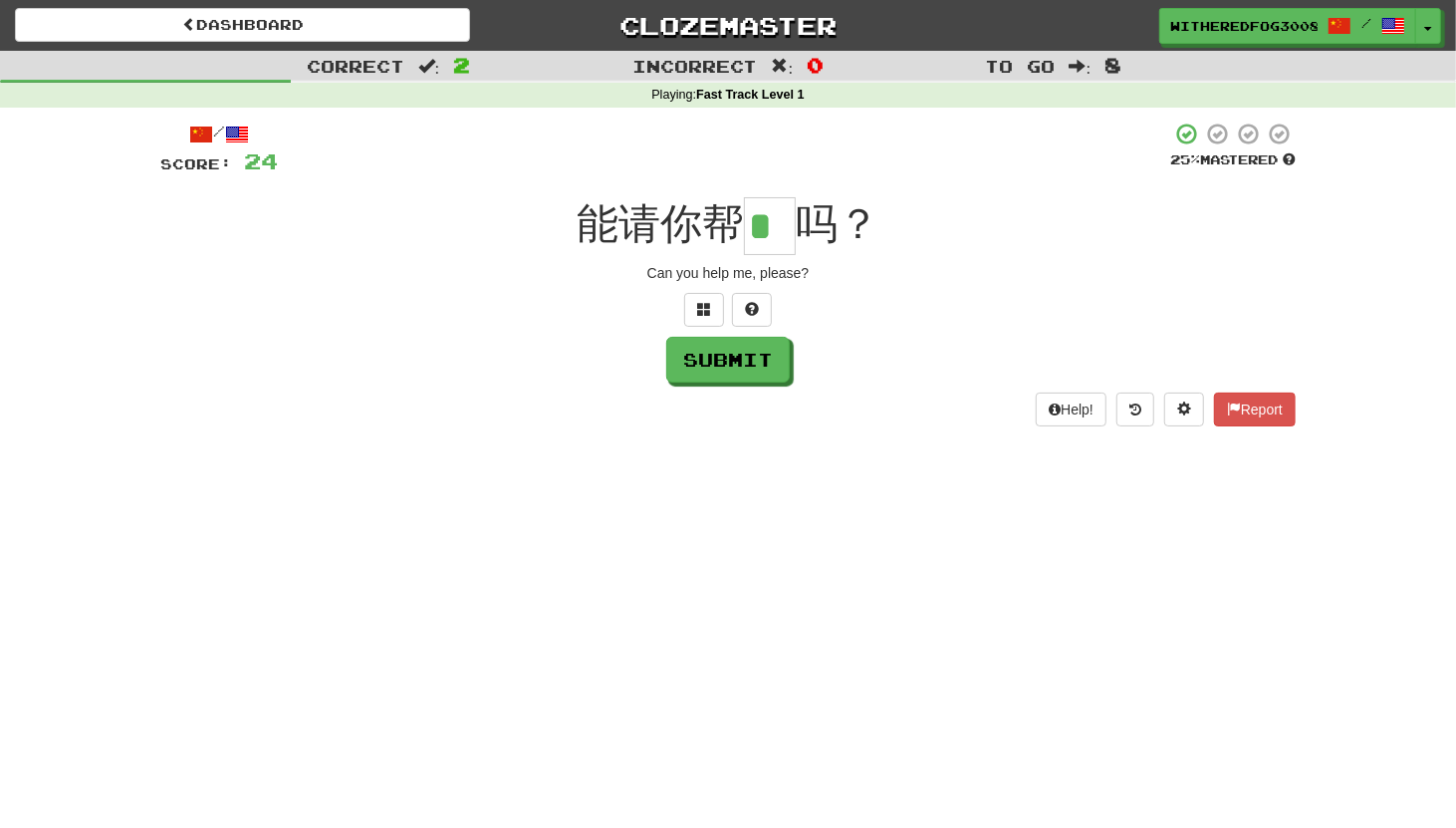 type on "*" 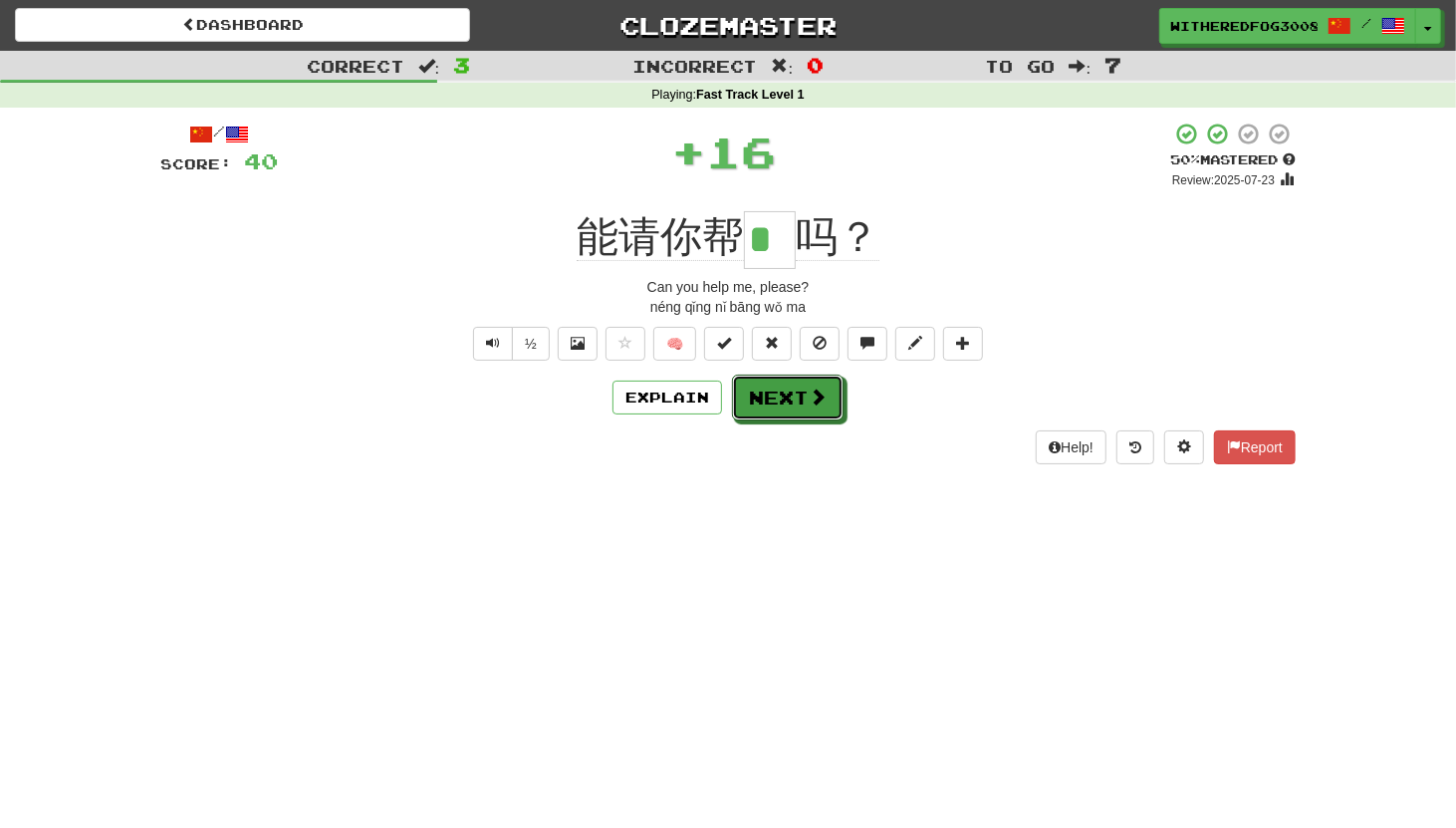 click on "Next" at bounding box center [788, 398] 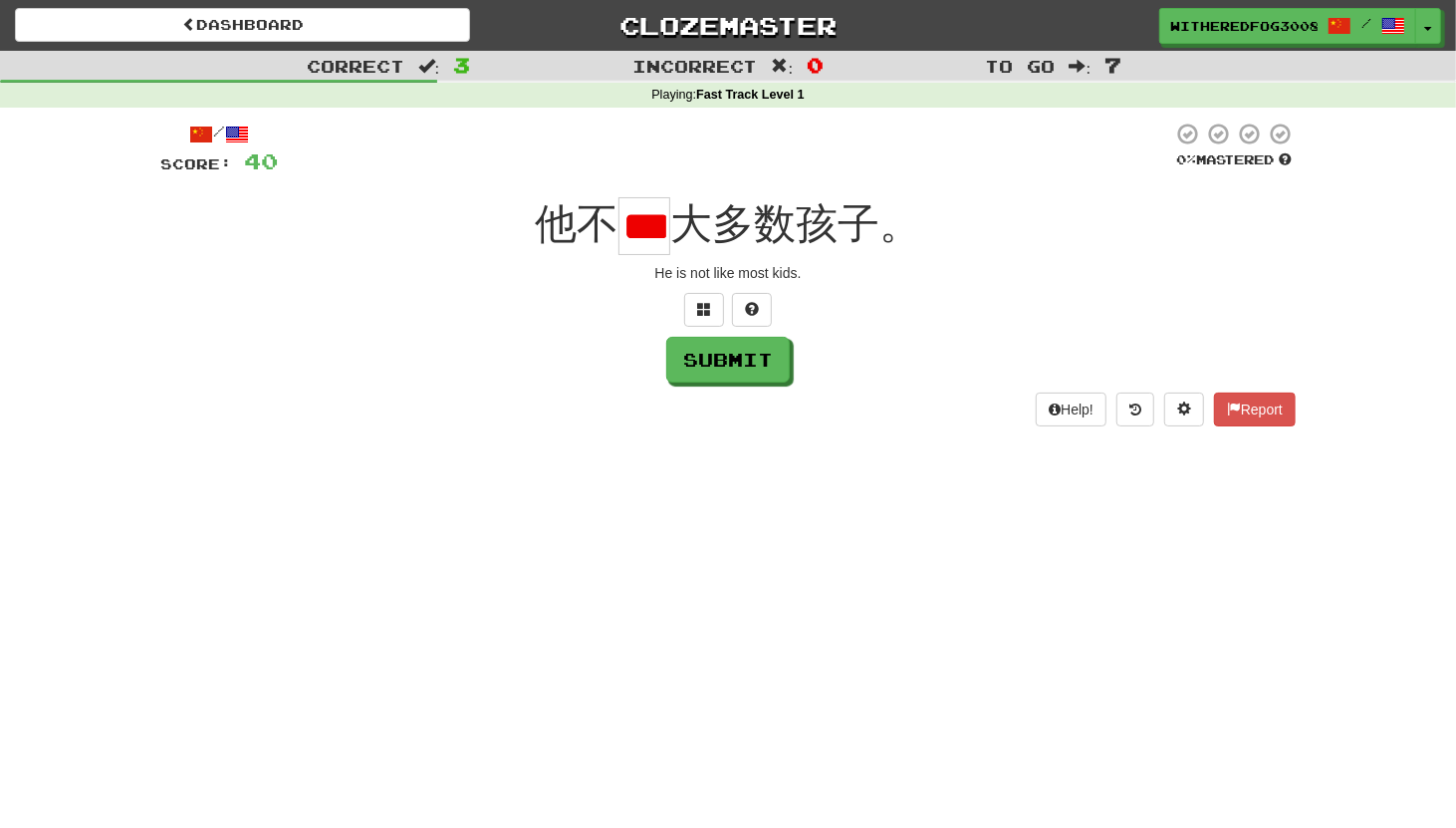 scroll, scrollTop: 0, scrollLeft: 25, axis: horizontal 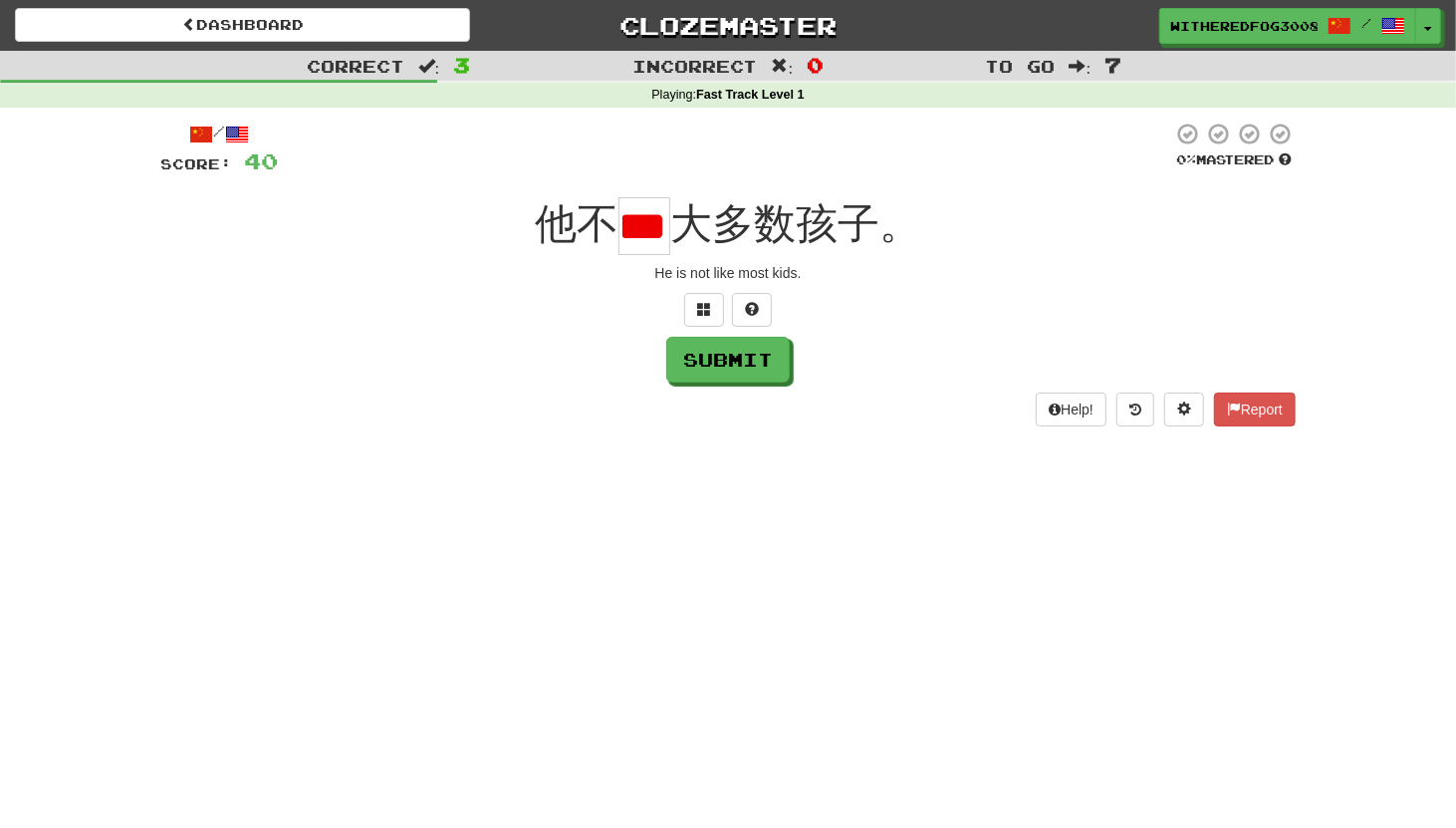 type on "*" 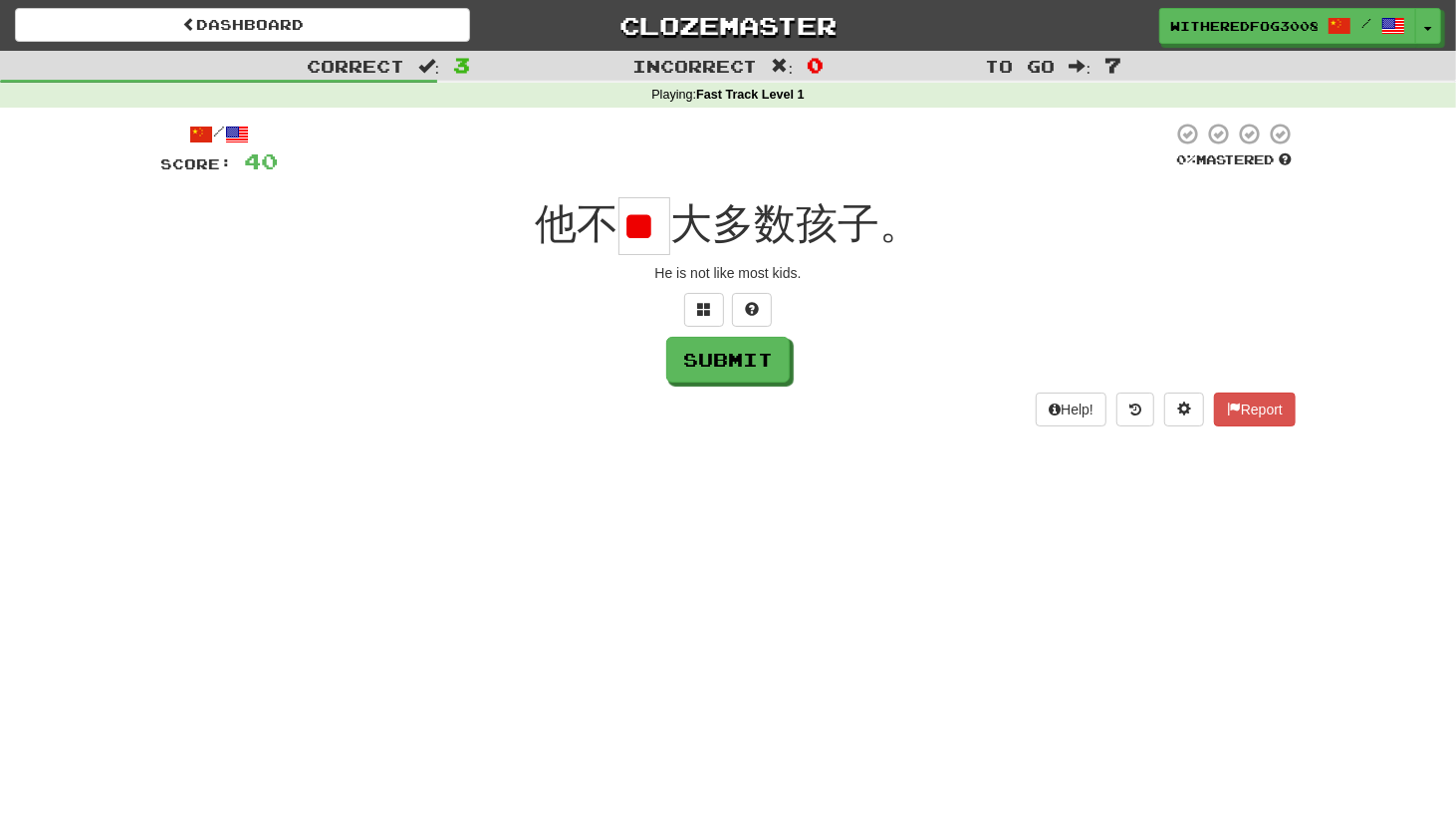scroll, scrollTop: 0, scrollLeft: 2, axis: horizontal 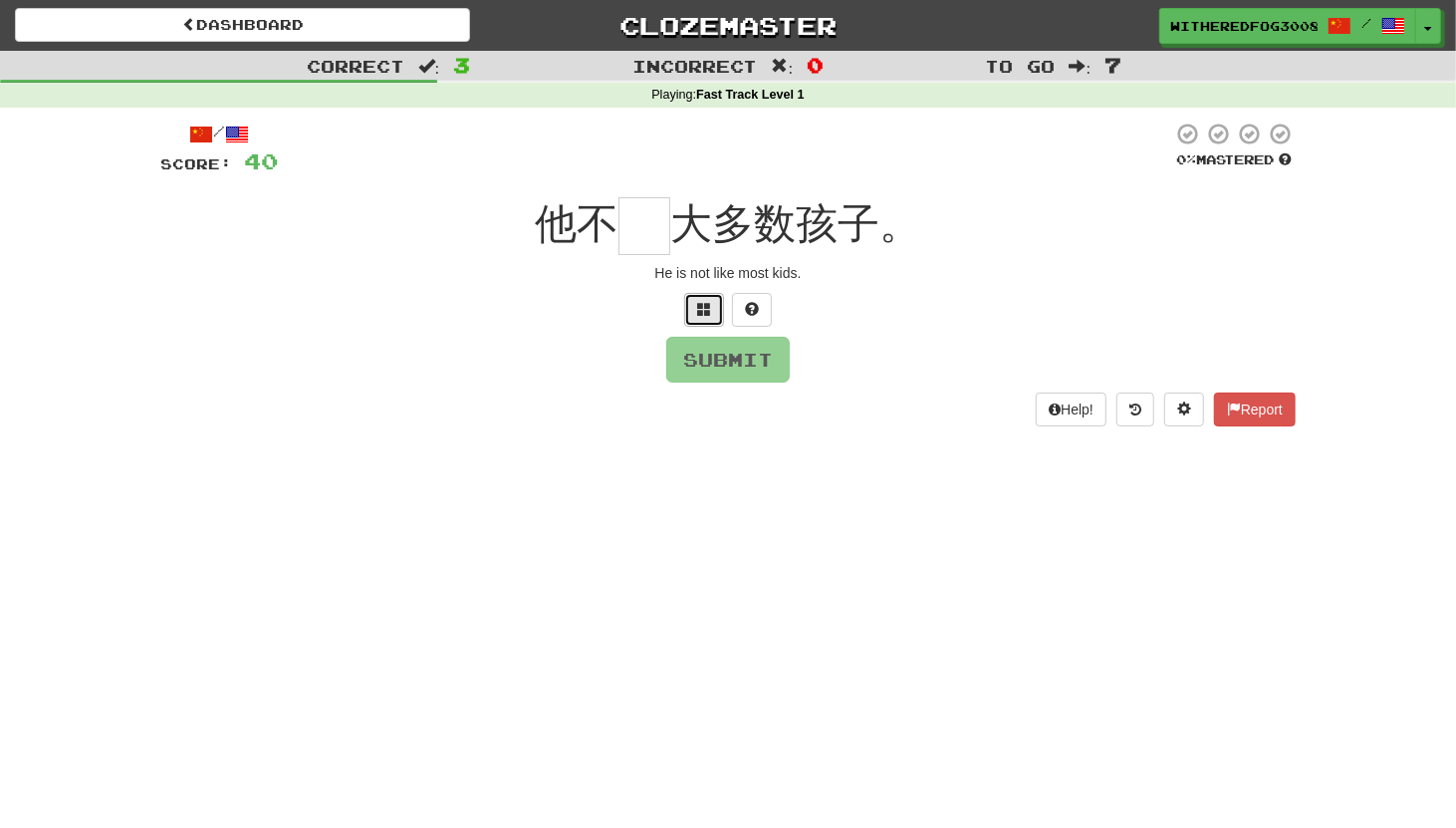 click at bounding box center (704, 309) 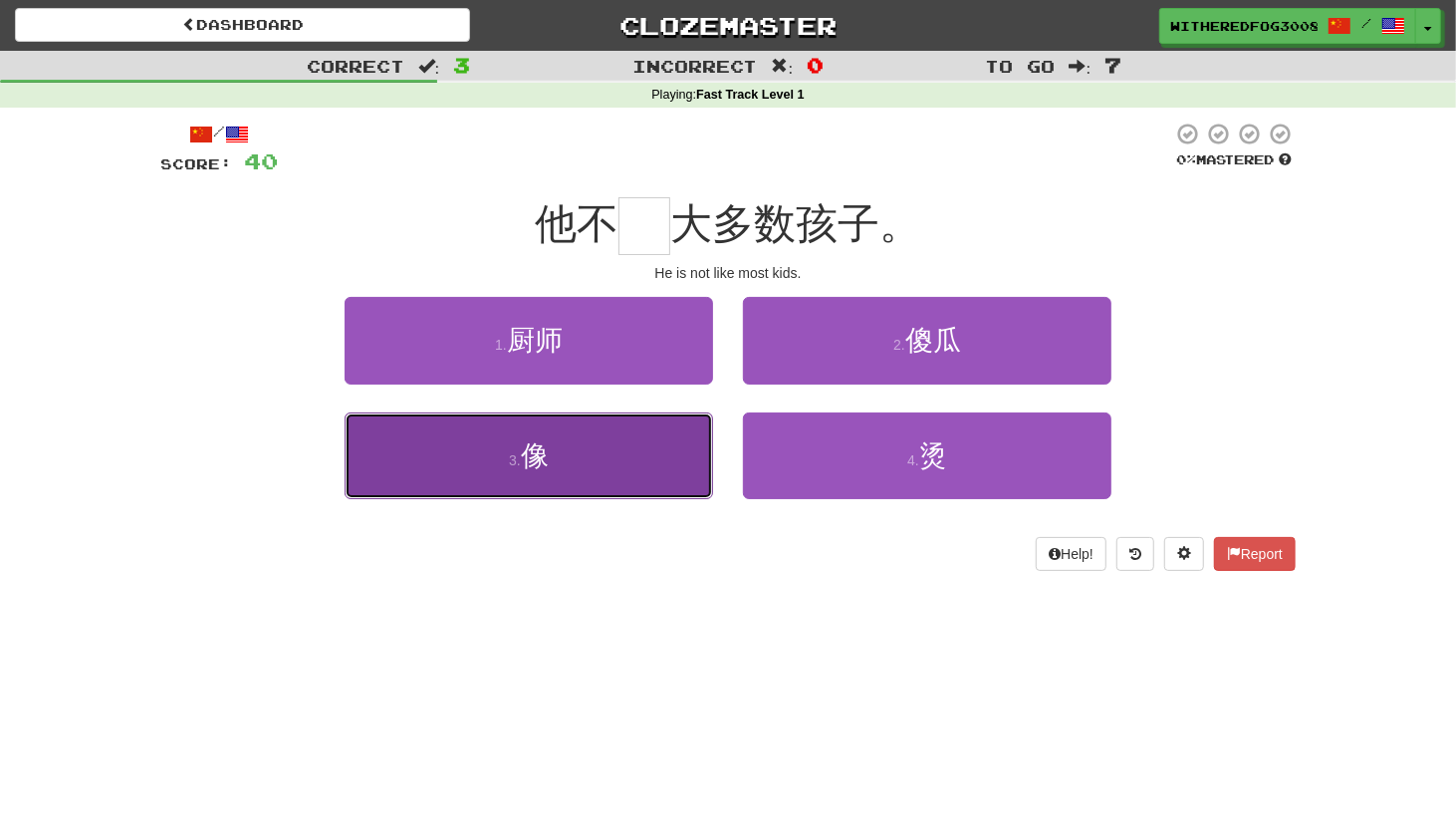 click on "3 .  像" at bounding box center (529, 455) 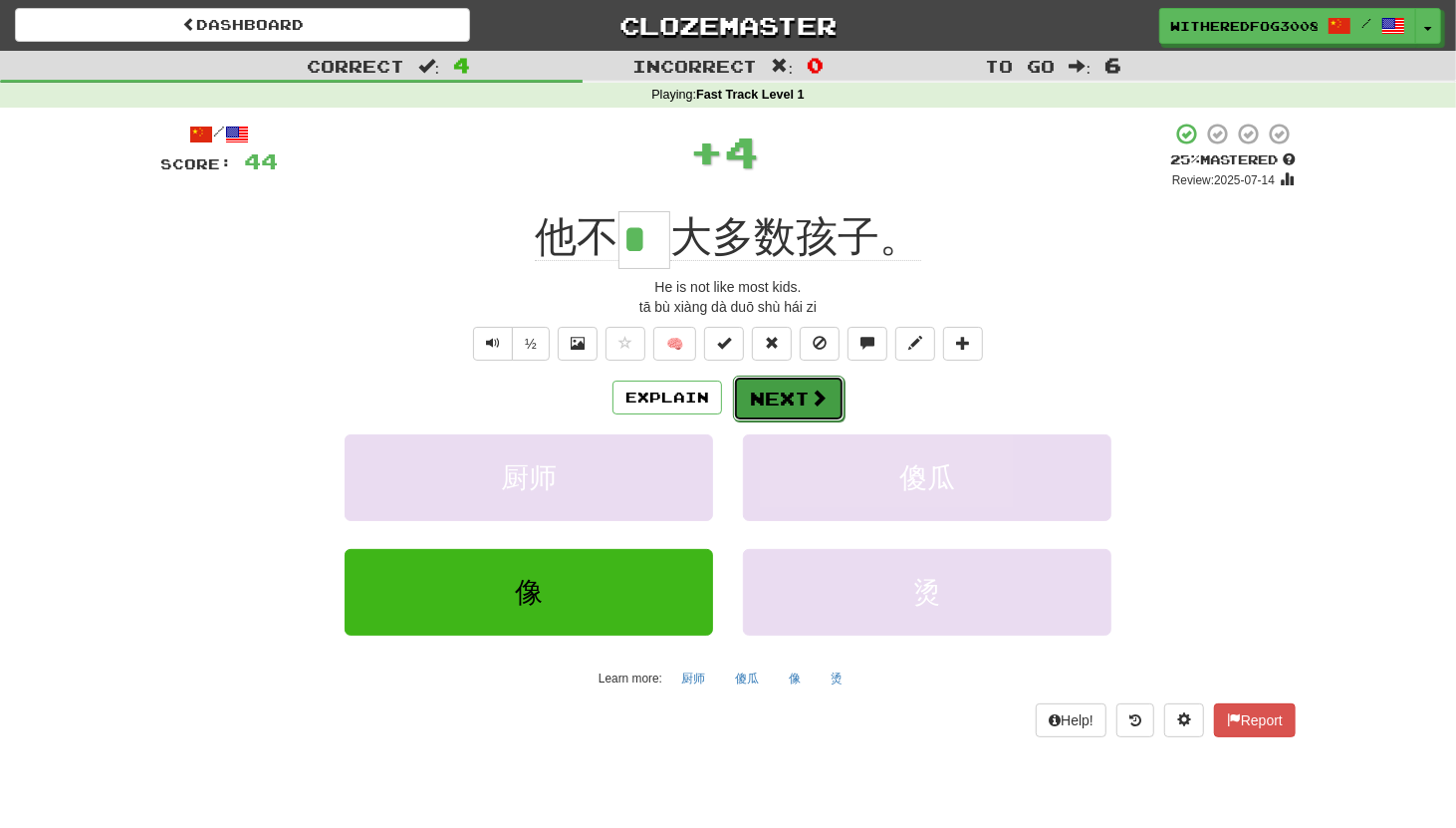 click on "Next" at bounding box center (789, 399) 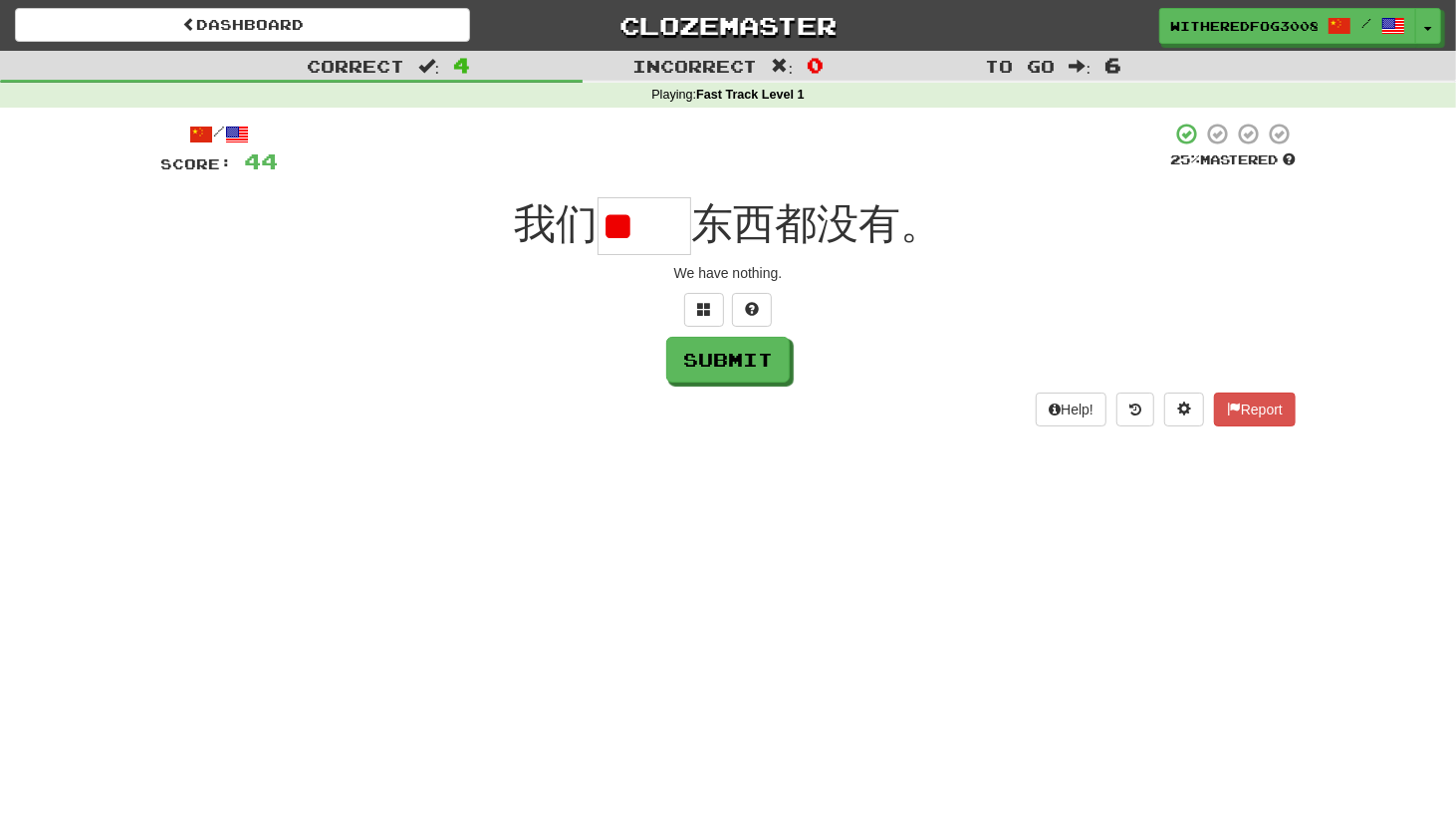 type on "*" 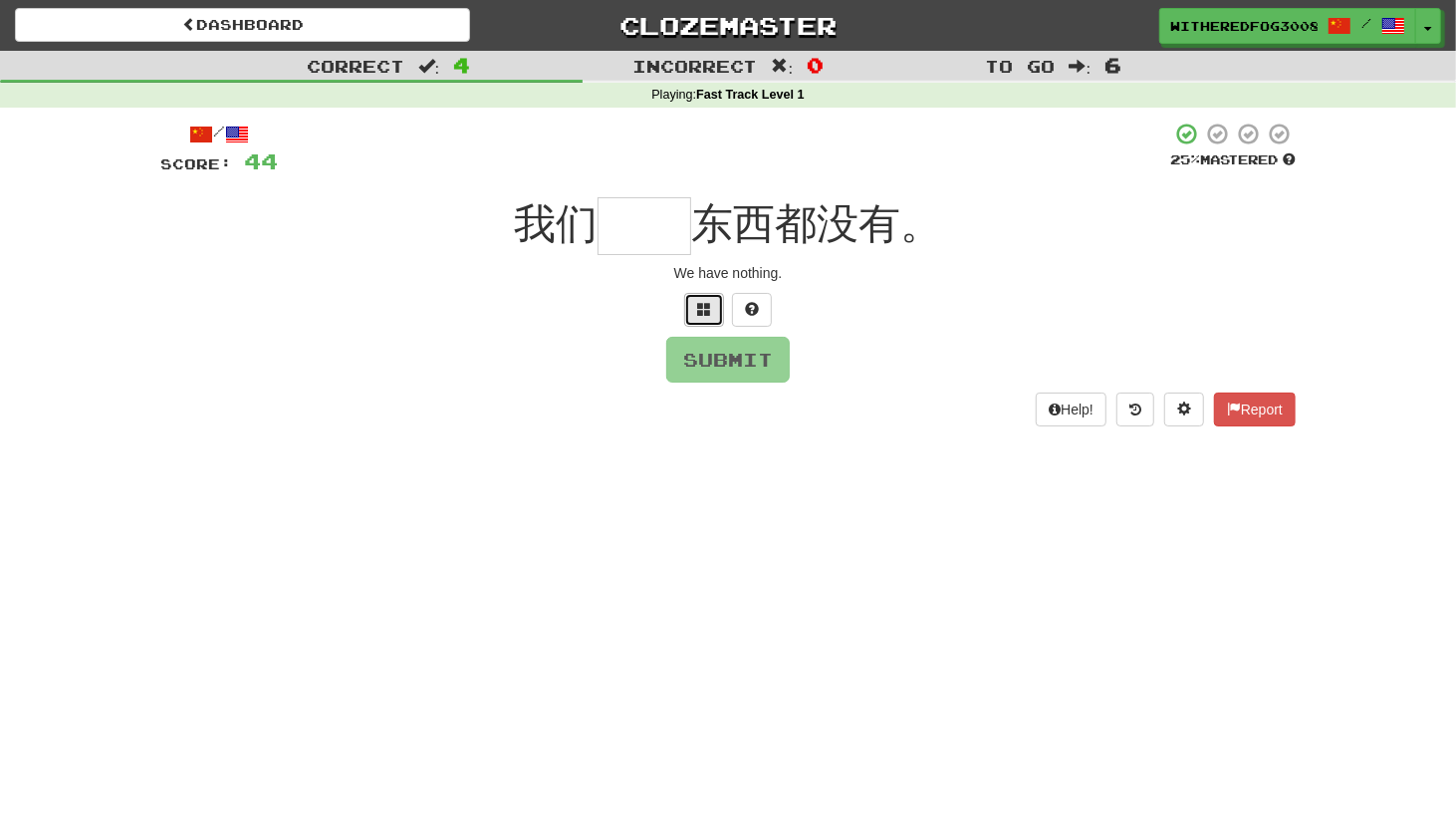 click at bounding box center (704, 309) 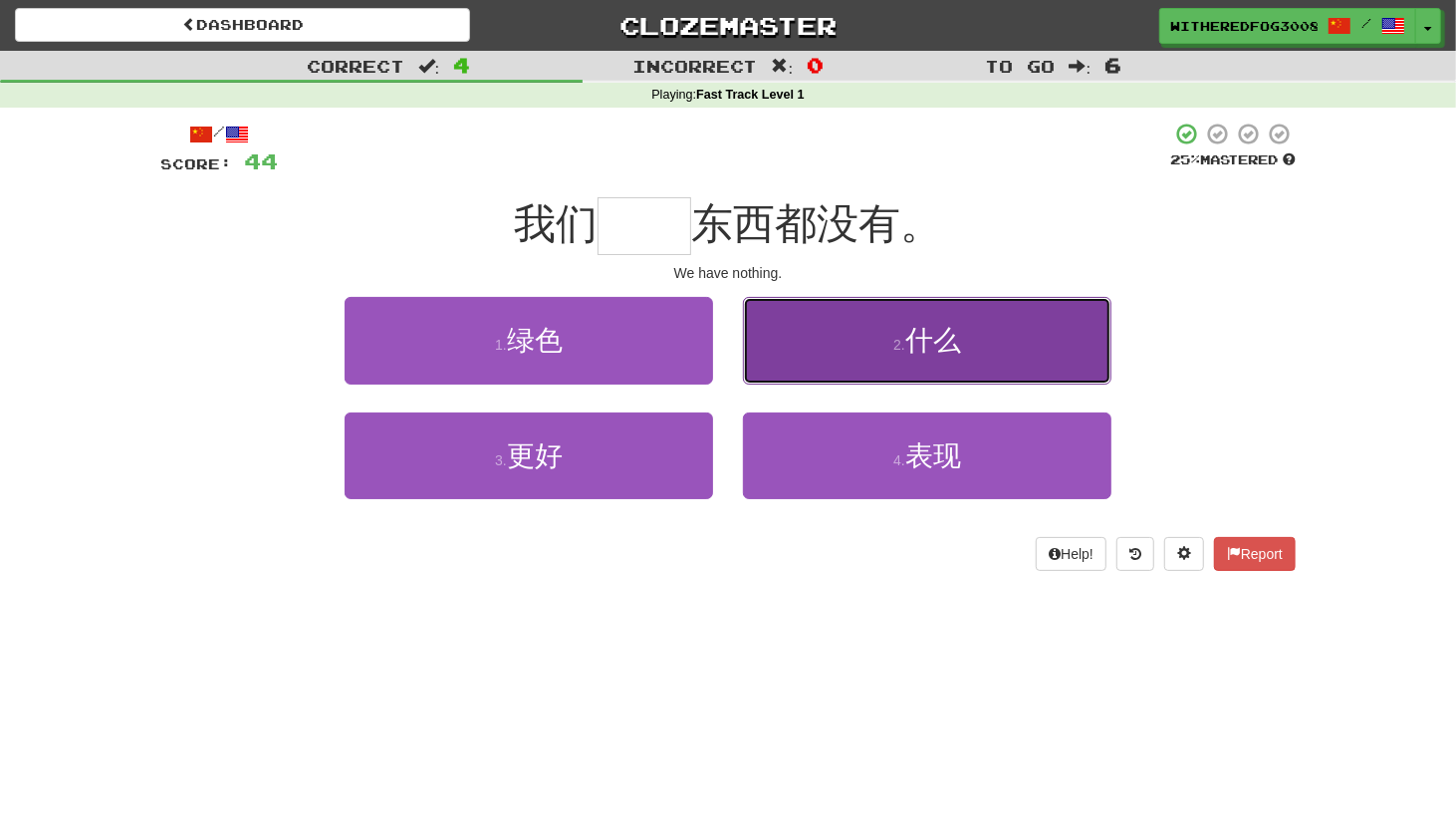 click on "2 .  什么" at bounding box center [927, 340] 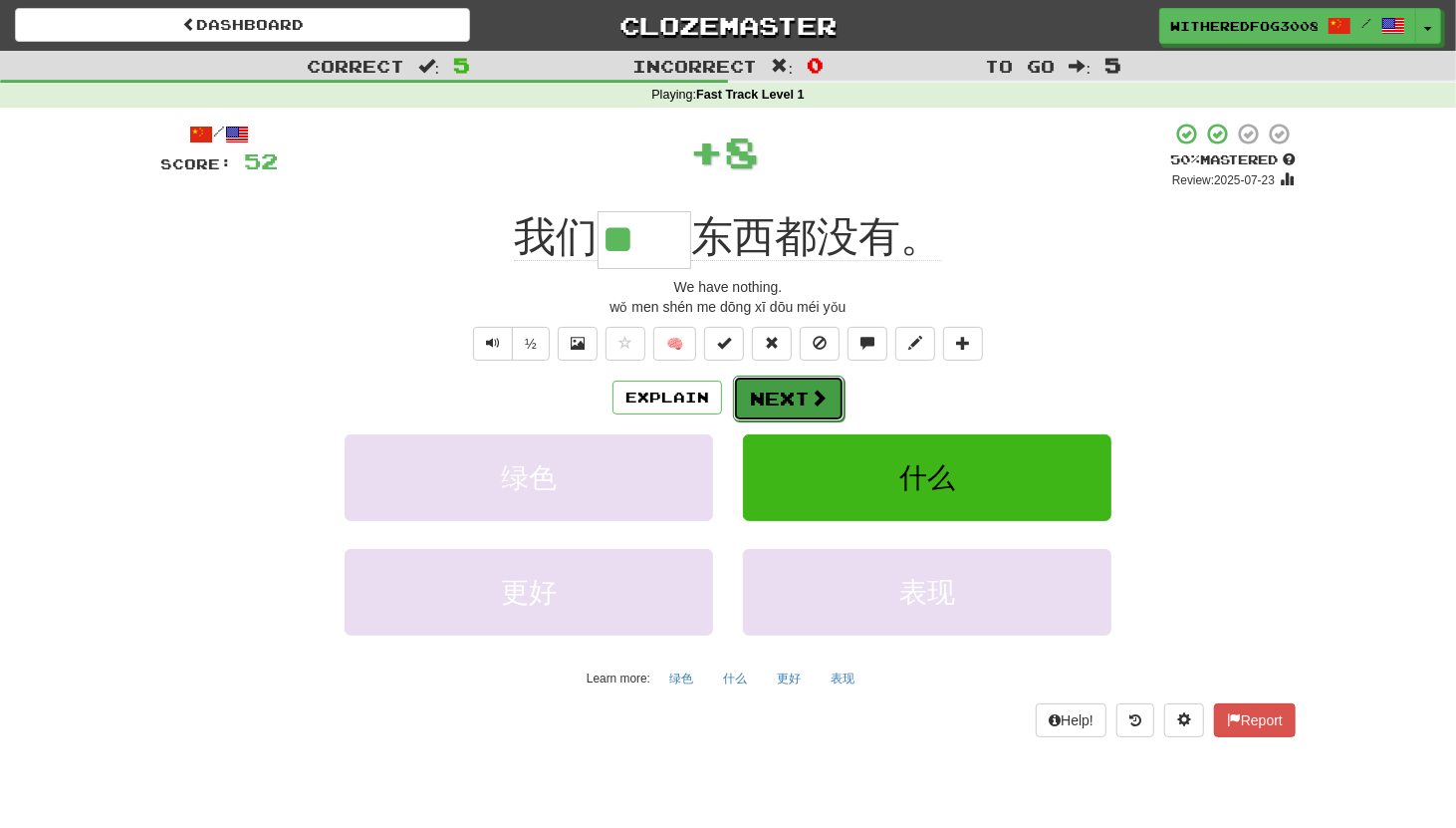 click on "Next" at bounding box center [789, 399] 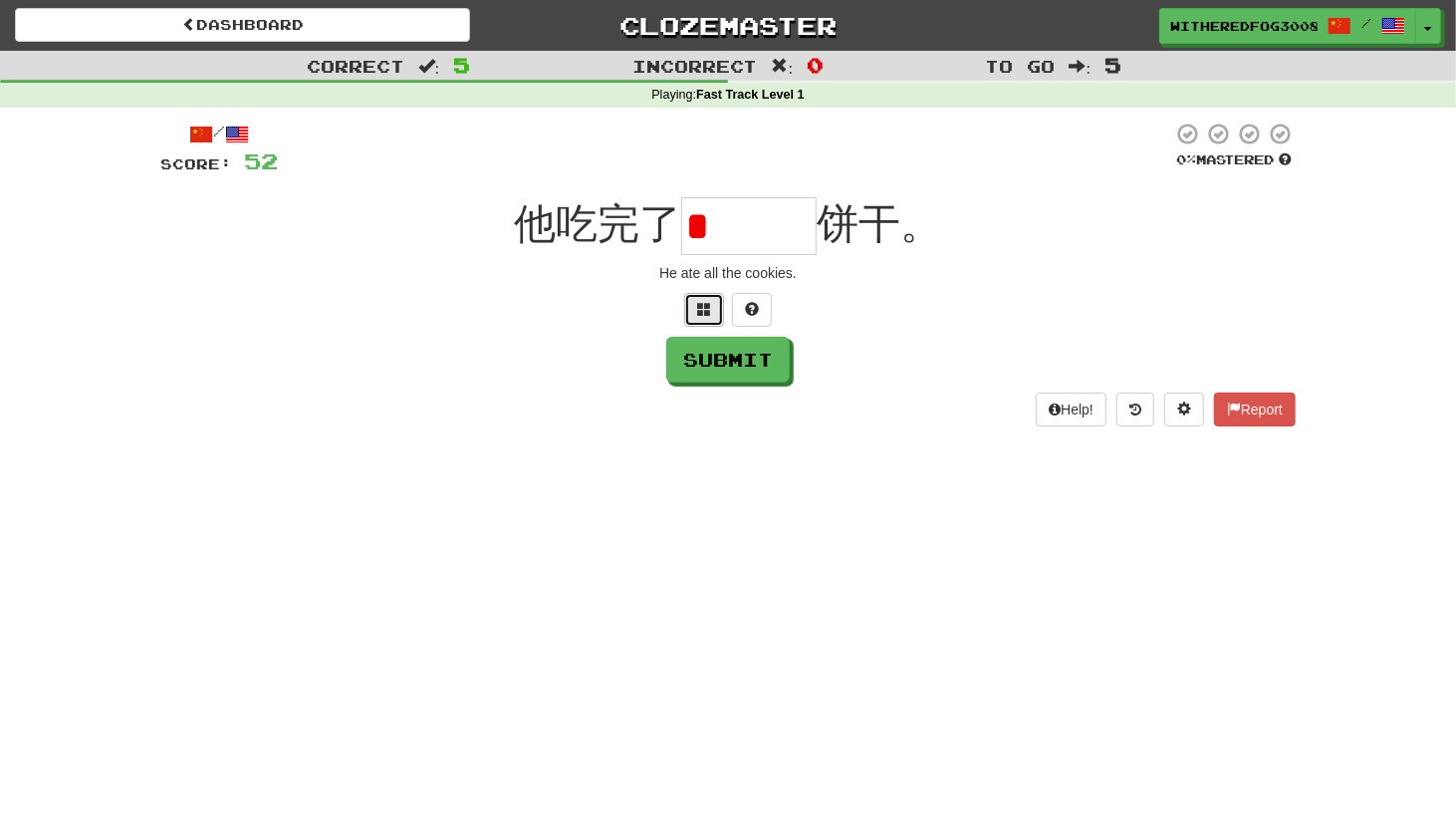 click at bounding box center (704, 310) 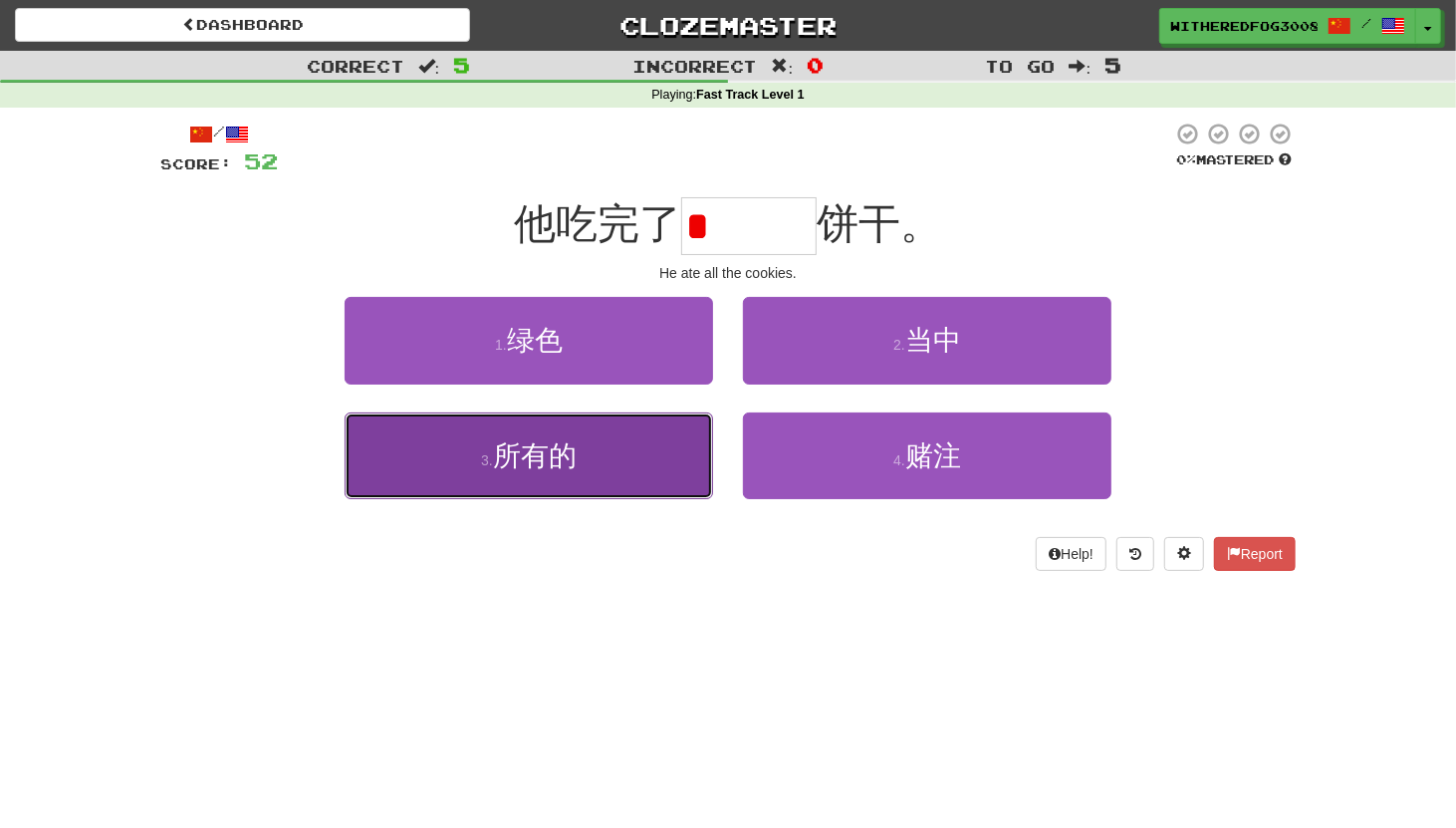 click on "3 .  所有的" at bounding box center [529, 455] 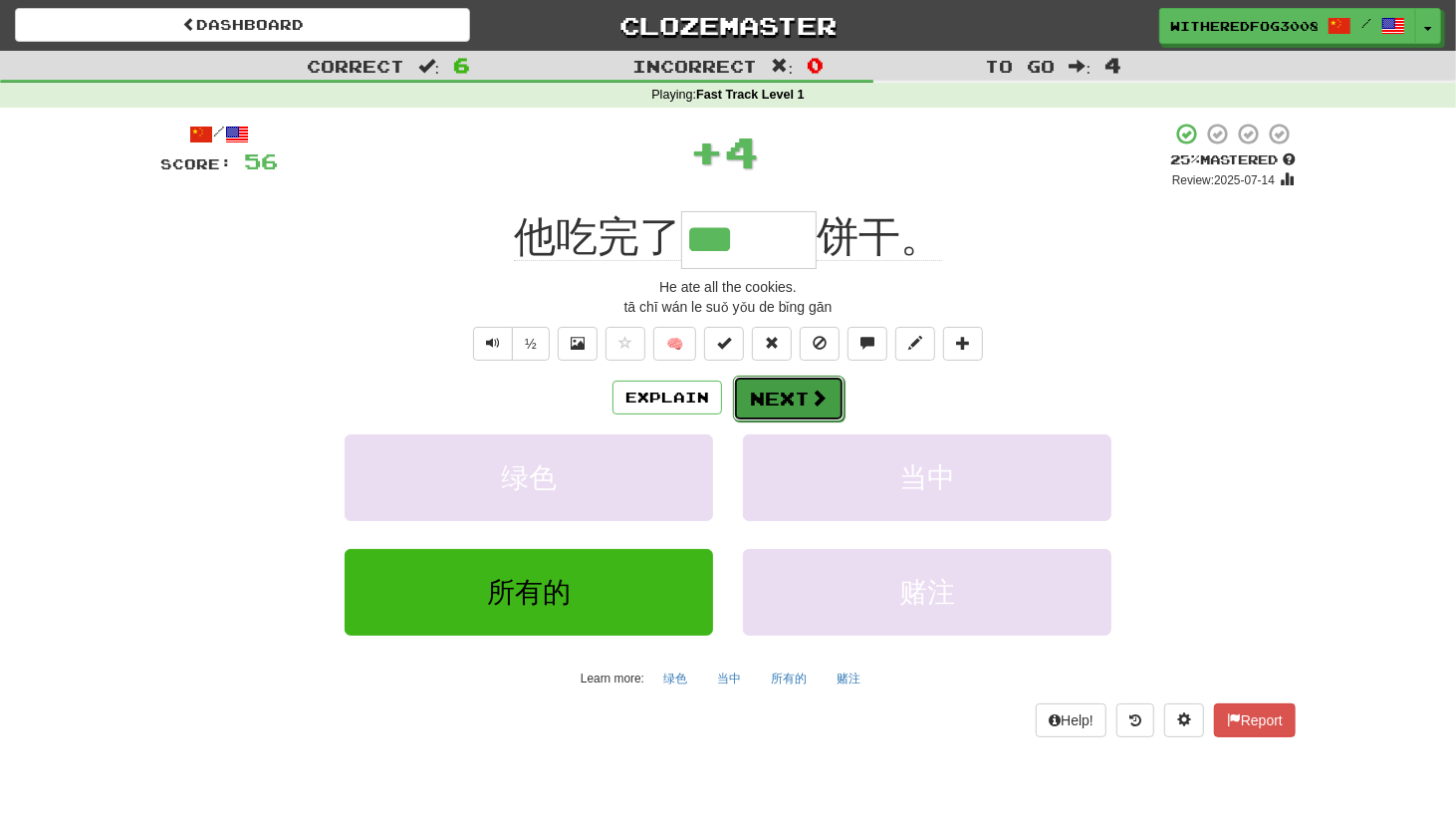 click at bounding box center (819, 398) 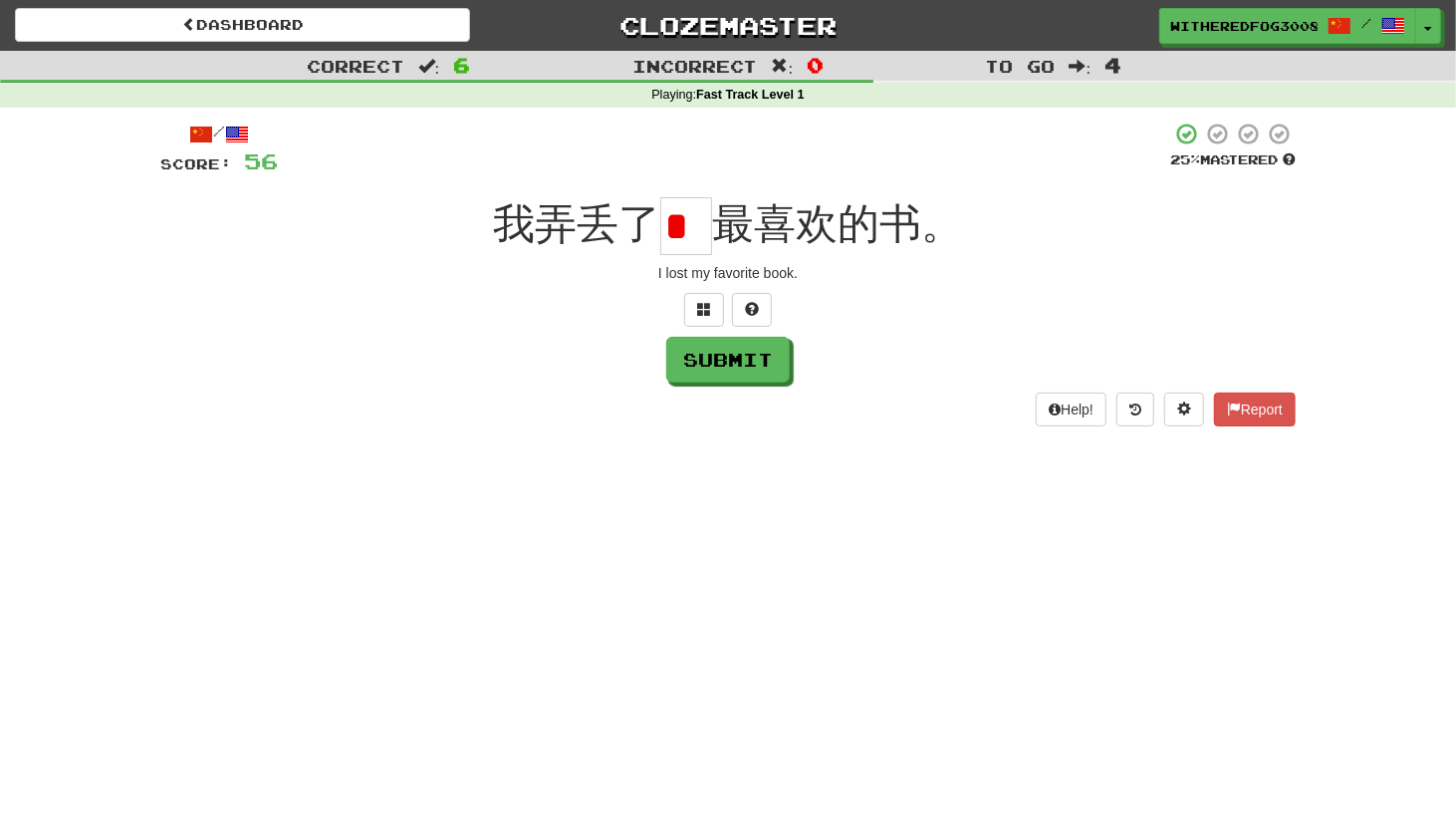 scroll, scrollTop: 0, scrollLeft: 0, axis: both 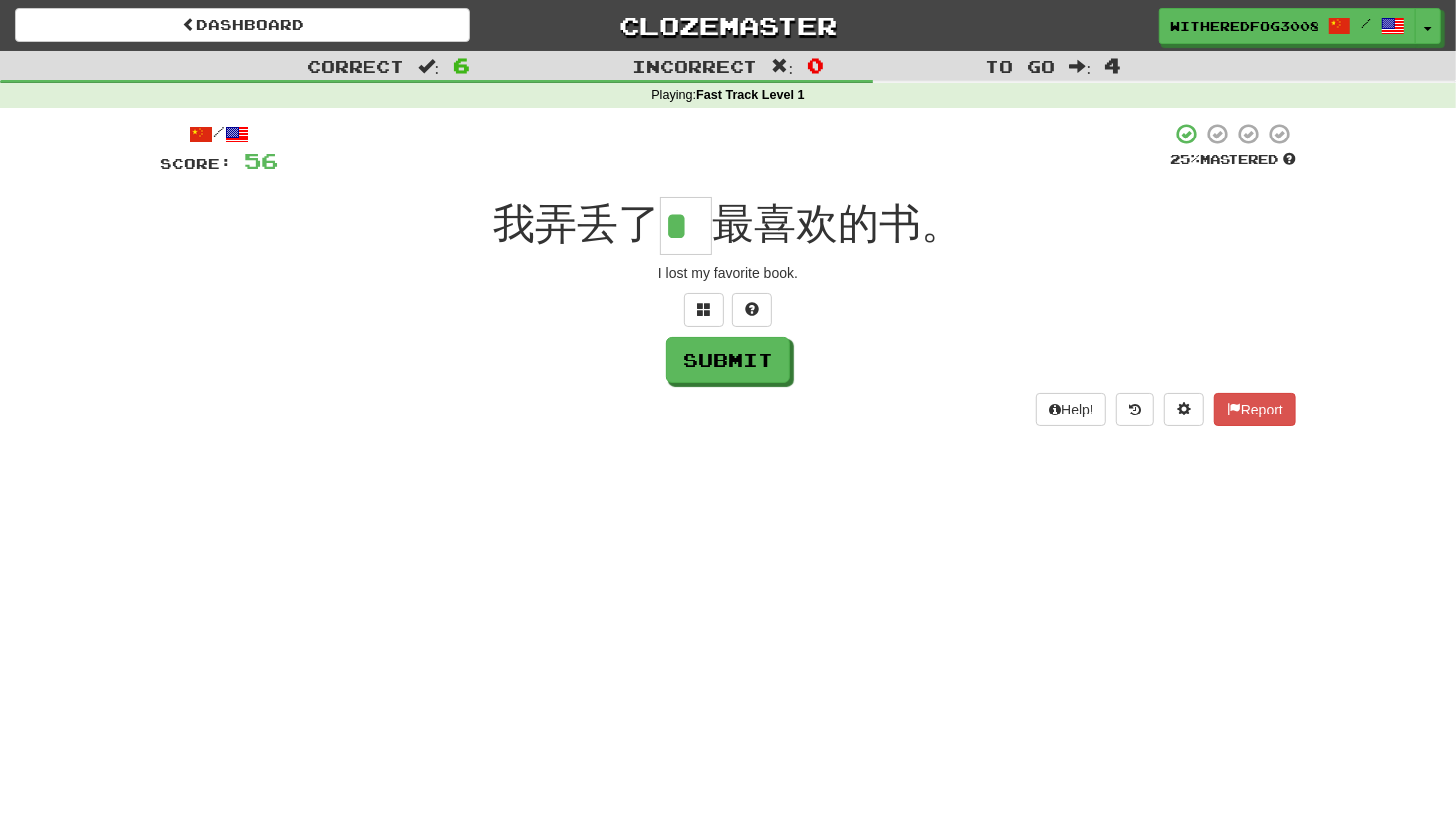 type on "*" 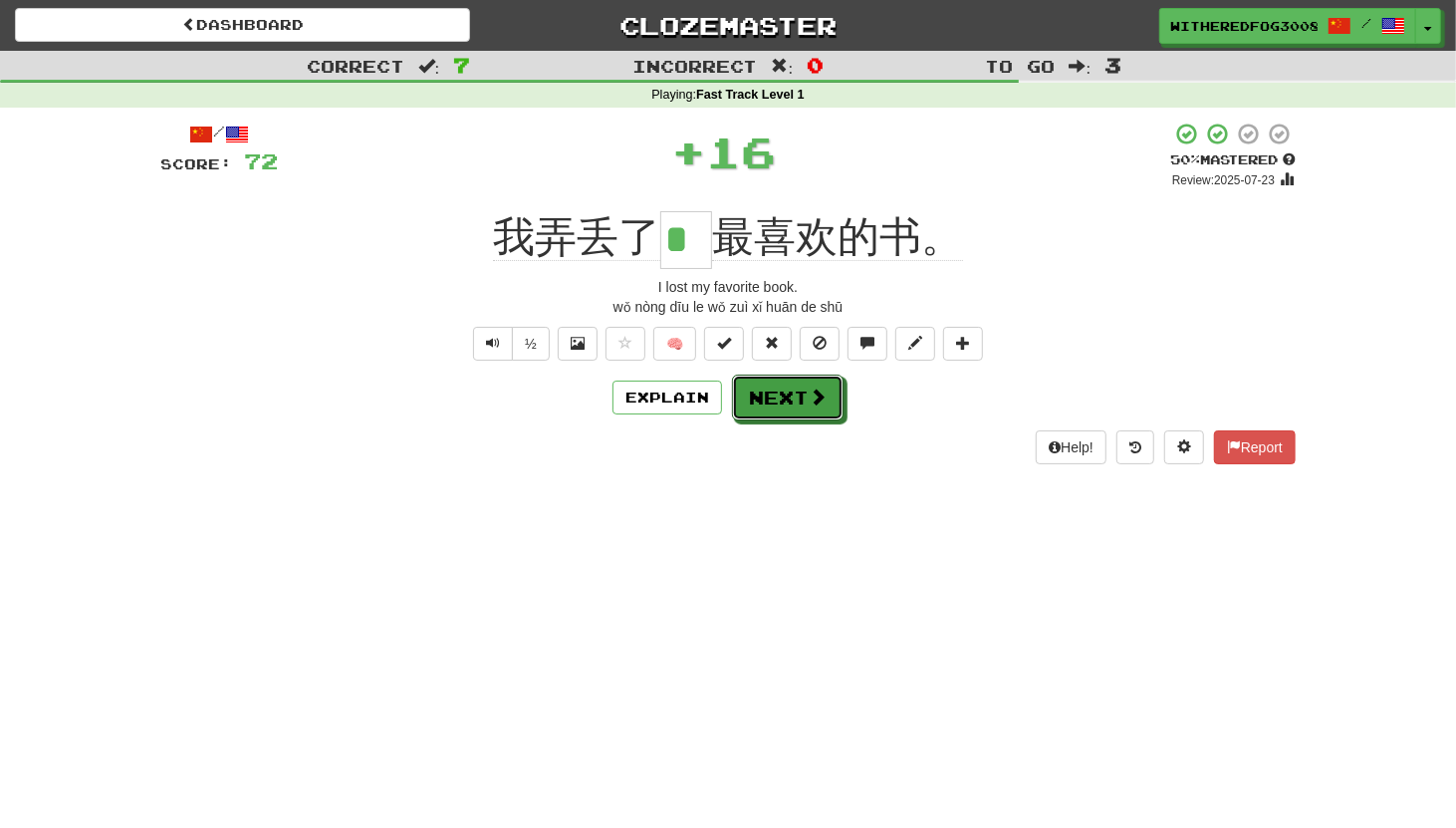 click on "Next" at bounding box center [788, 398] 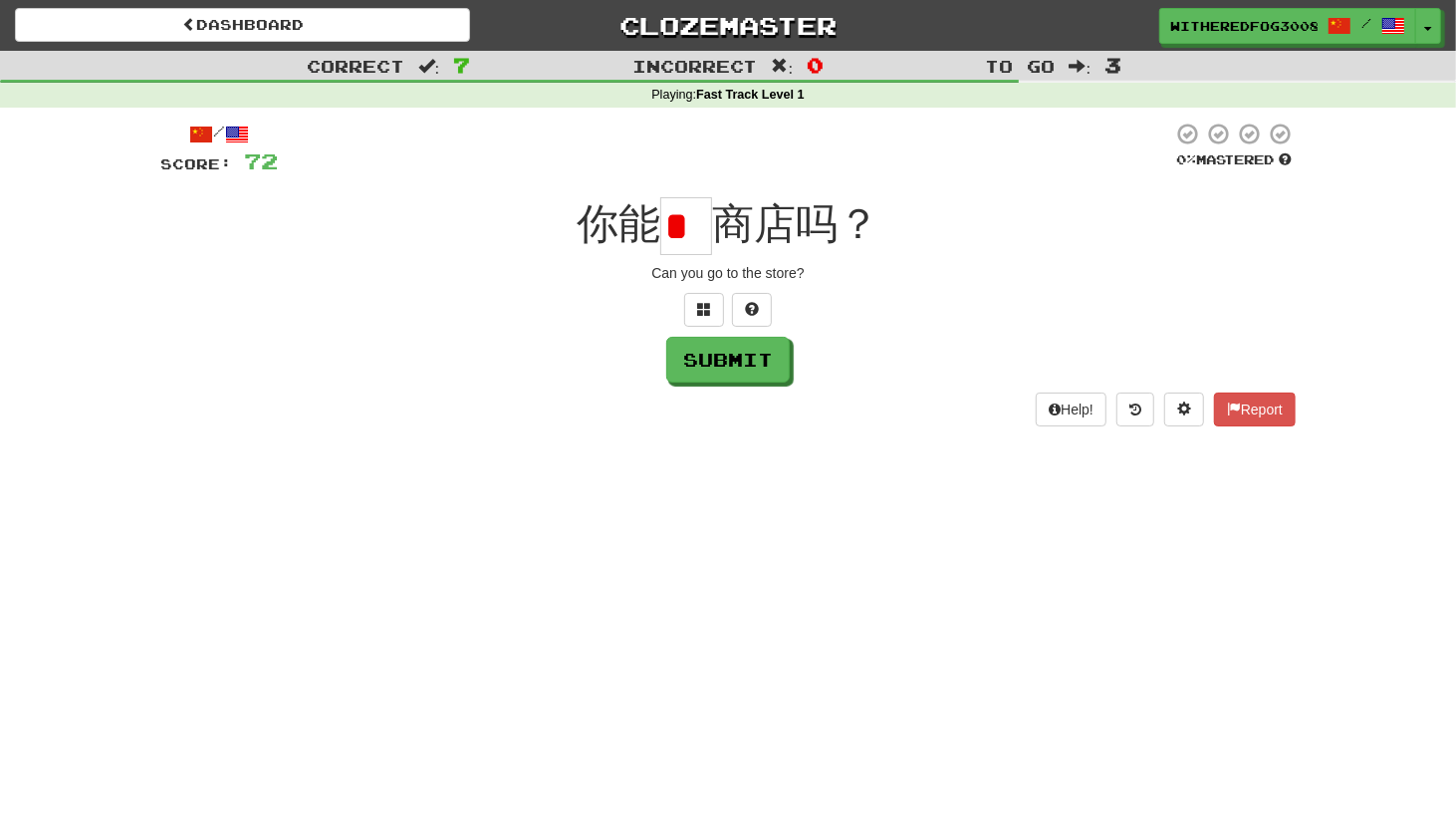 scroll, scrollTop: 0, scrollLeft: 0, axis: both 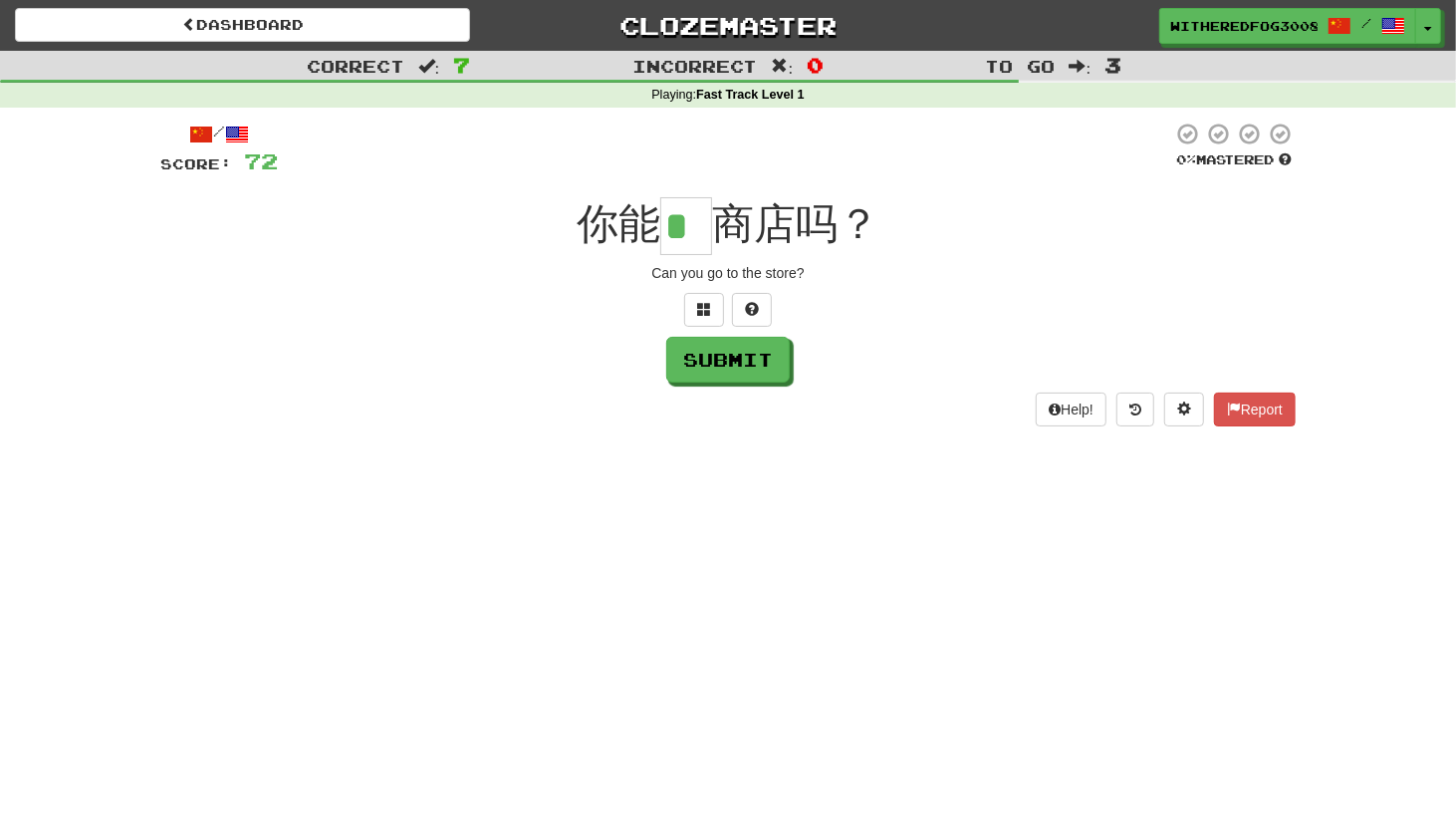 type on "*" 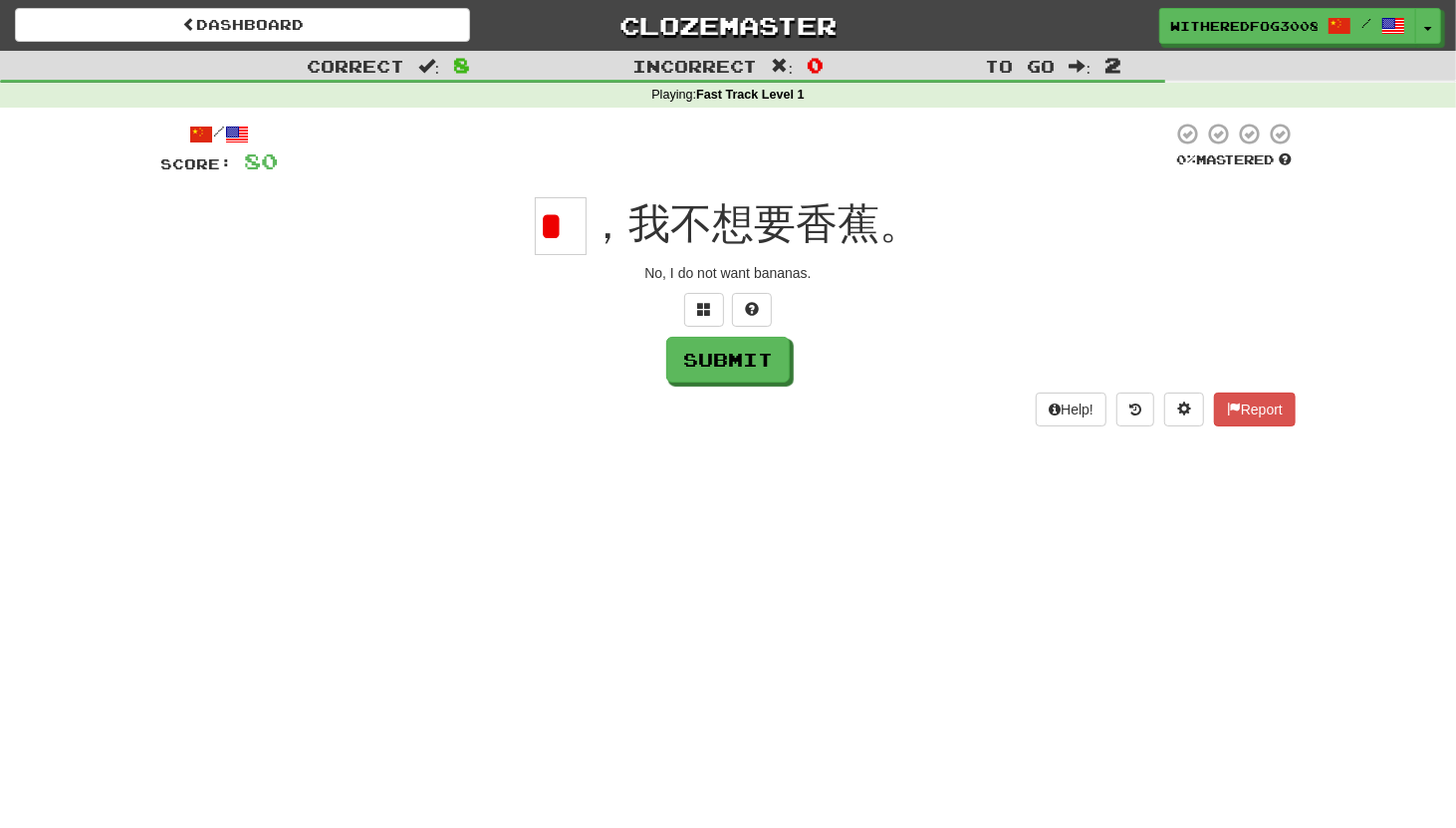 scroll, scrollTop: 0, scrollLeft: 0, axis: both 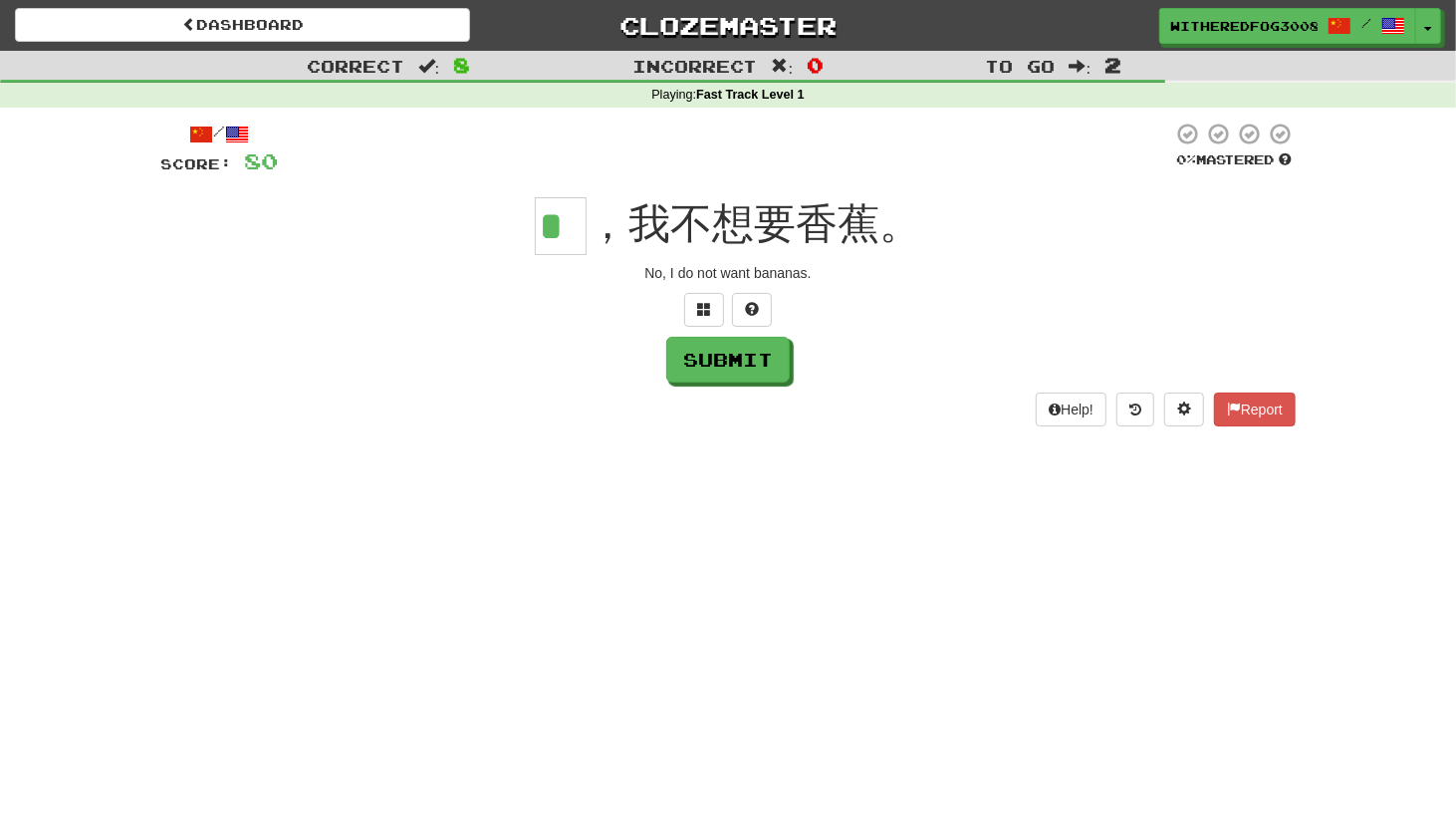type on "*" 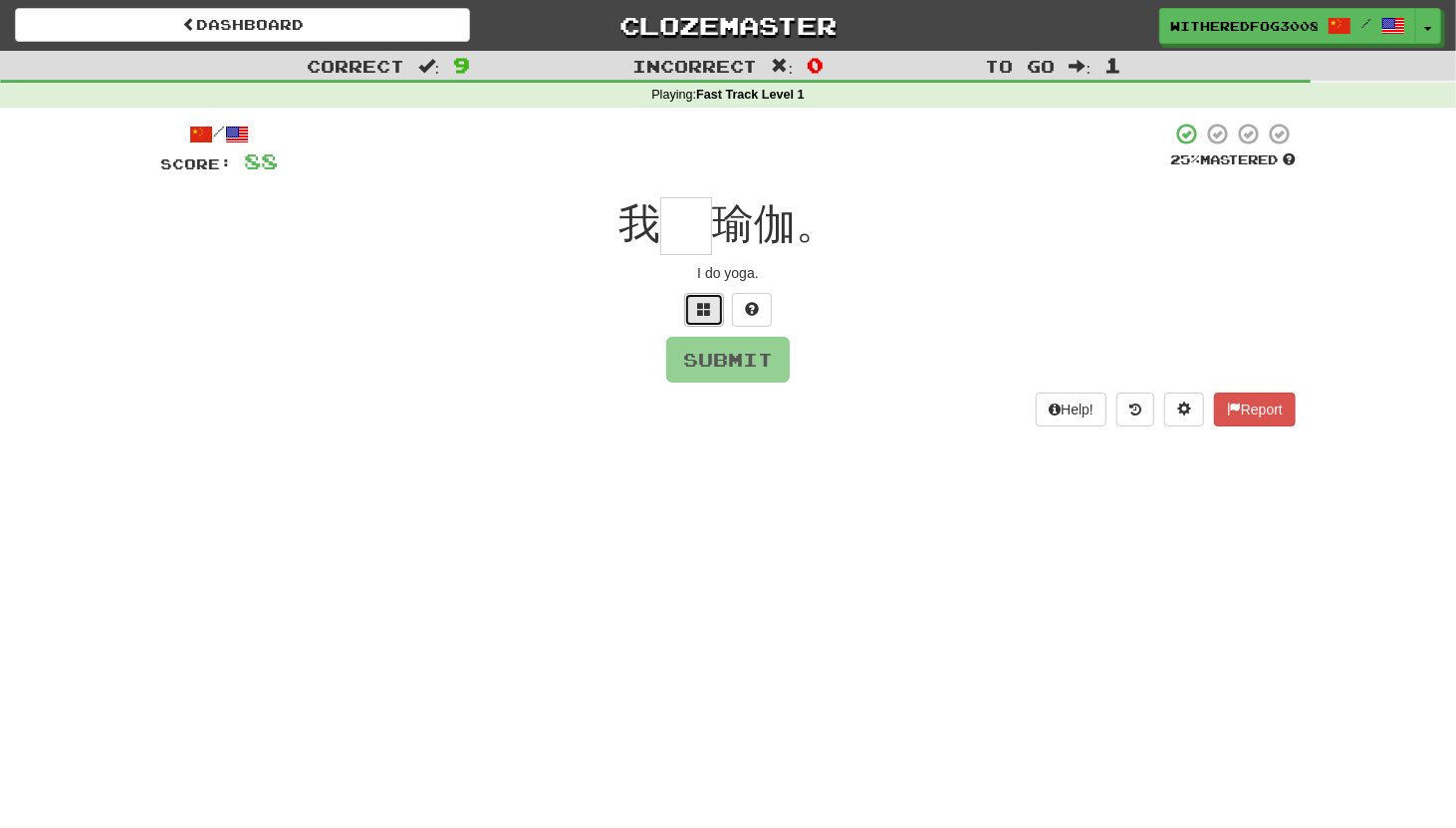 click at bounding box center [704, 309] 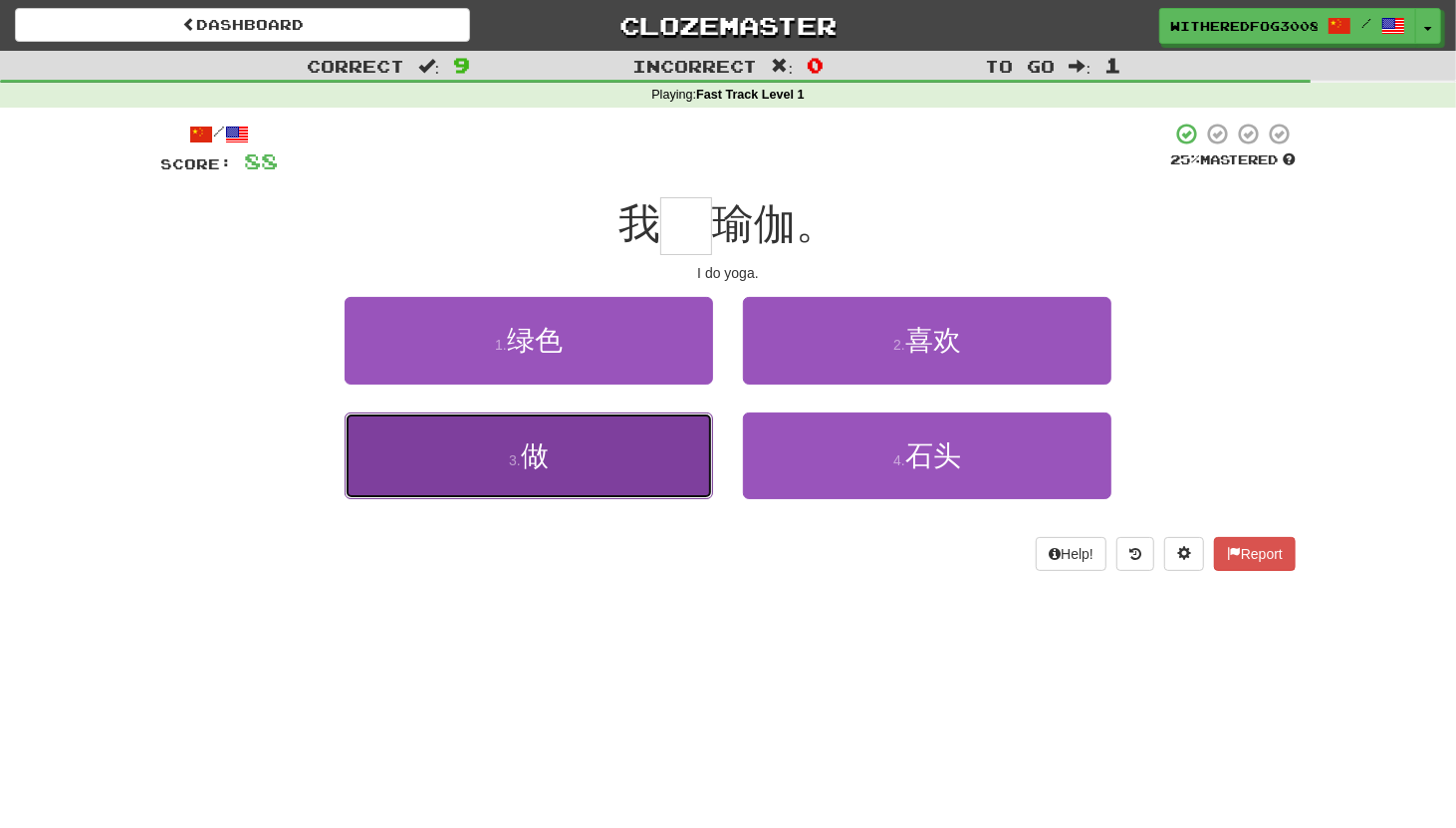 click on "3 .  做" at bounding box center [529, 455] 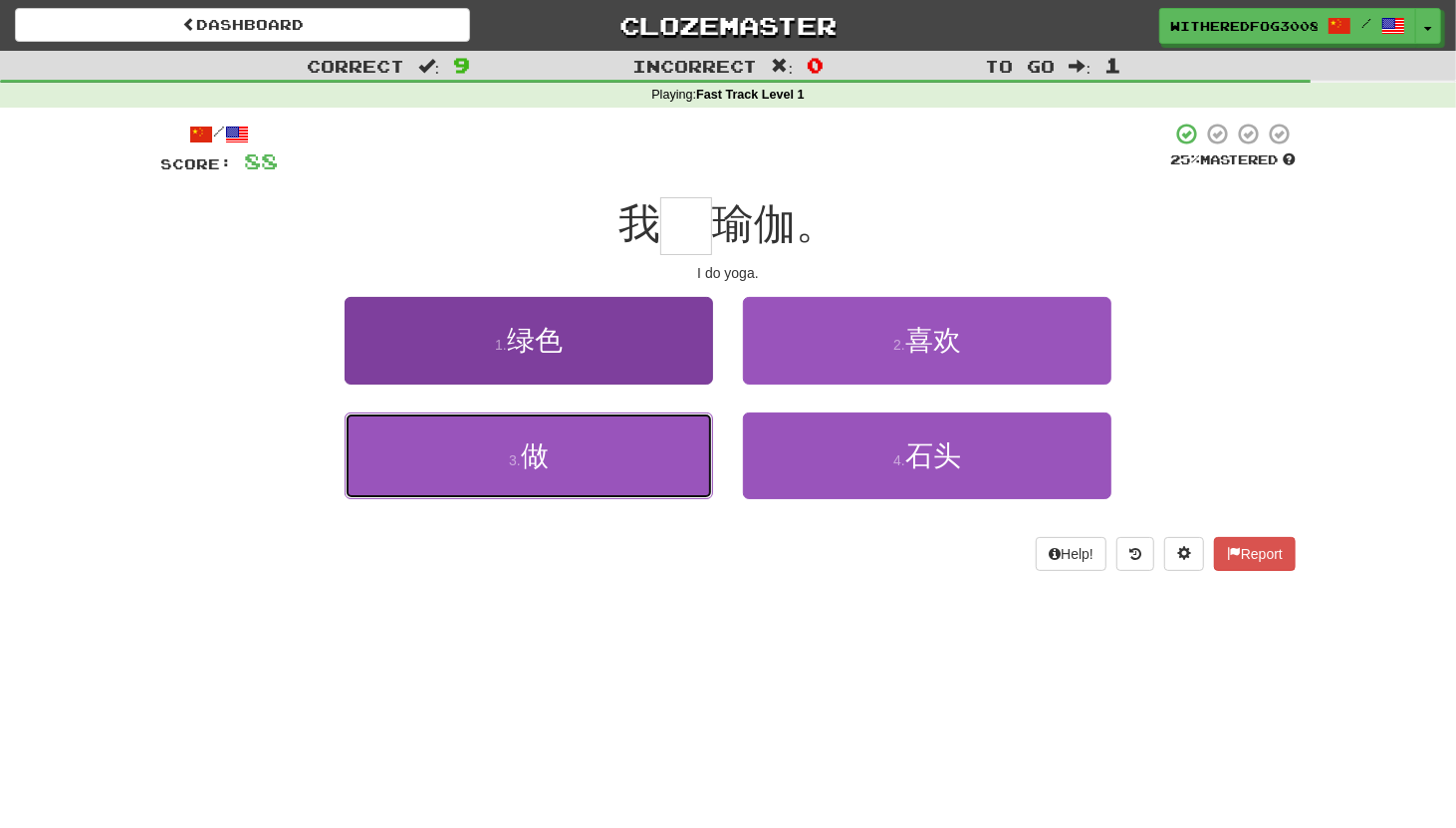 type on "*" 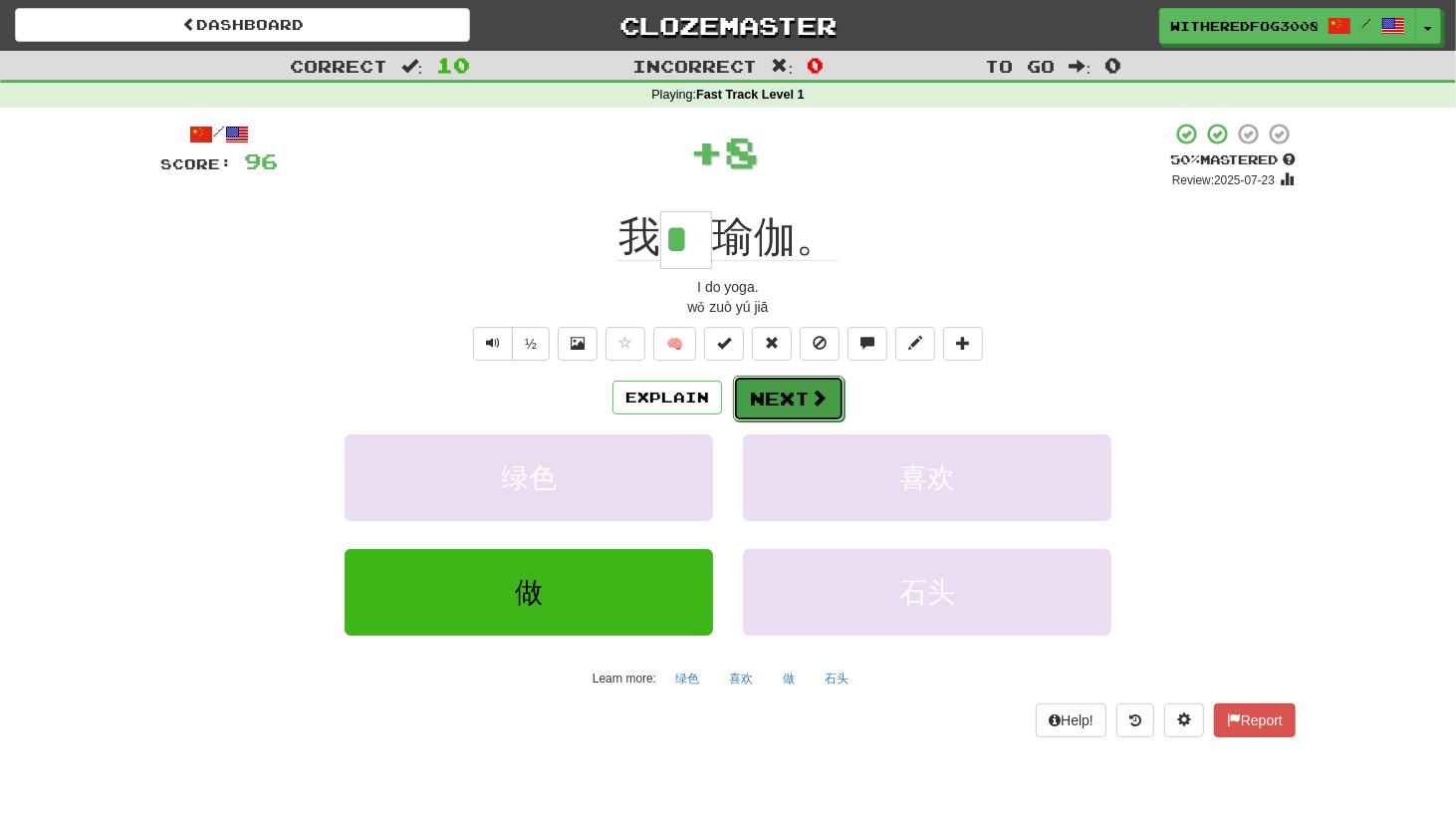click on "Next" at bounding box center (789, 399) 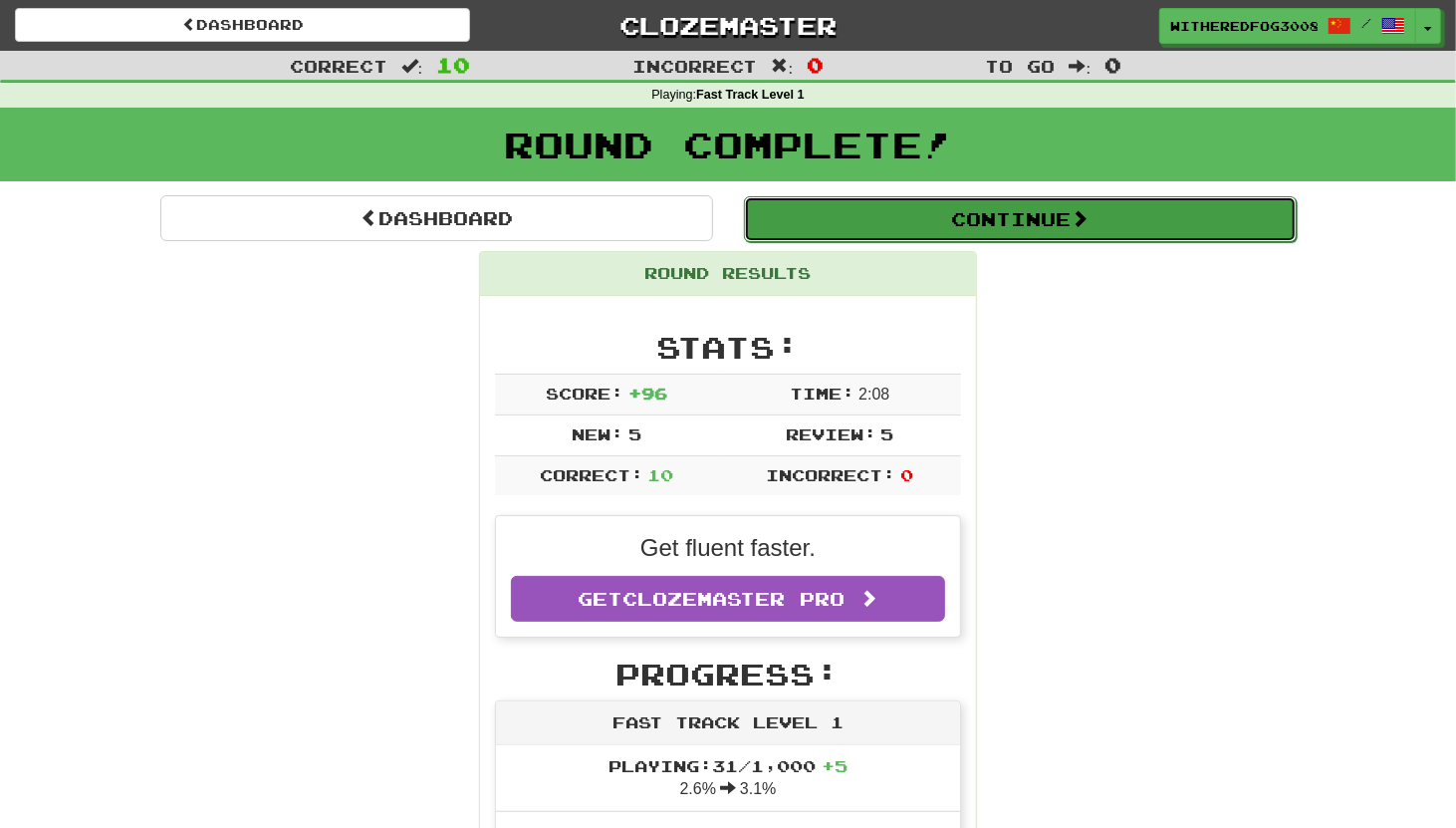 click on "Continue" at bounding box center [1020, 219] 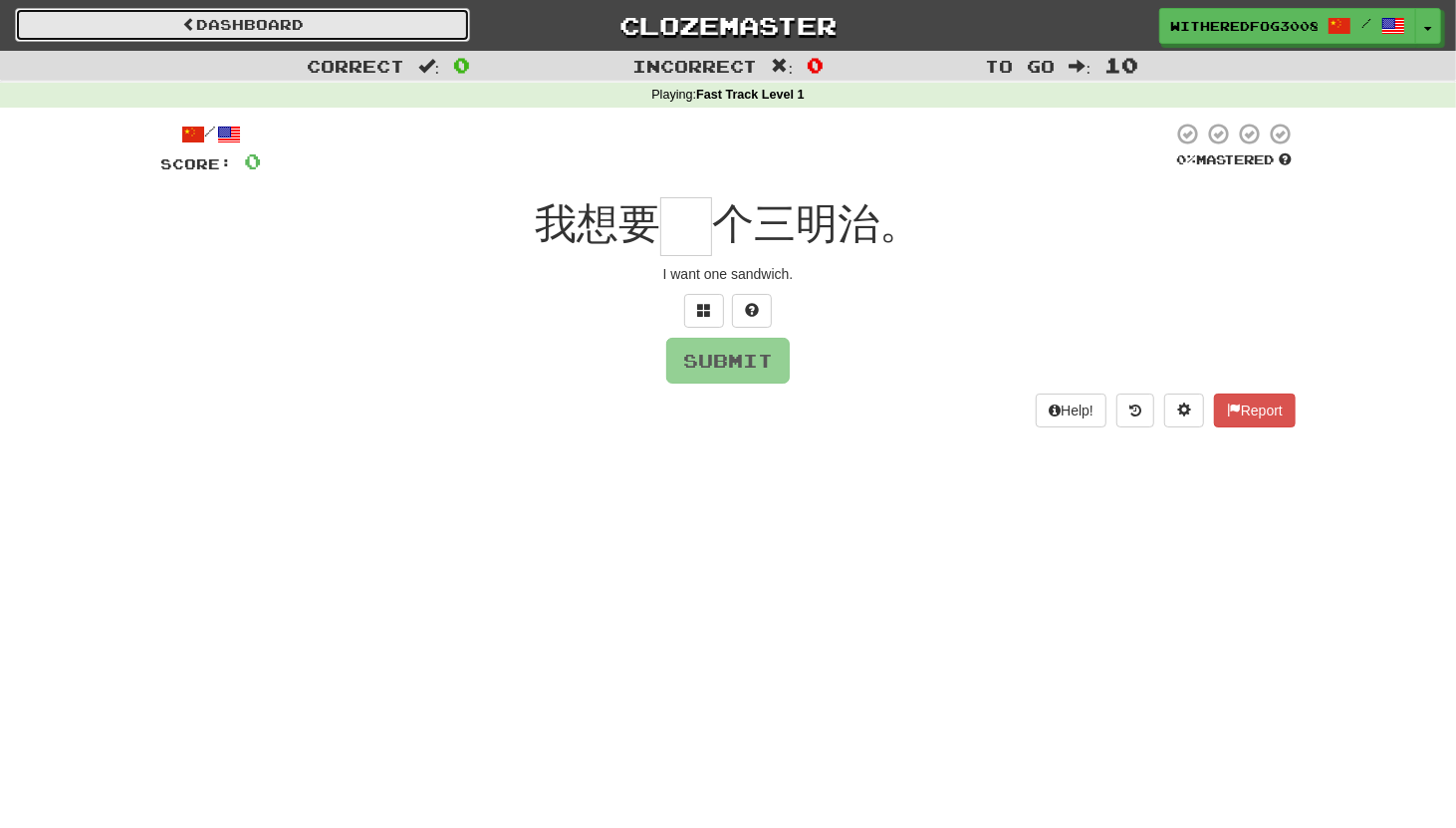 click on "Dashboard" at bounding box center [242, 25] 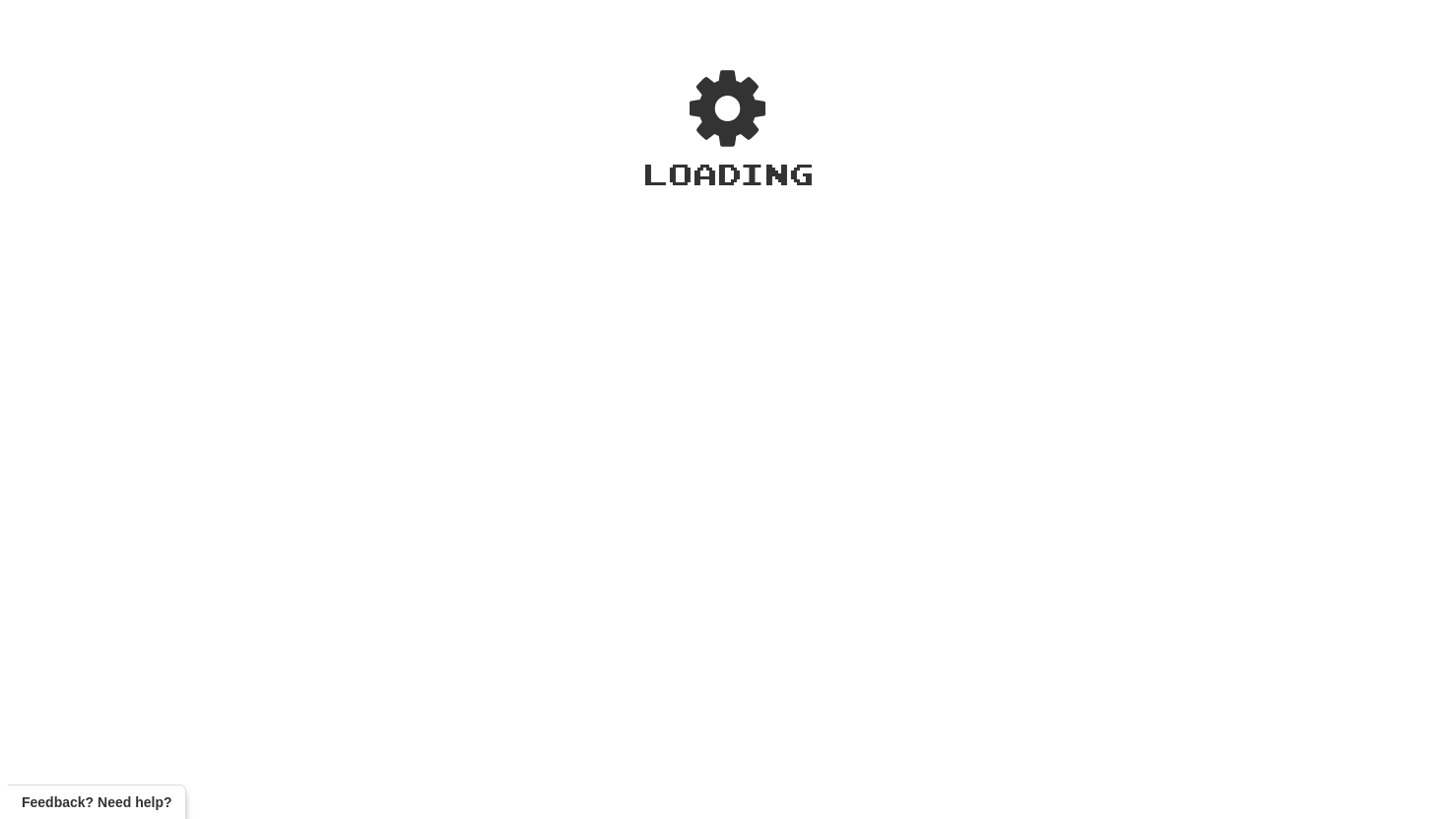 scroll, scrollTop: 0, scrollLeft: 0, axis: both 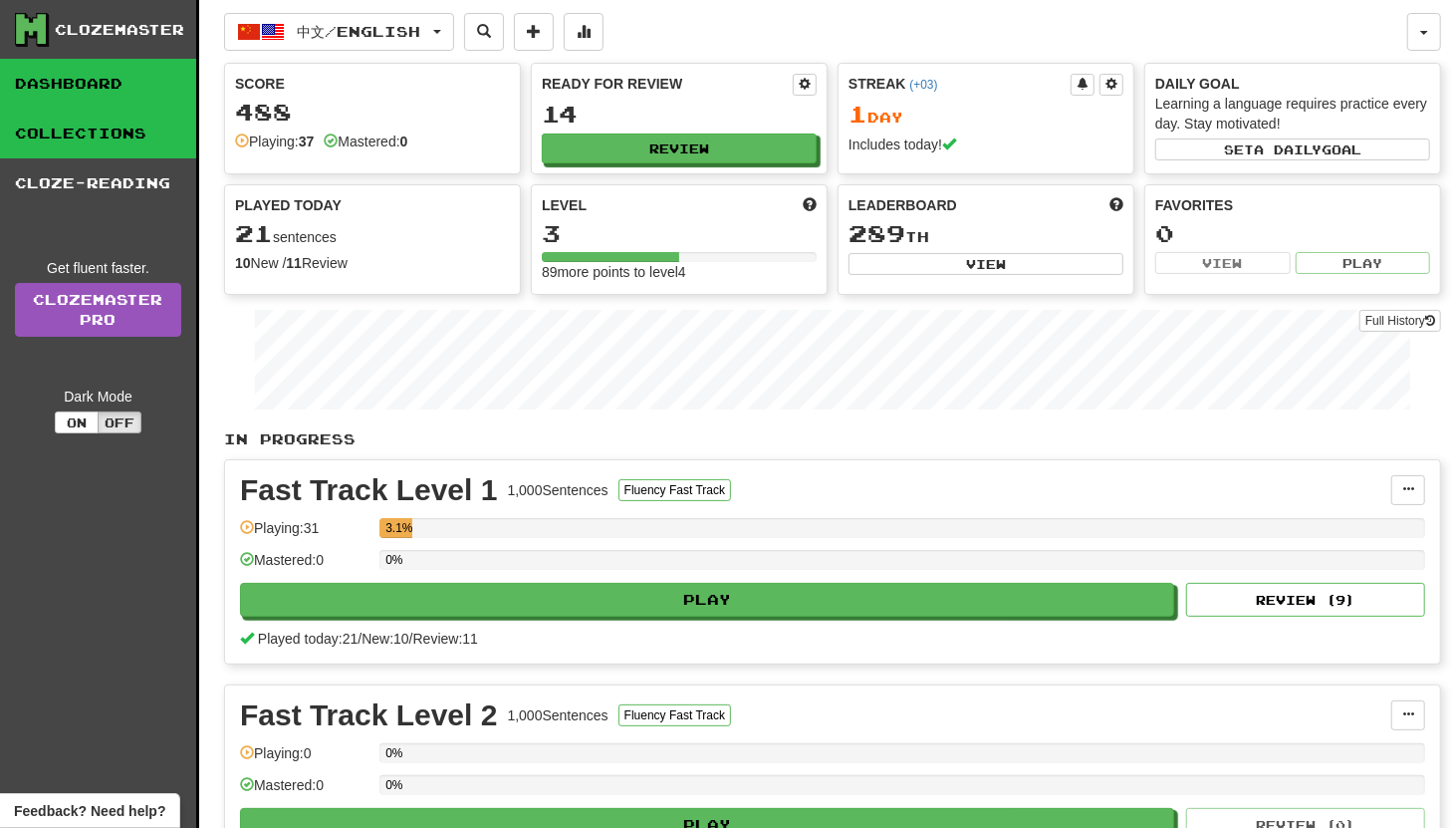 click on "Collections" at bounding box center (98, 134) 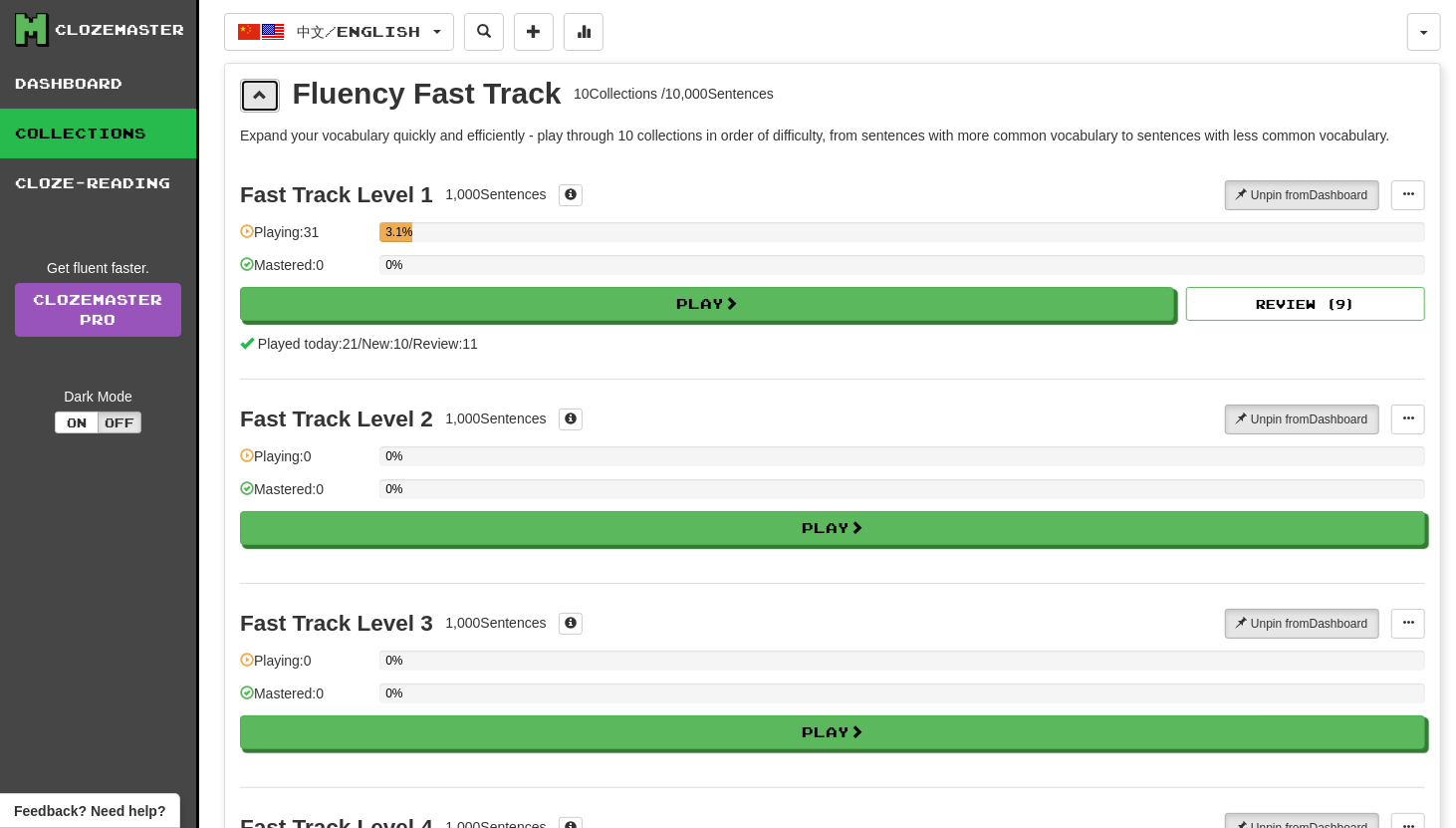 click at bounding box center [260, 95] 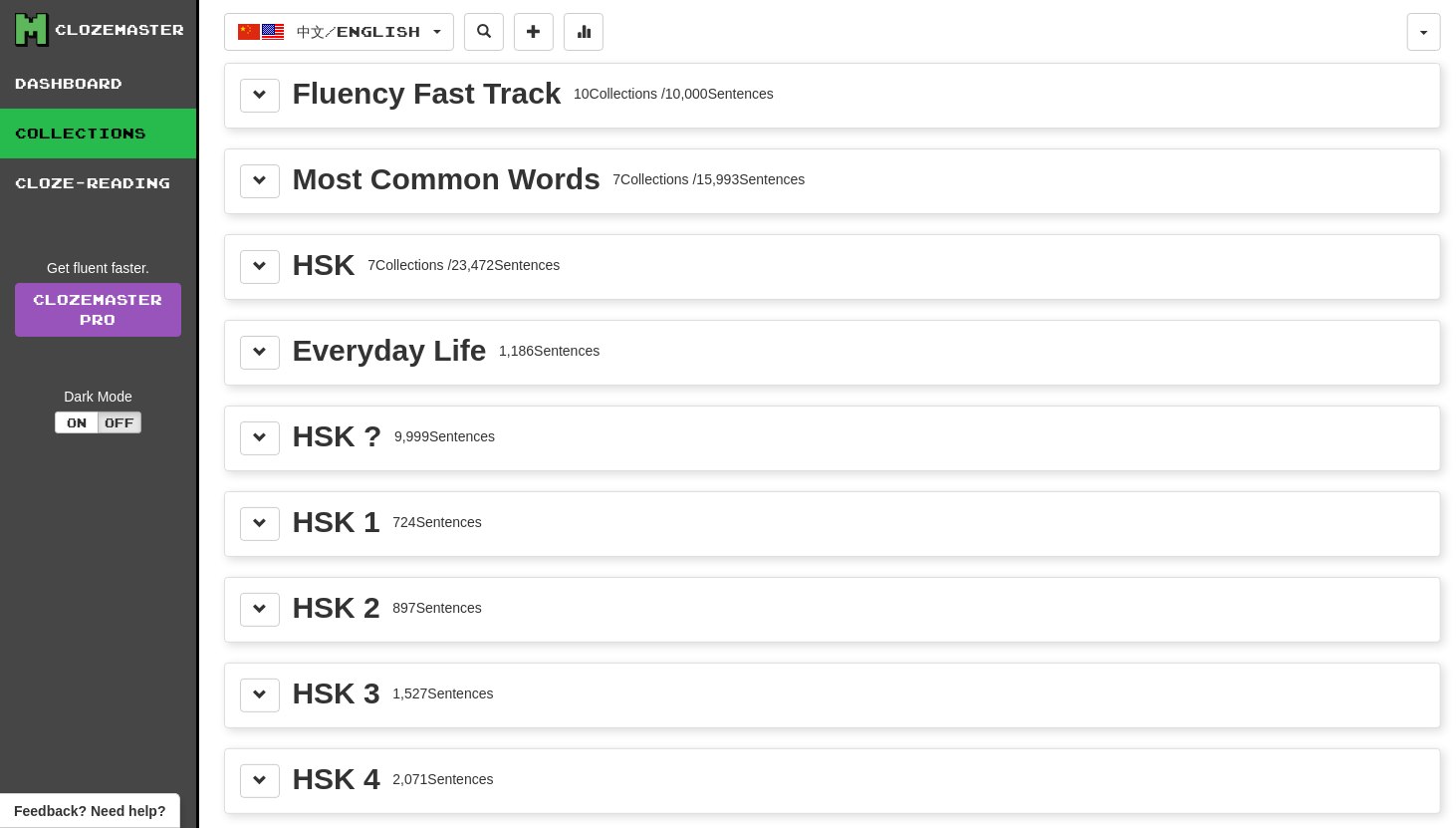 click on "Most Common Words 7  Collections /  15,993  Sentences" at bounding box center [833, 181] 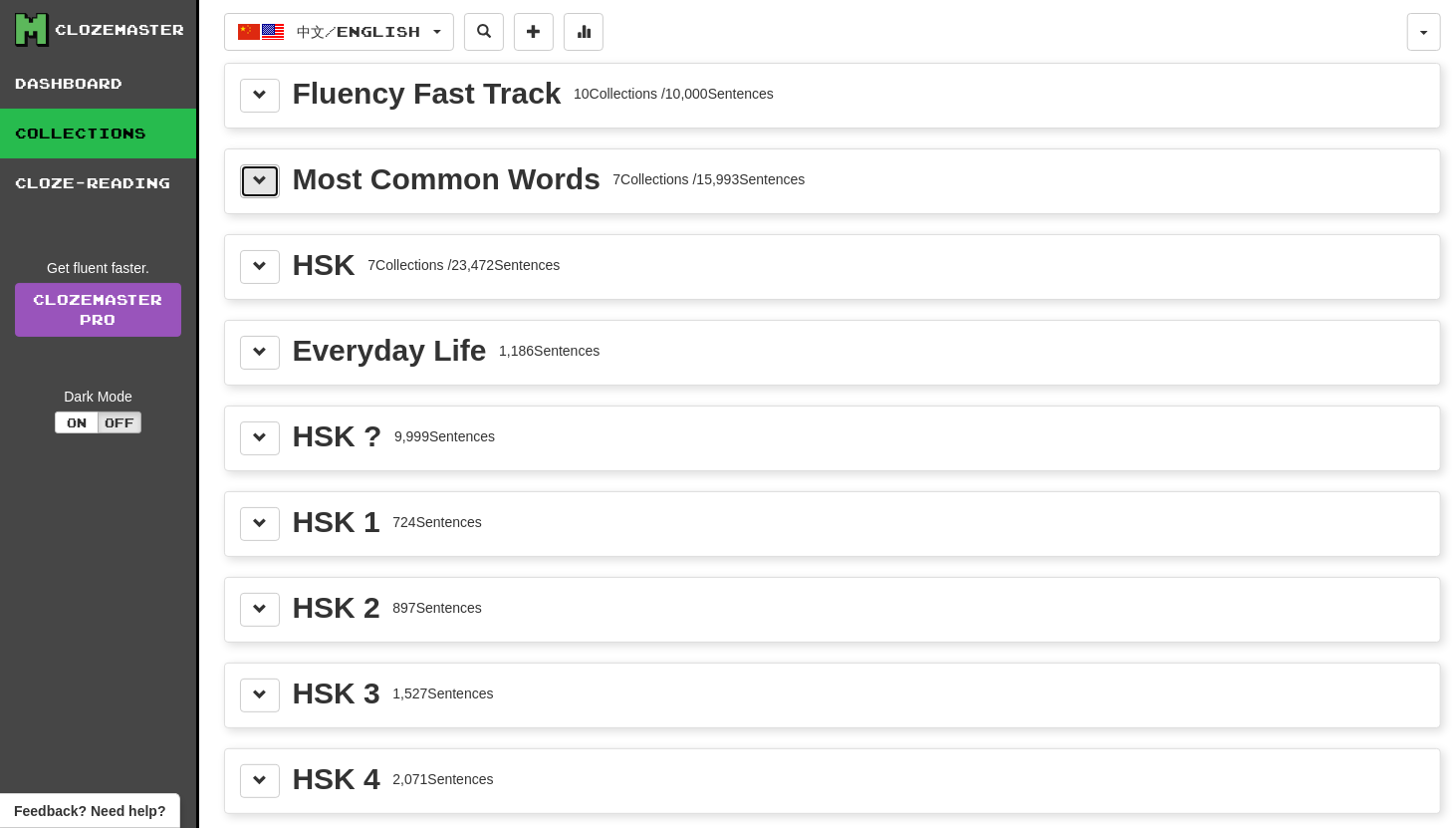 click at bounding box center (260, 180) 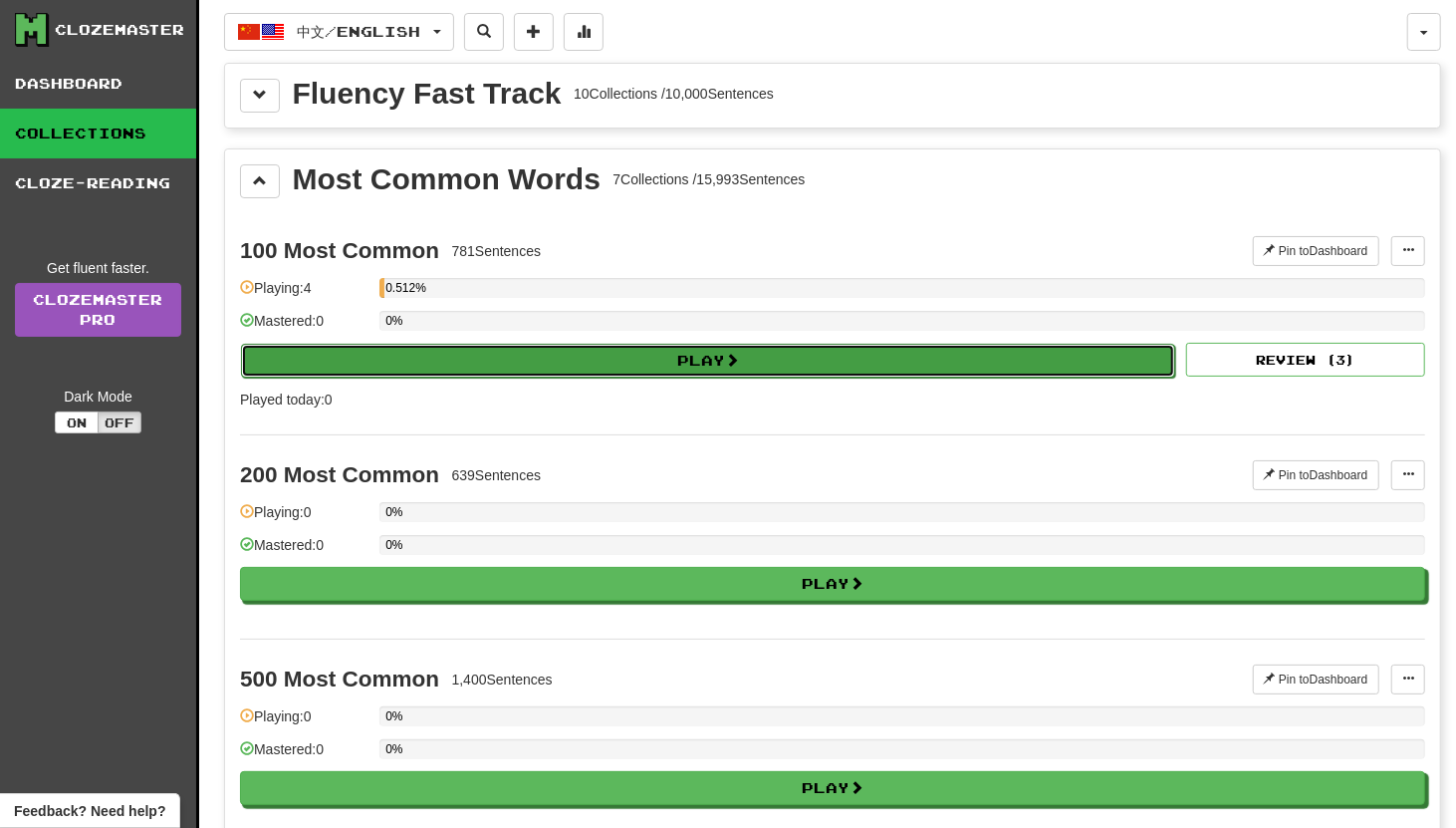 click on "Play" at bounding box center [708, 361] 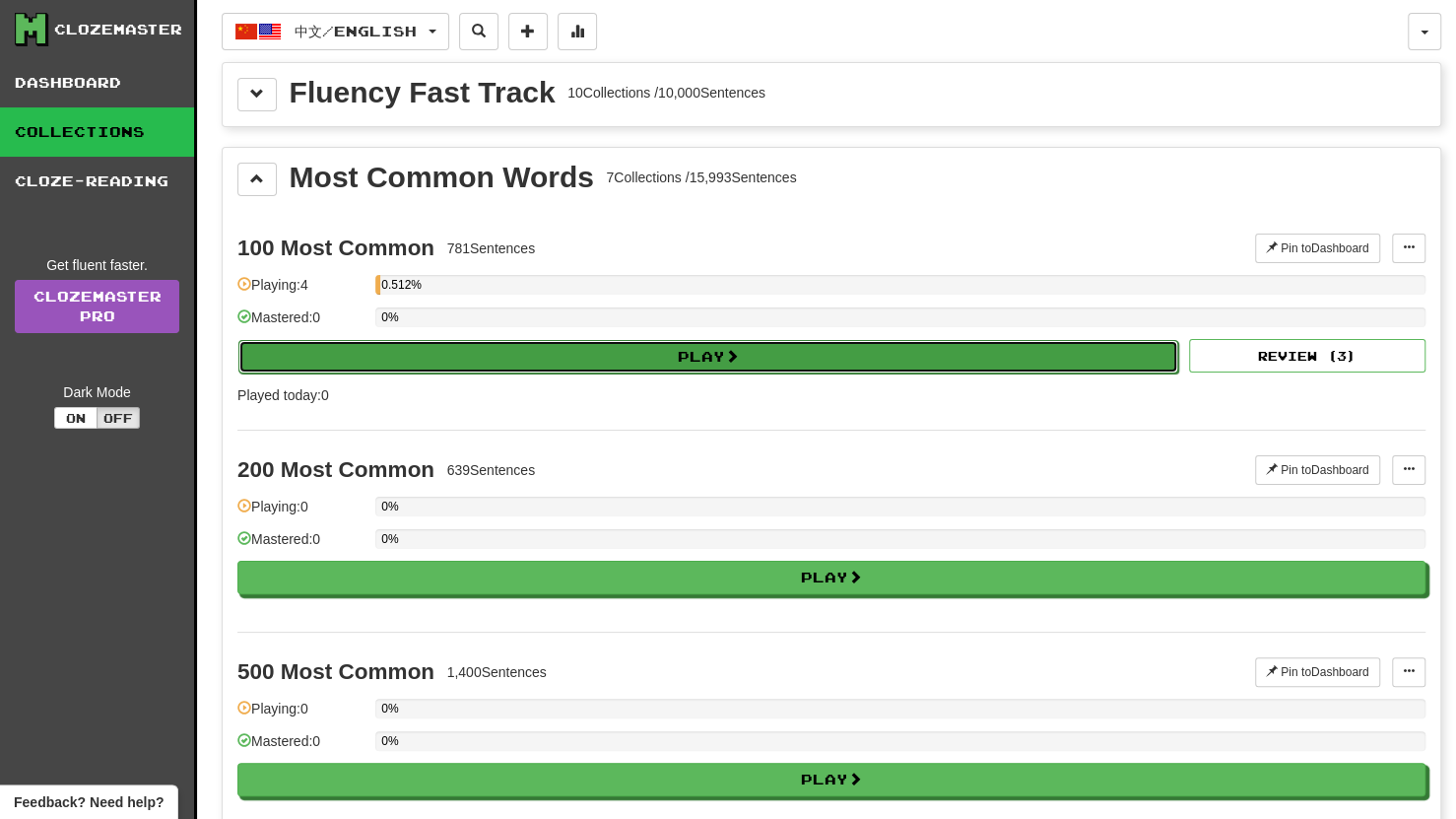 select on "**" 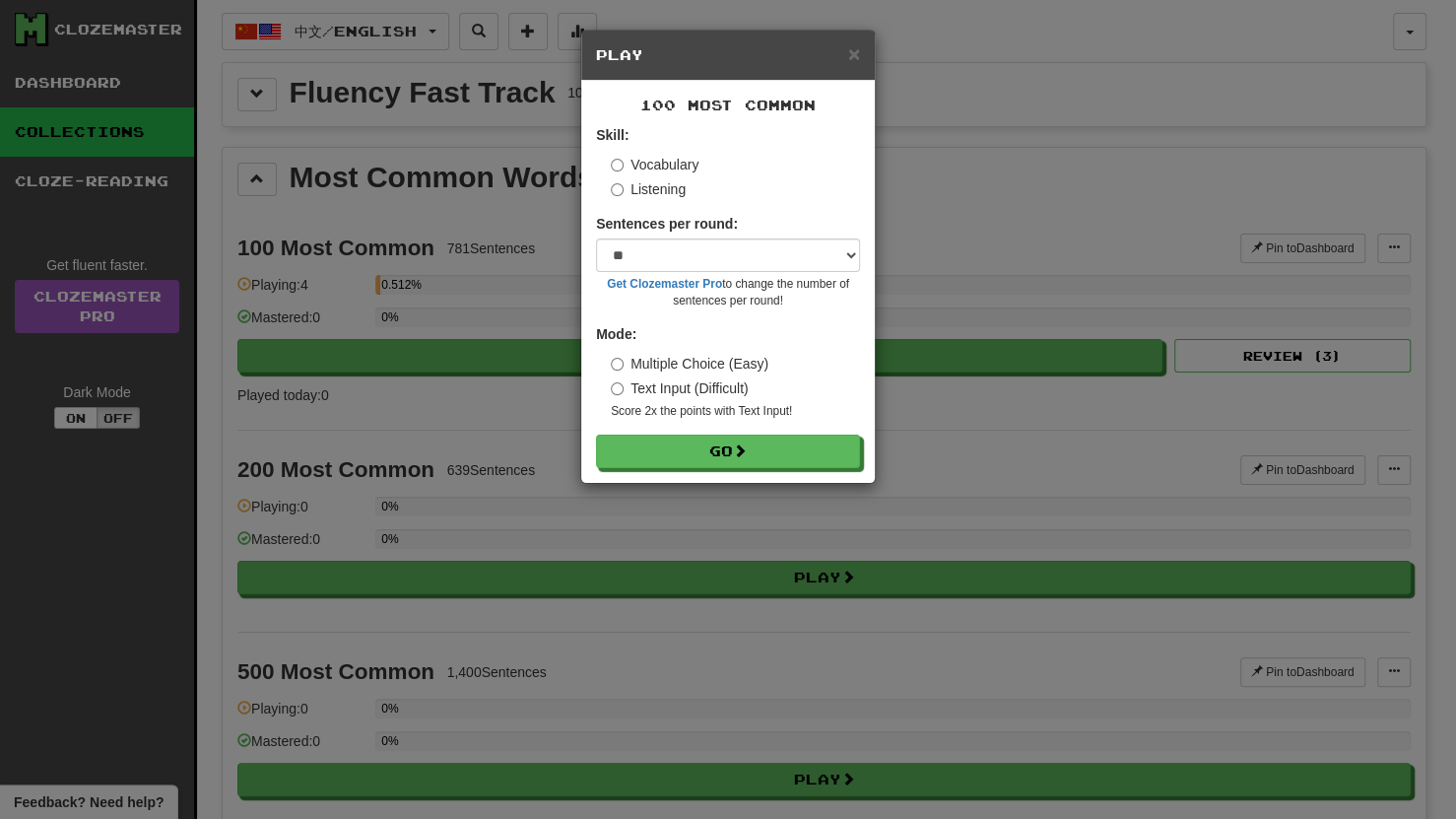 click on "Listening" at bounding box center [648, 189] 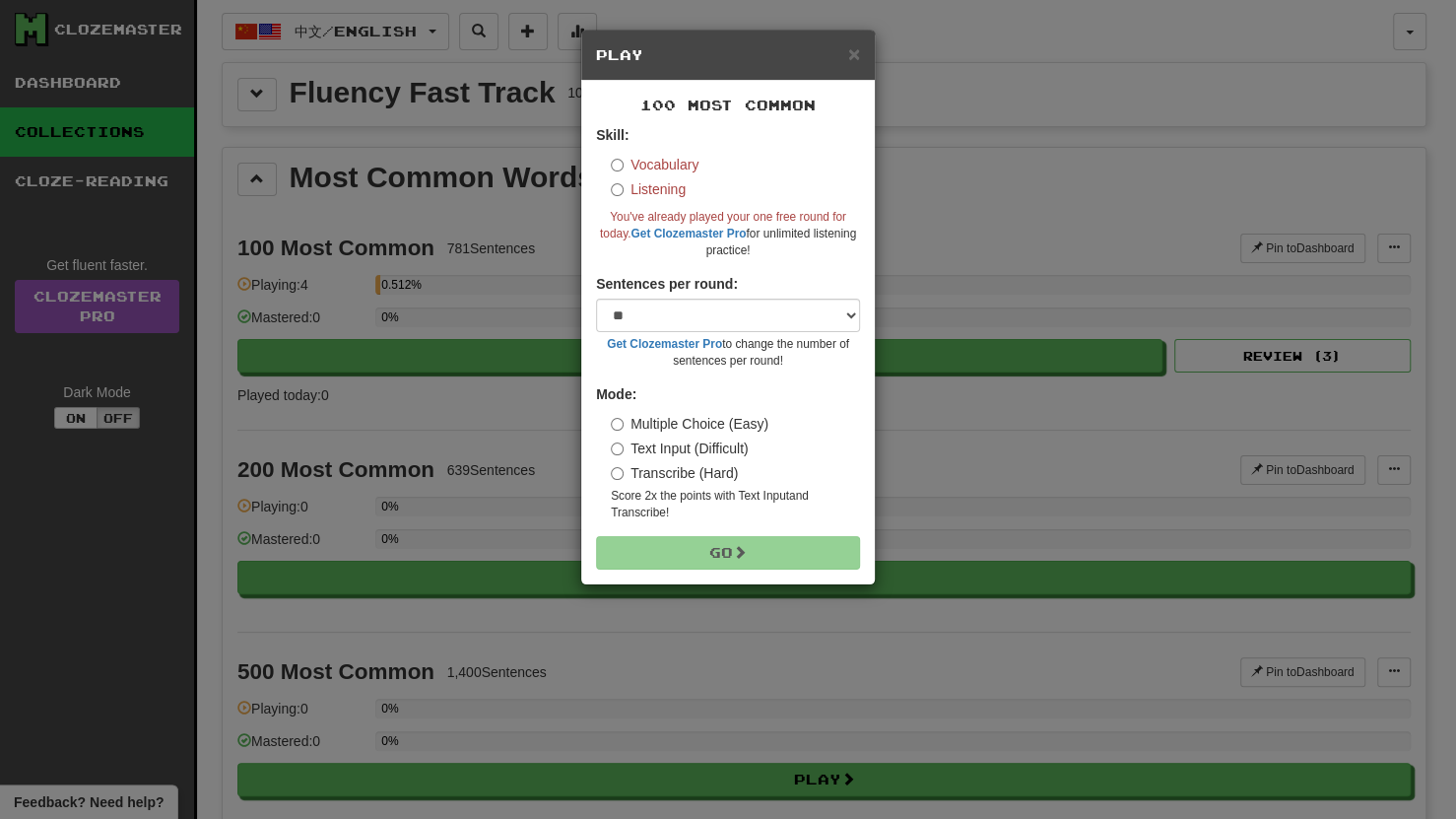 click on "Vocabulary" at bounding box center (654, 165) 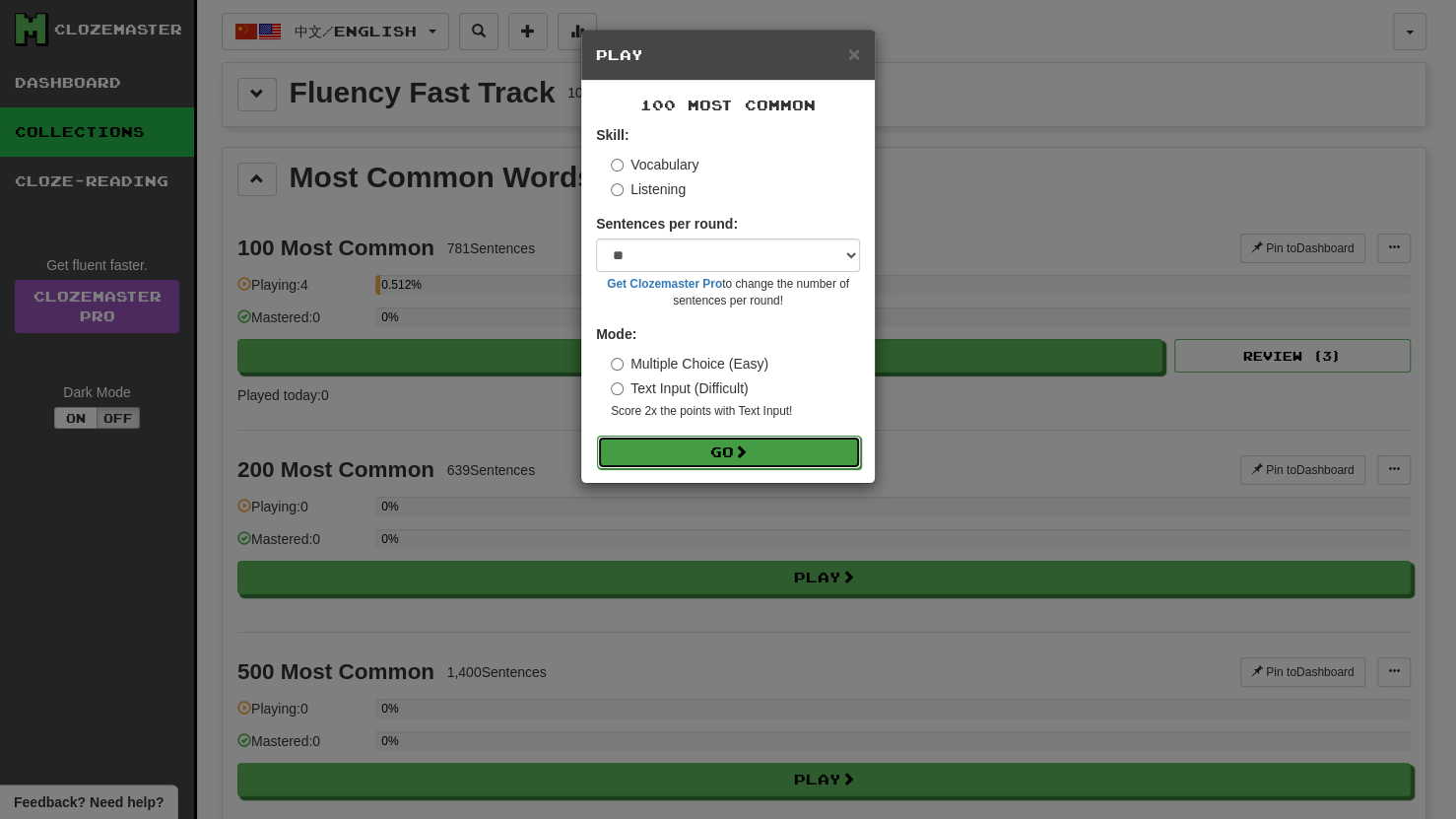 click on "Go" at bounding box center (729, 452) 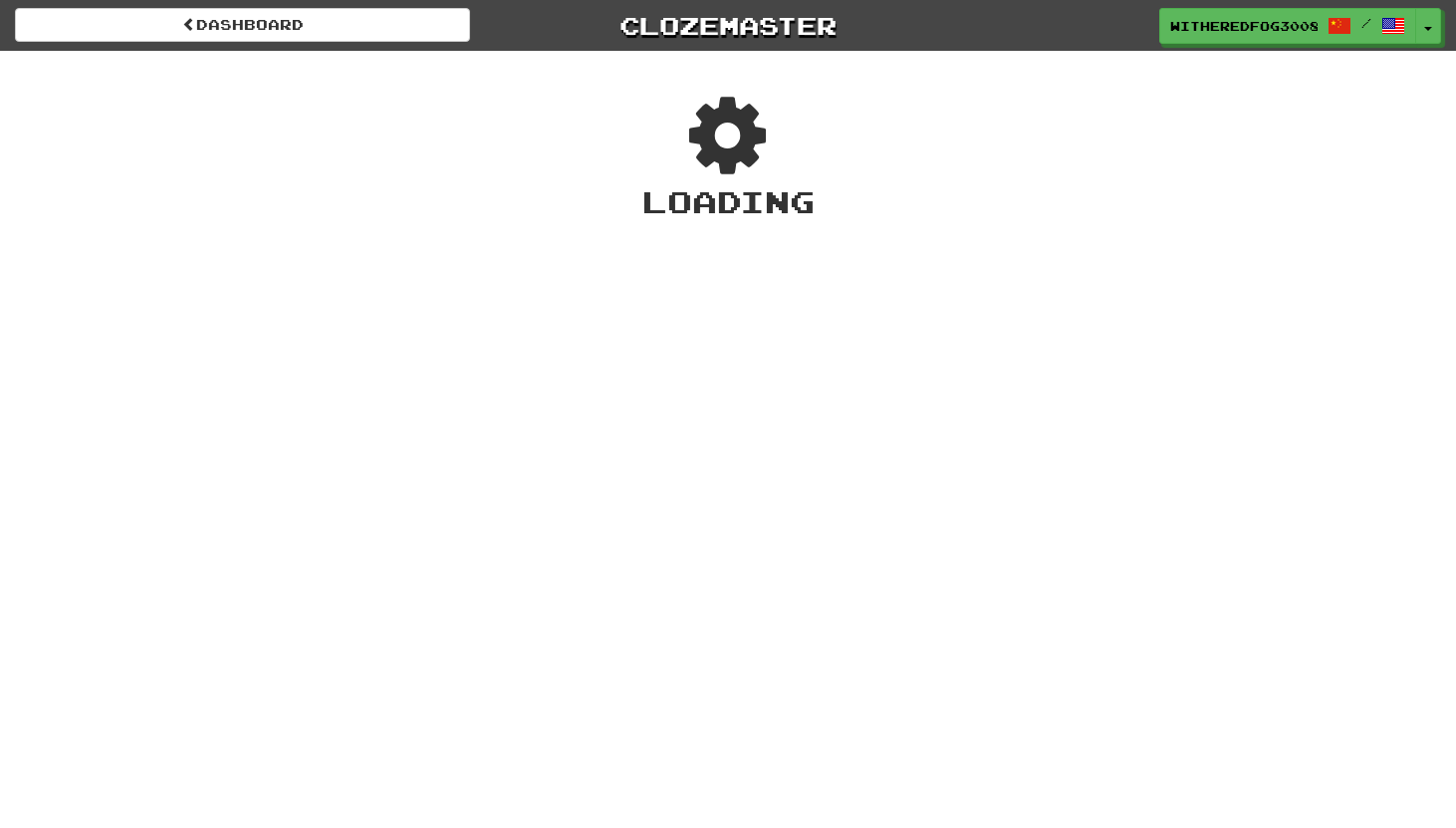 scroll, scrollTop: 0, scrollLeft: 0, axis: both 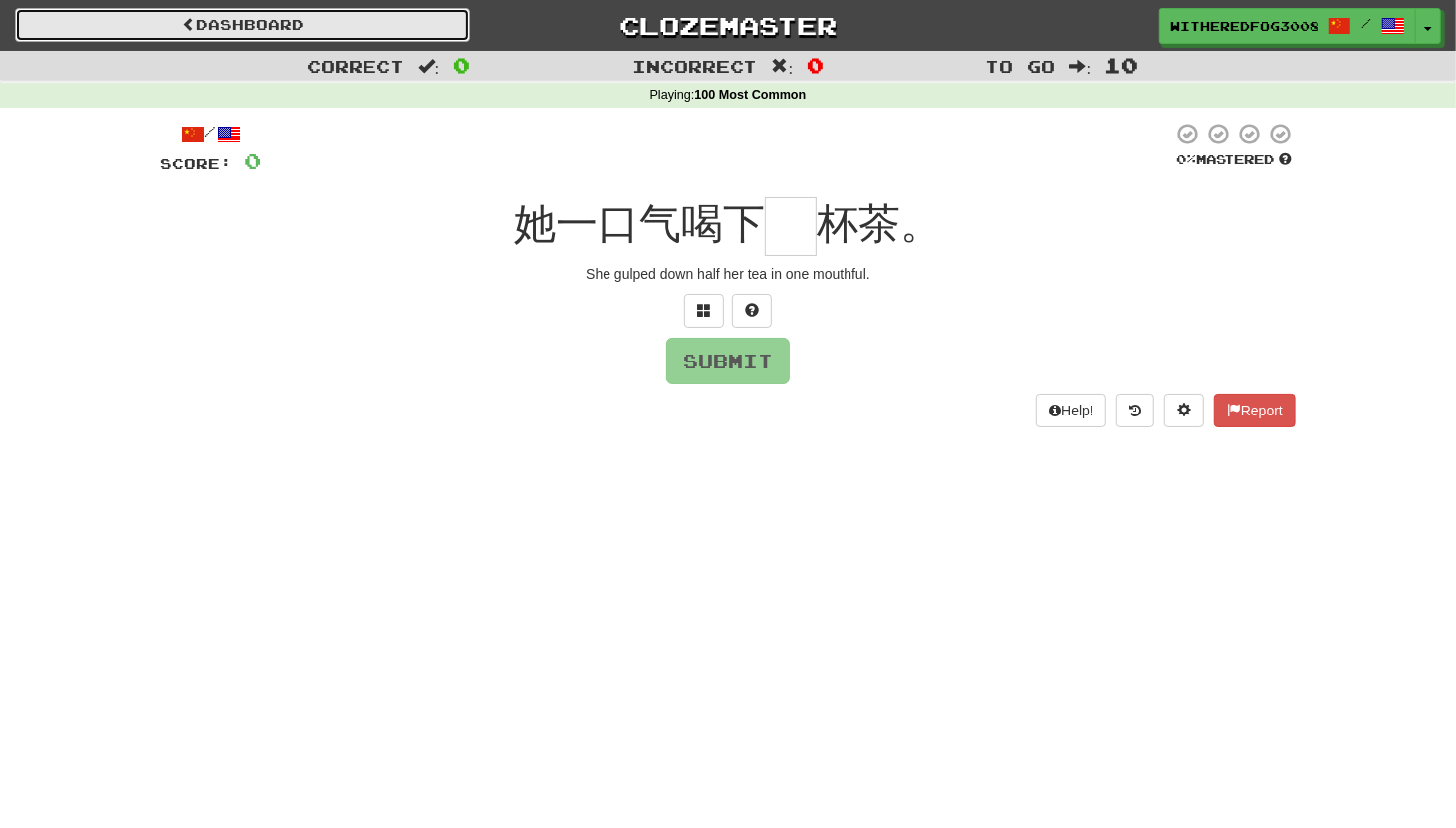 click on "Dashboard" at bounding box center [242, 25] 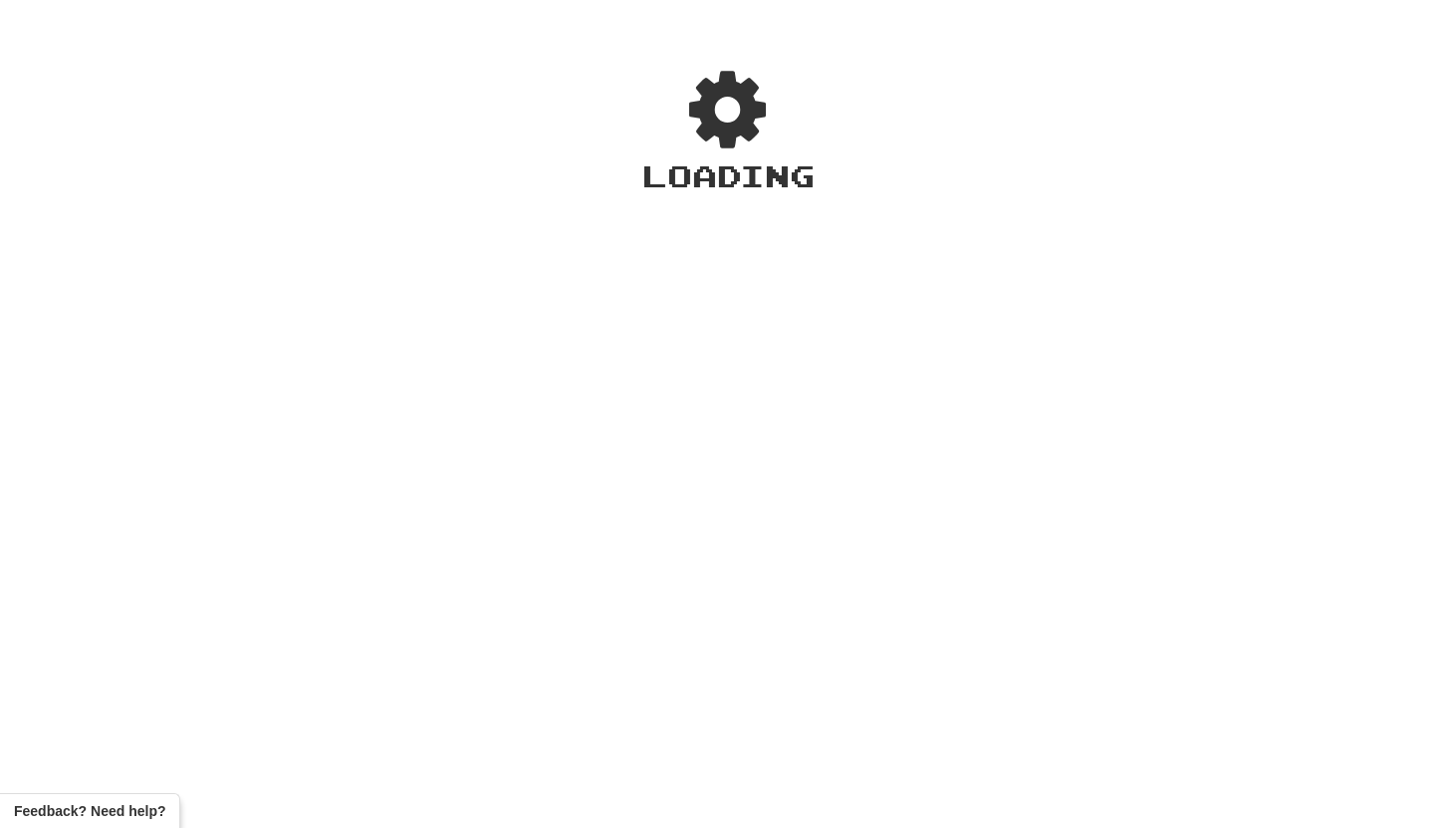 scroll, scrollTop: 0, scrollLeft: 0, axis: both 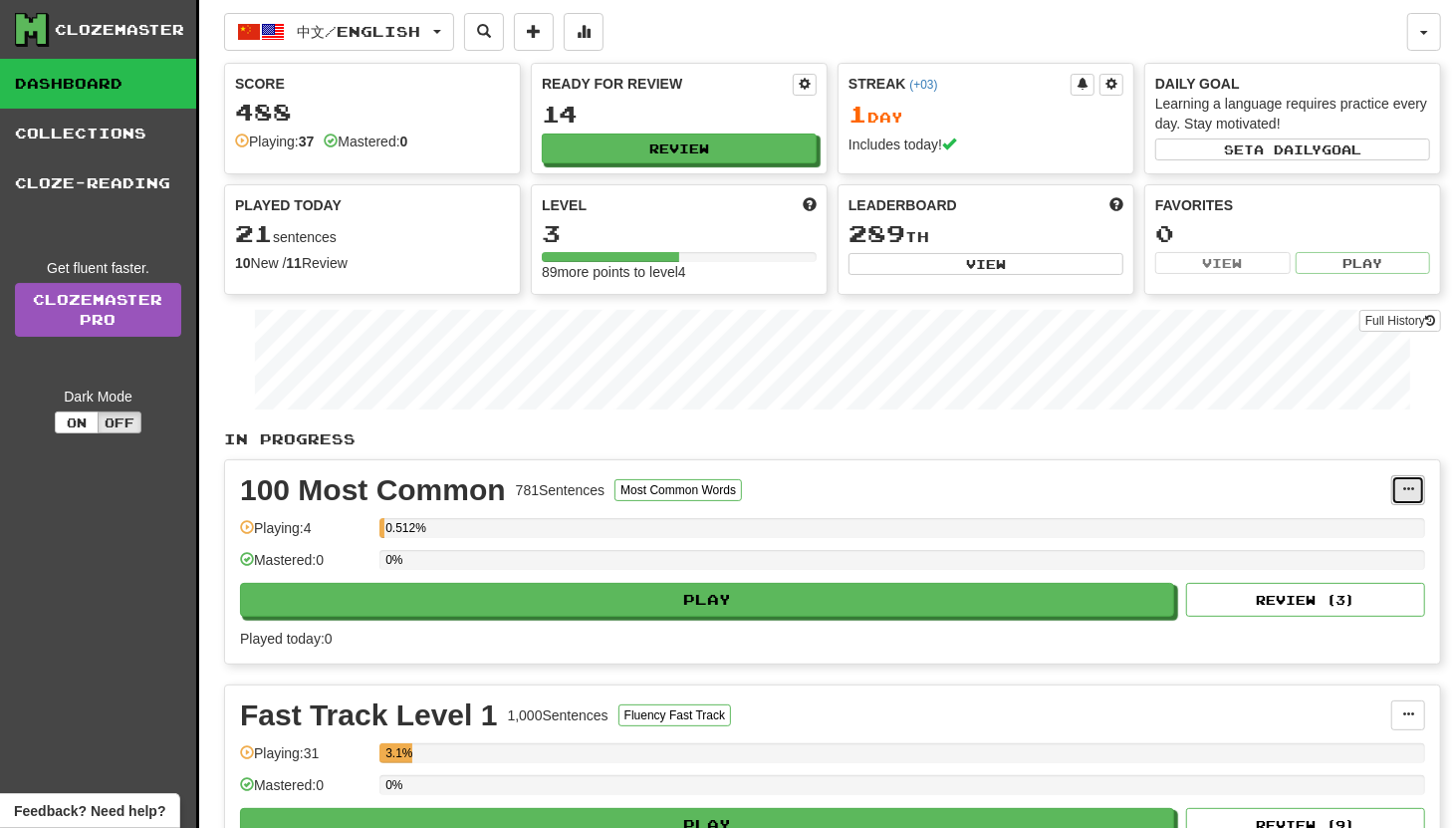 click at bounding box center [1408, 490] 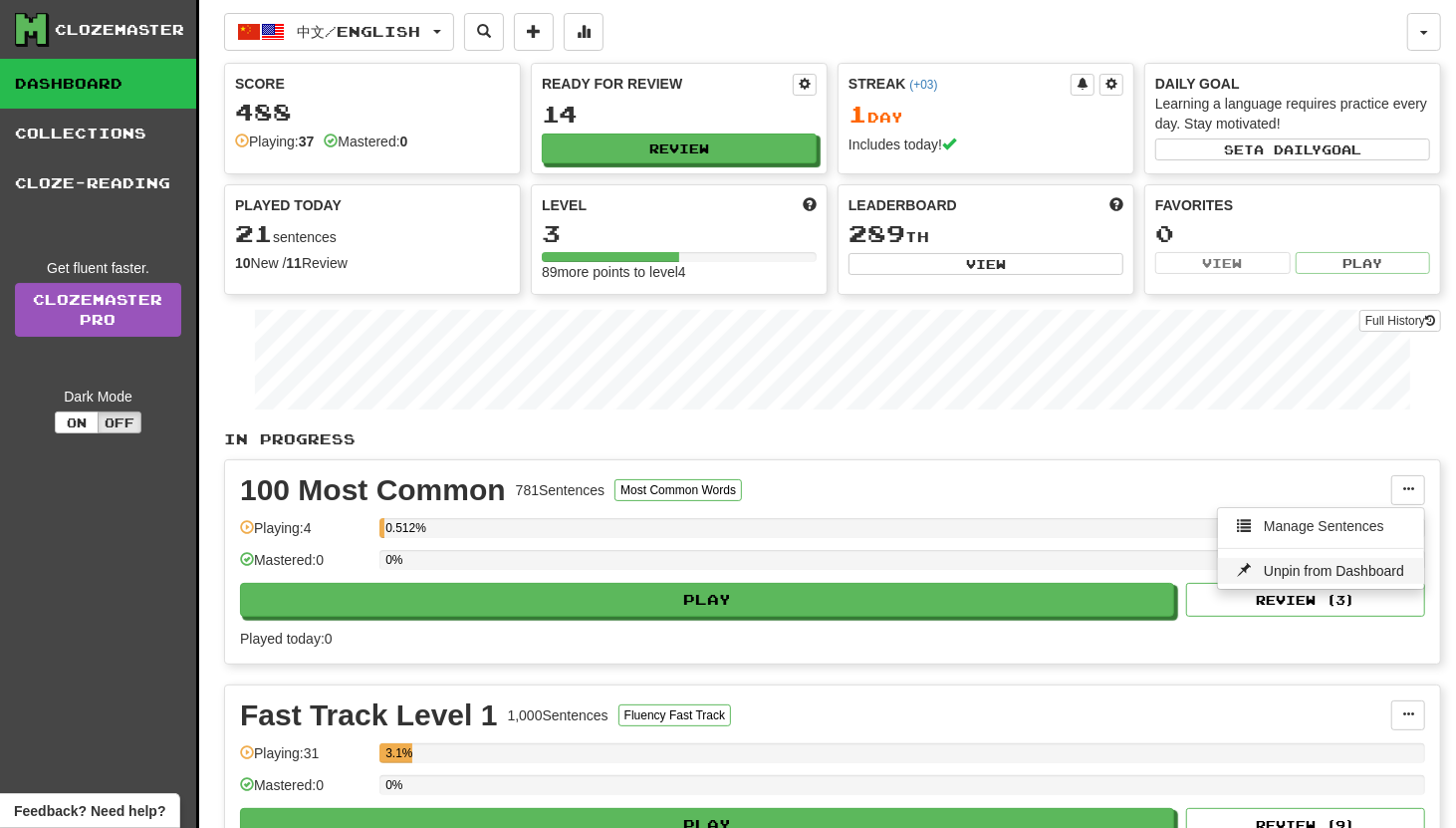 click on "Unpin from Dashboard" at bounding box center (1334, 571) 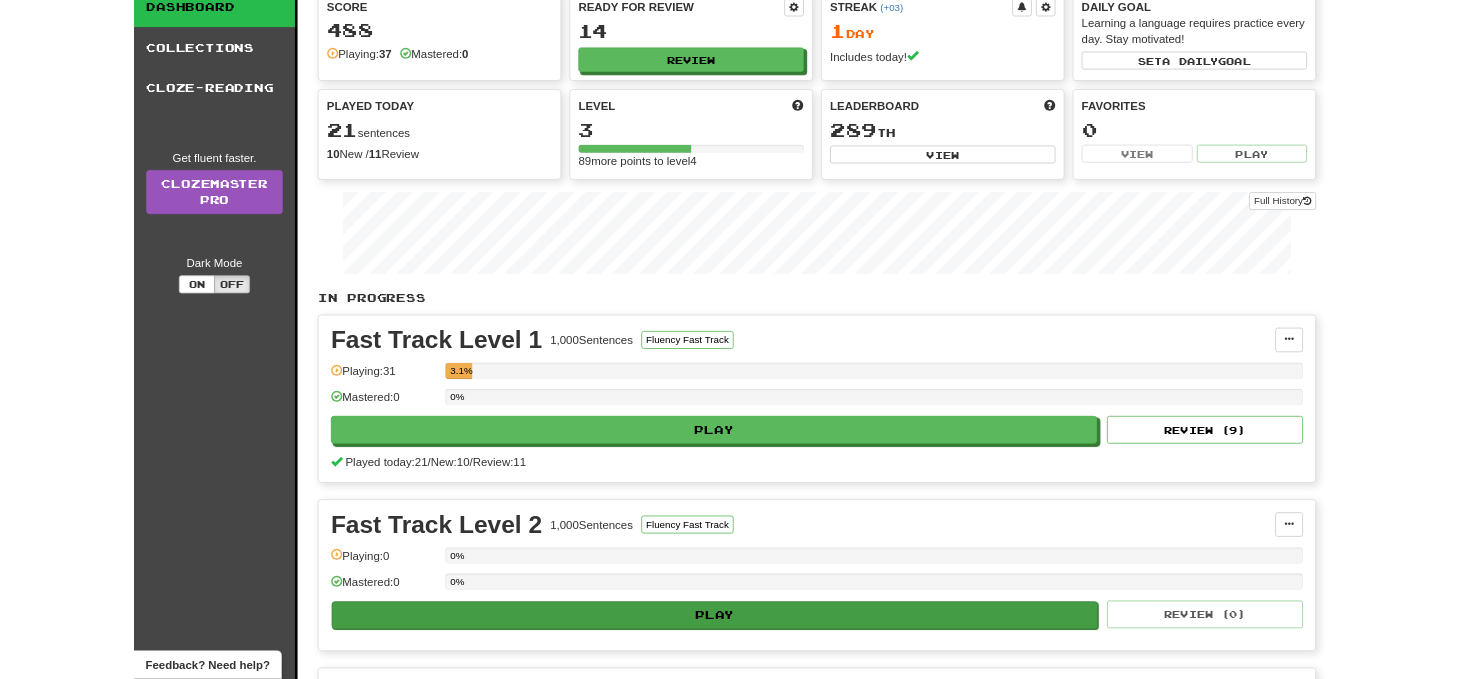 scroll, scrollTop: 0, scrollLeft: 0, axis: both 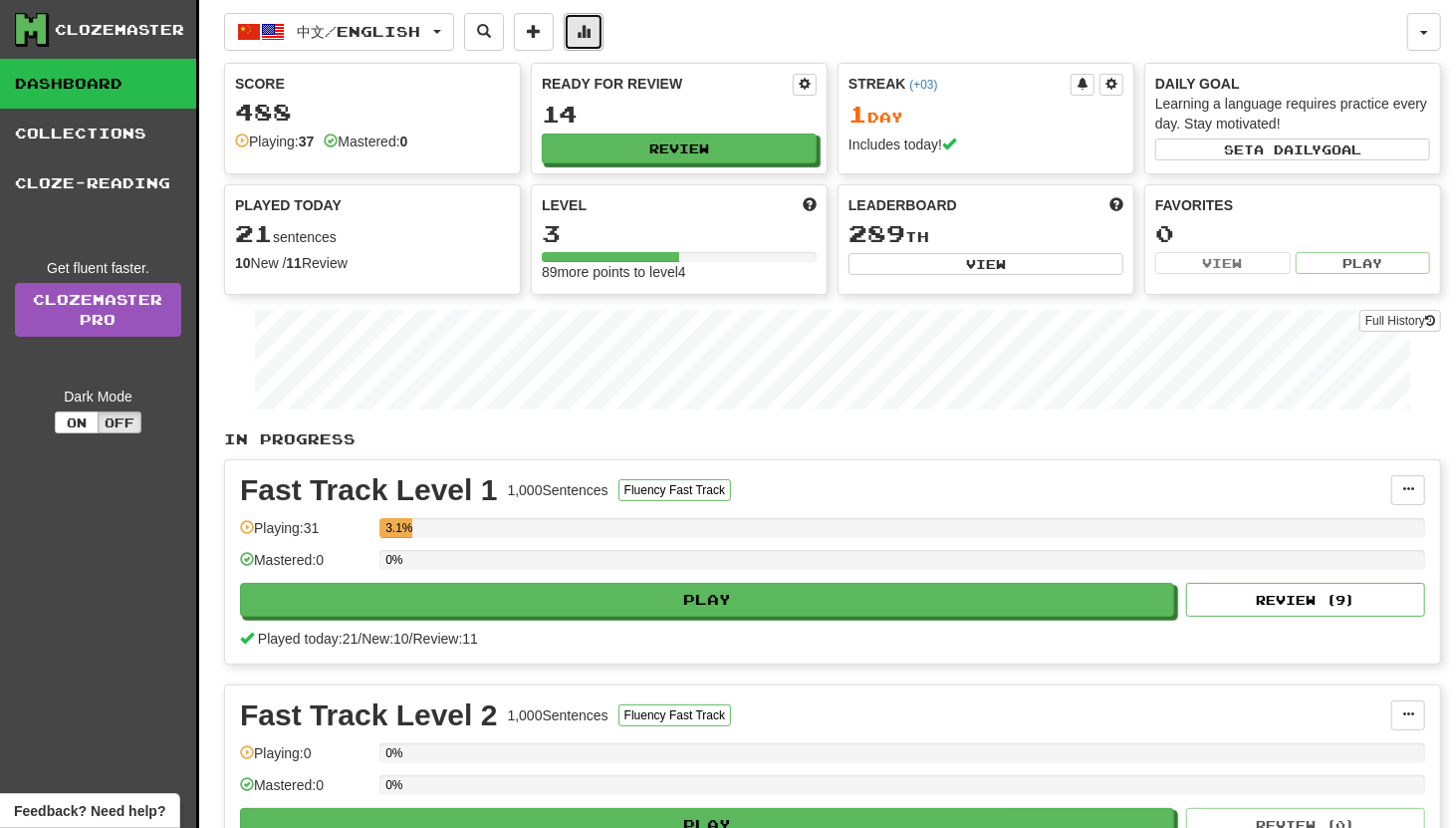 click at bounding box center [584, 32] 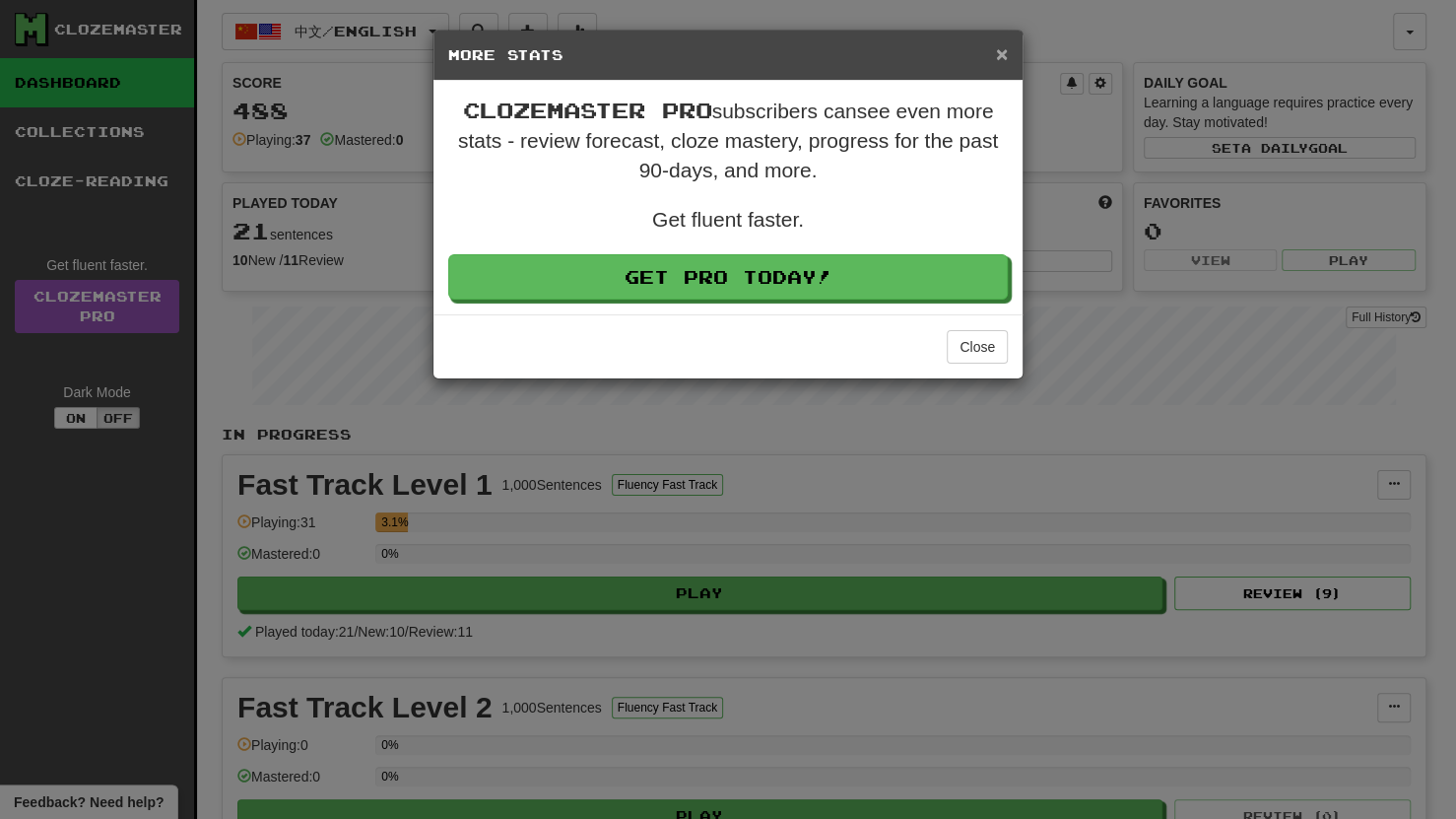 click on "×" at bounding box center [1002, 53] 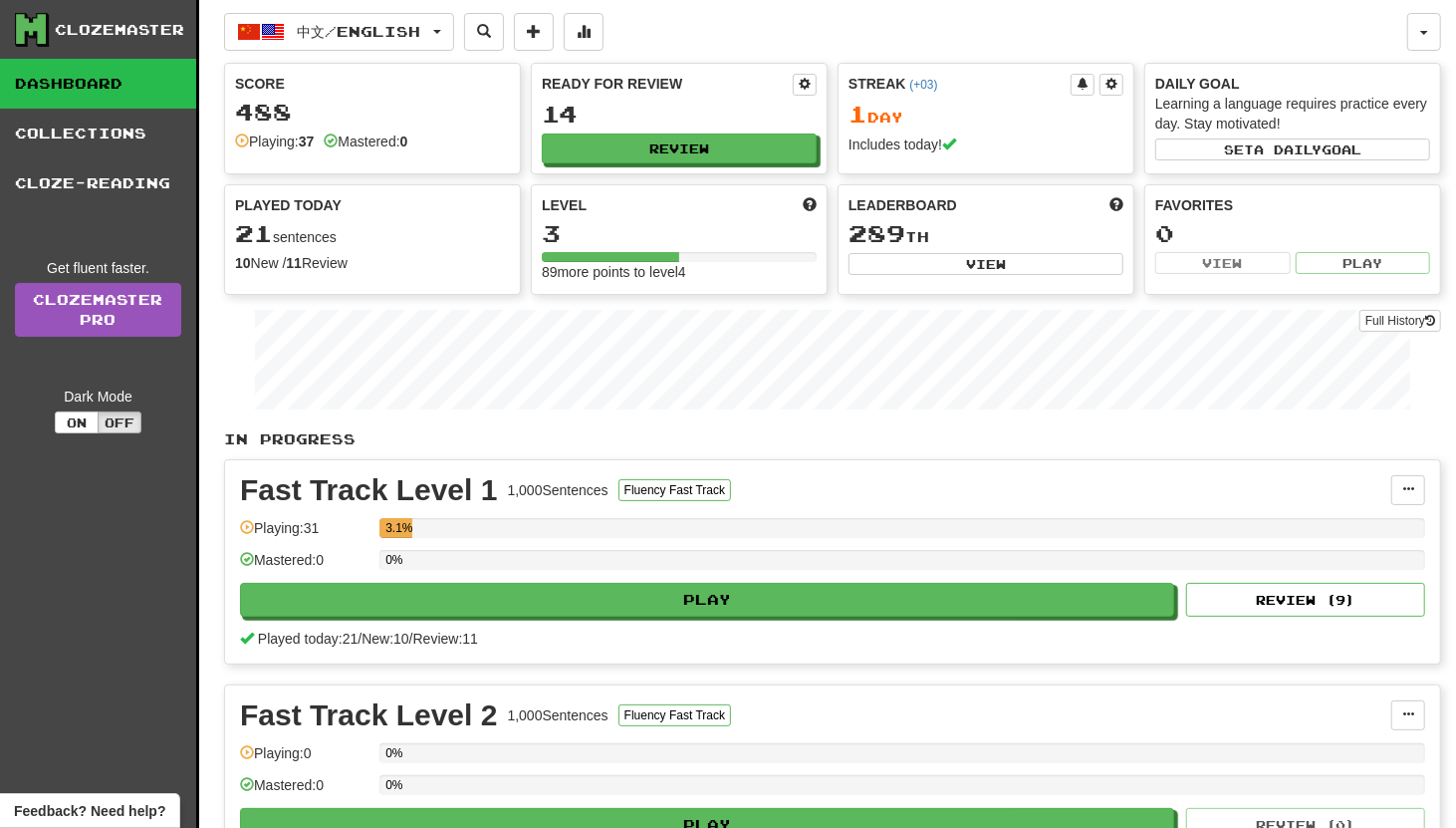 click on "Dashboard" at bounding box center (98, 84) 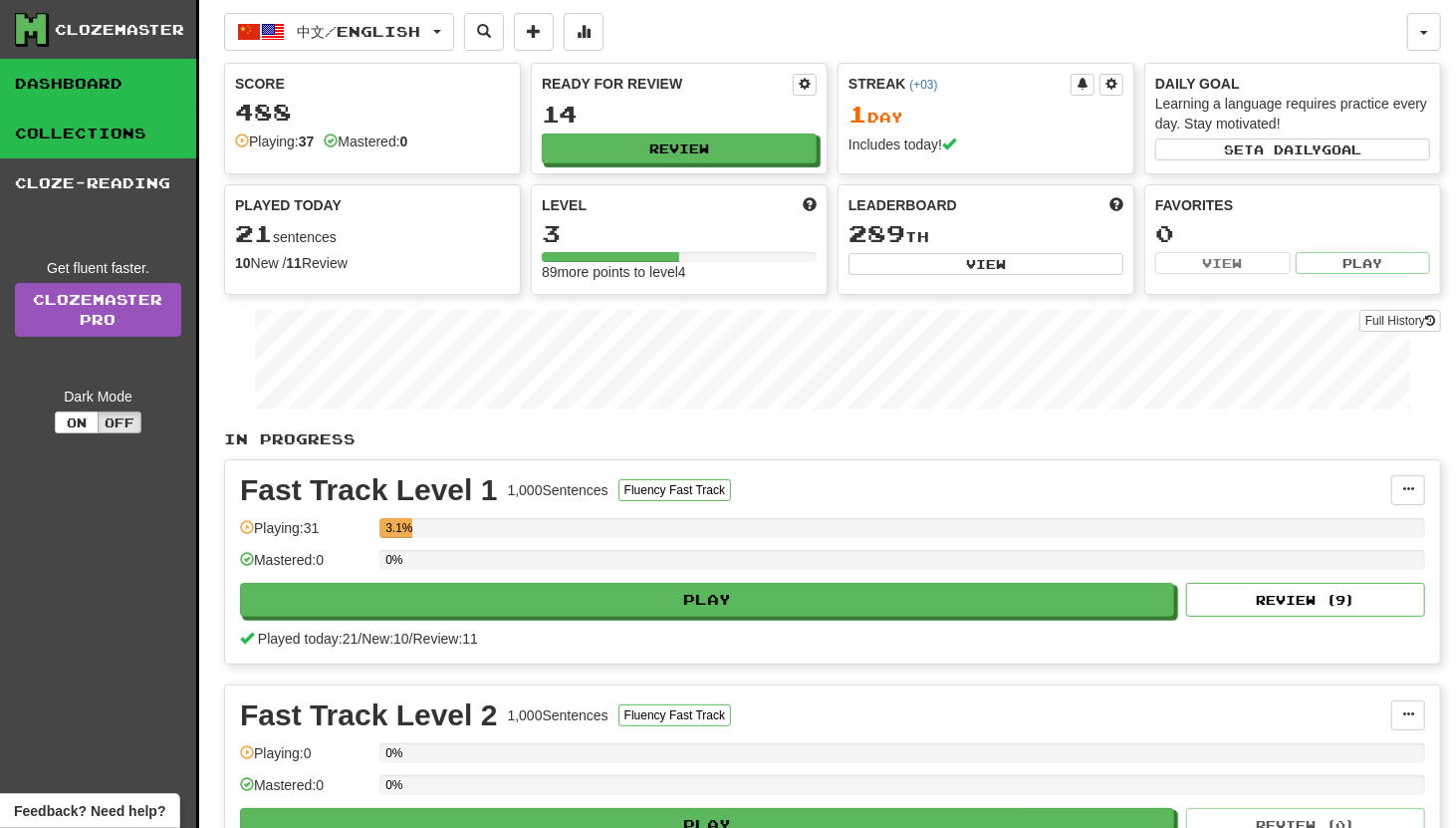 click on "Collections" at bounding box center (98, 134) 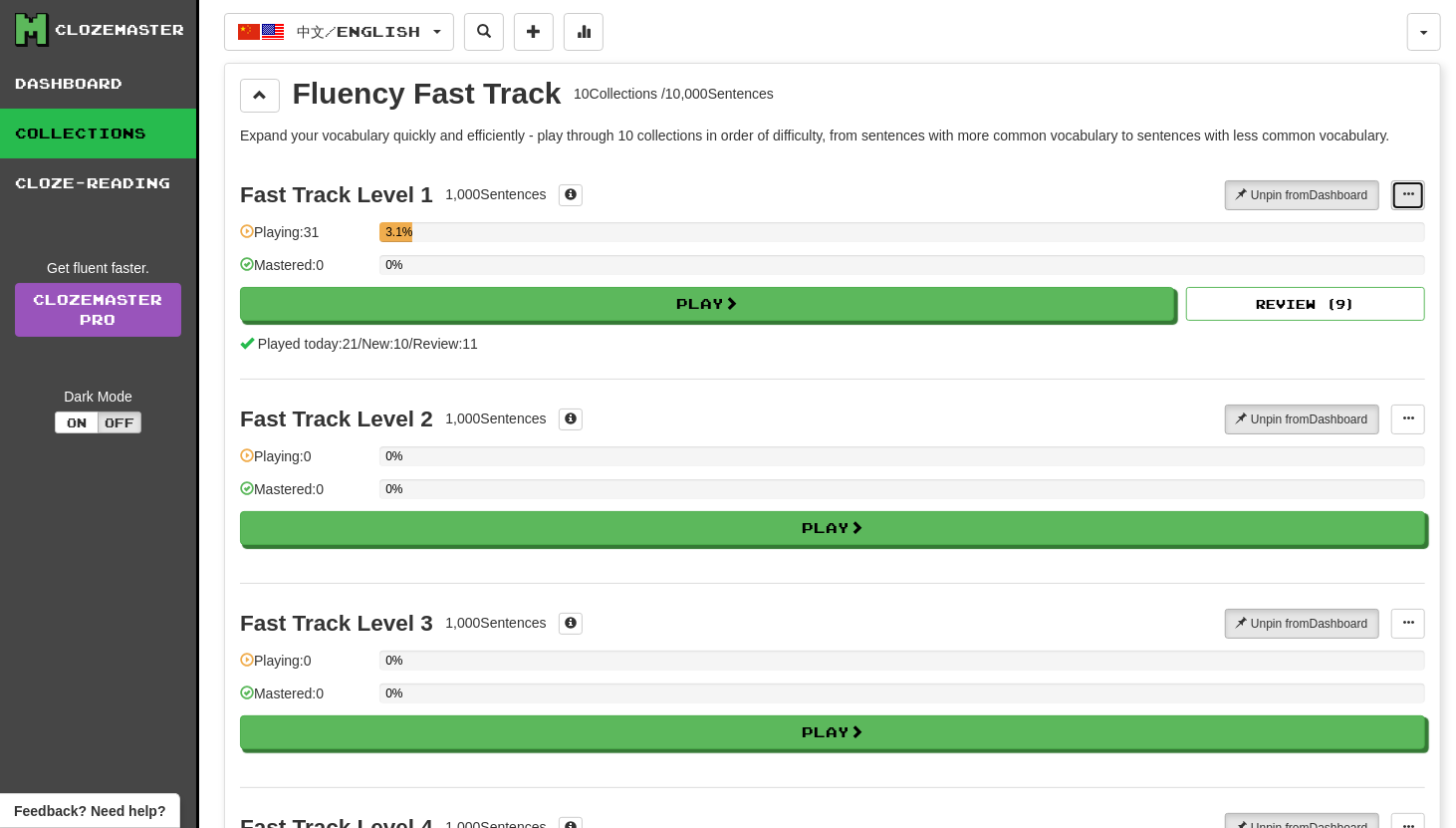 click at bounding box center [1408, 194] 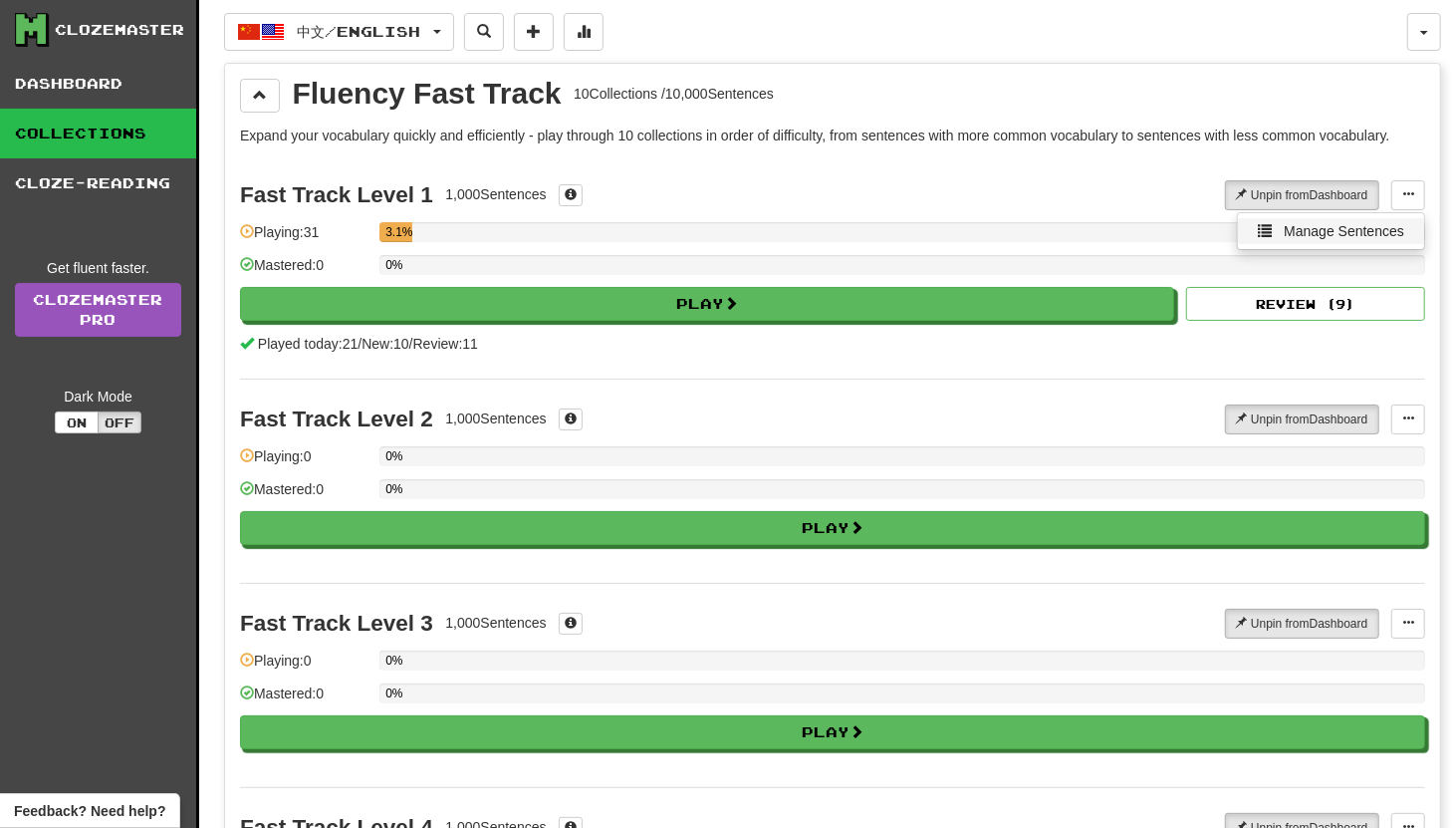 click on "Manage Sentences" at bounding box center (1343, 231) 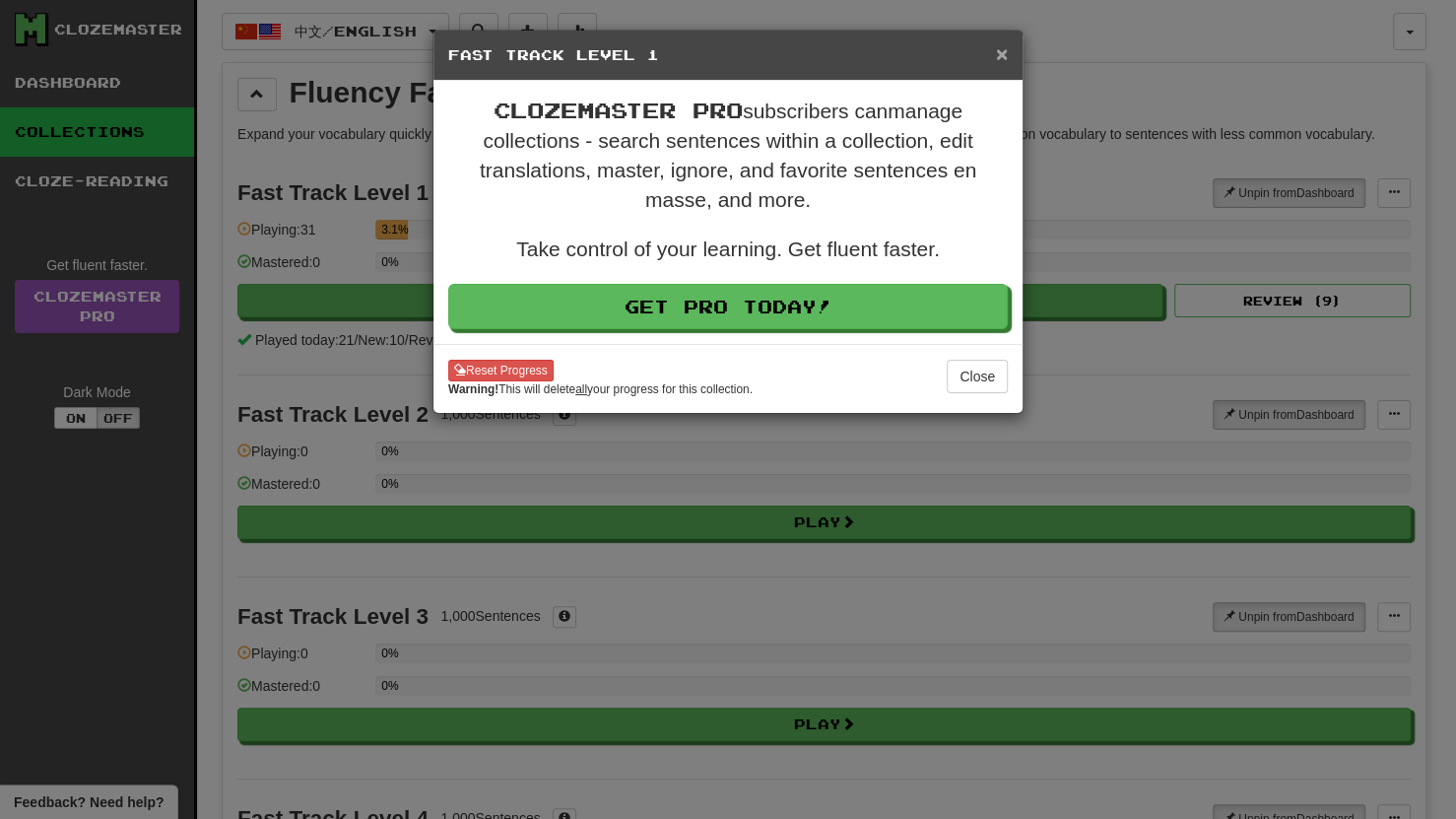 click on "×" at bounding box center (1002, 53) 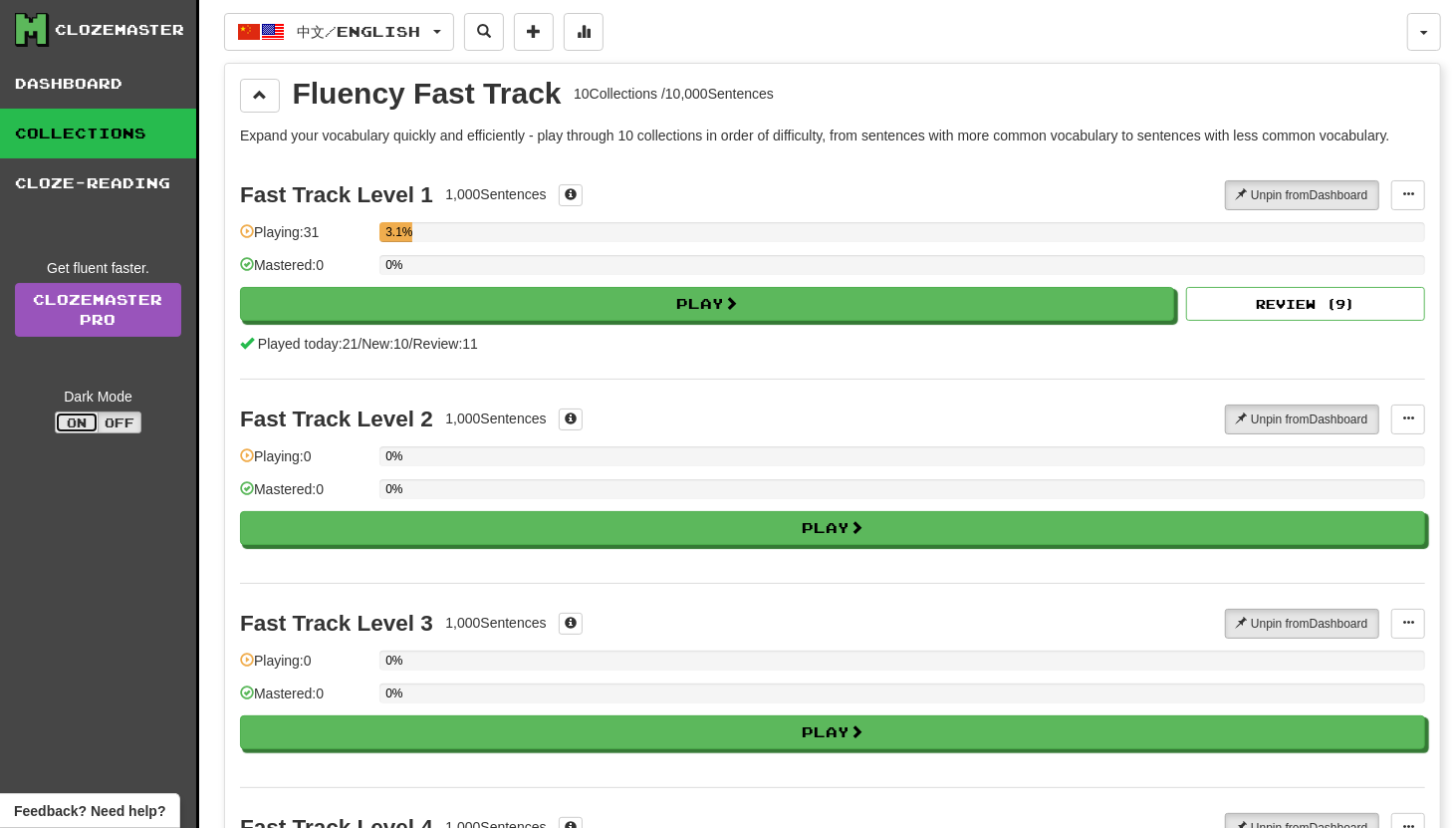 click on "On" at bounding box center (77, 422) 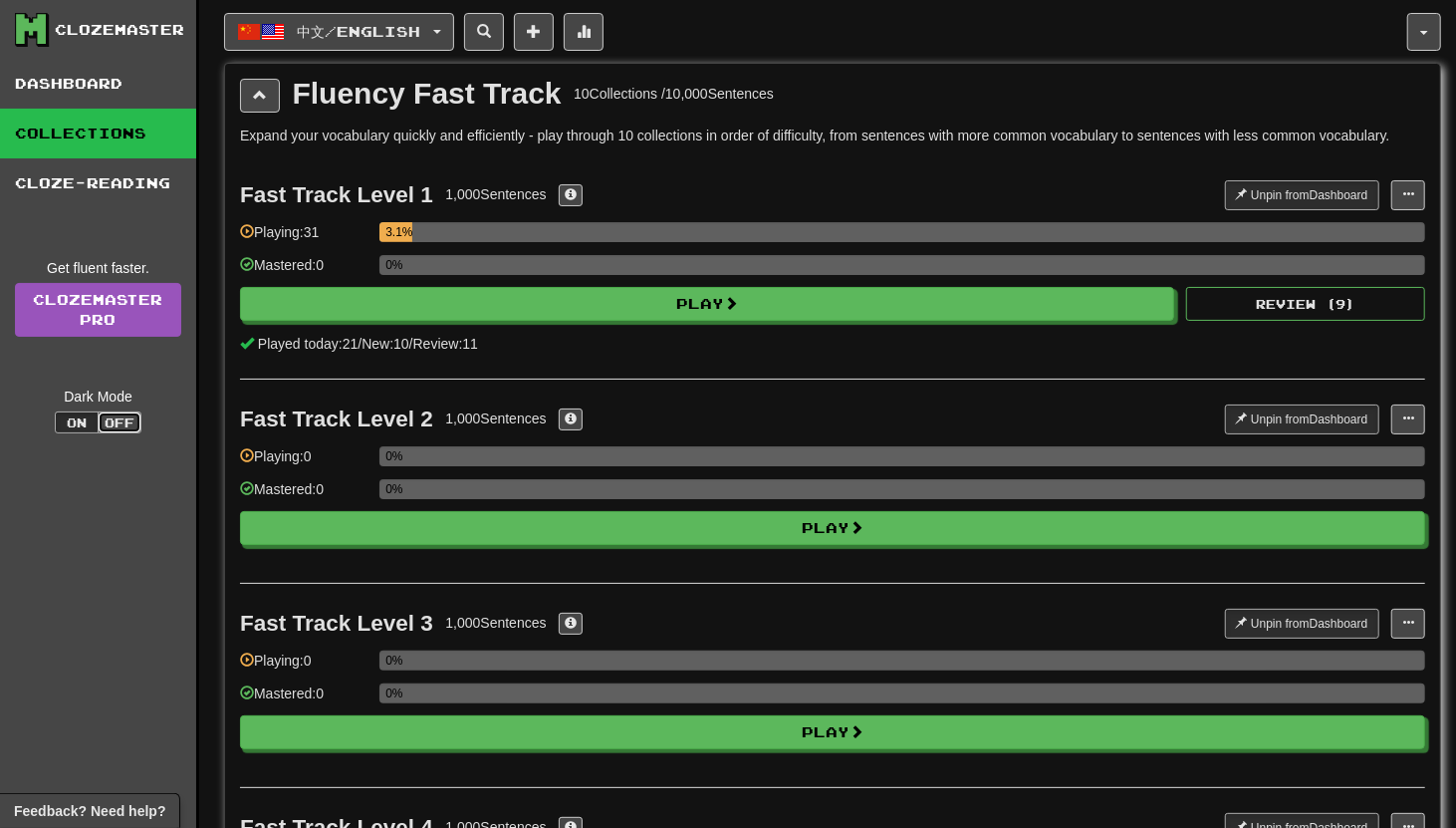 click on "Off" at bounding box center (120, 422) 